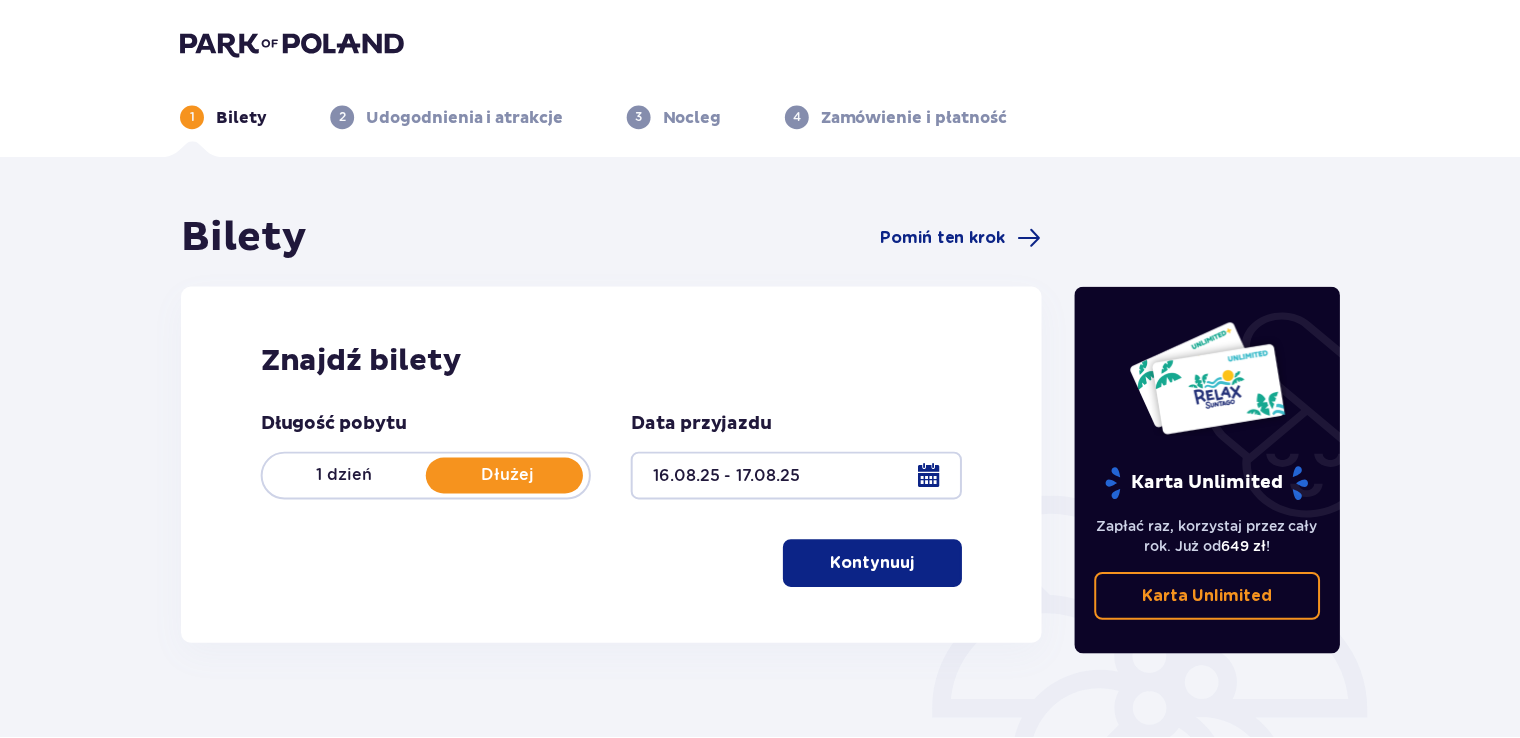scroll, scrollTop: 0, scrollLeft: 0, axis: both 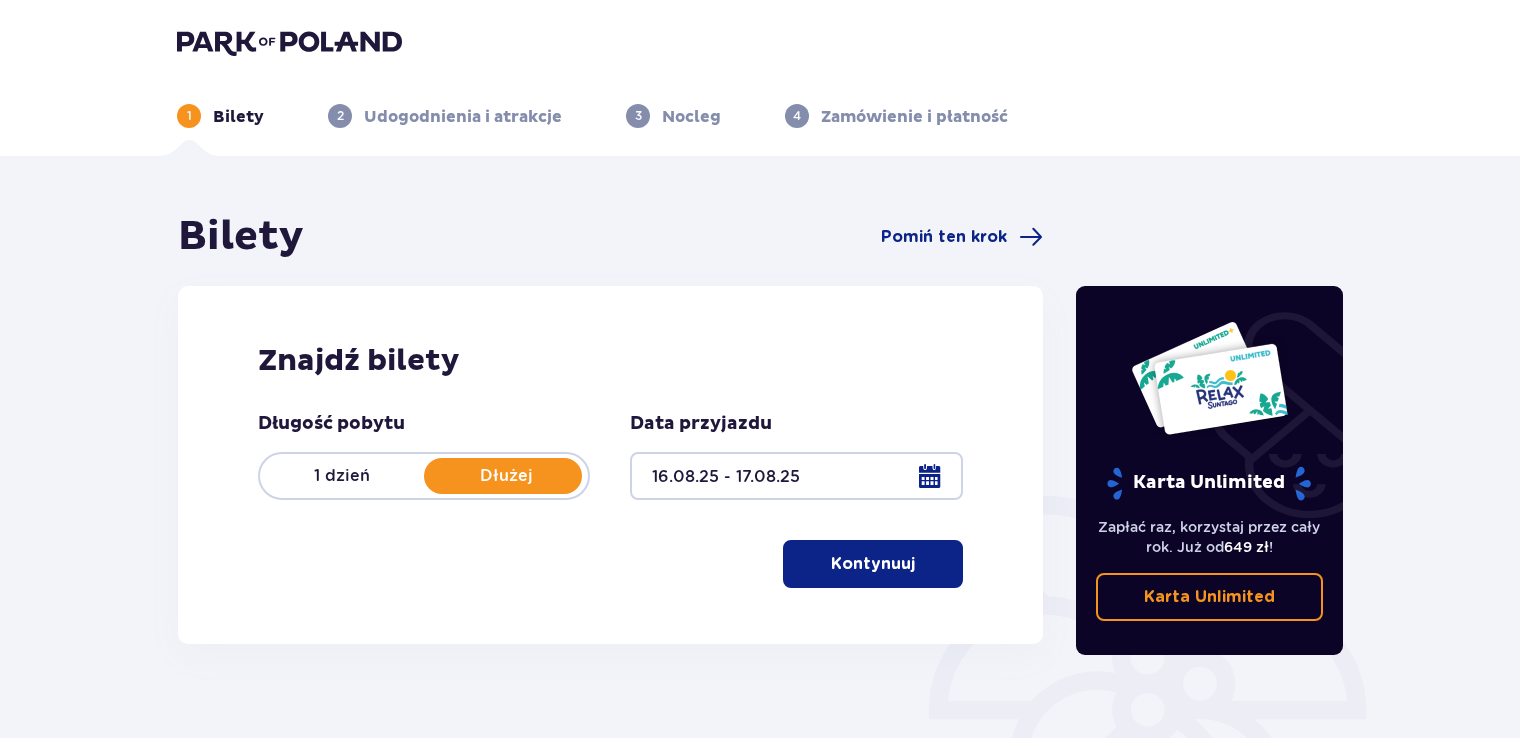 click at bounding box center (919, 564) 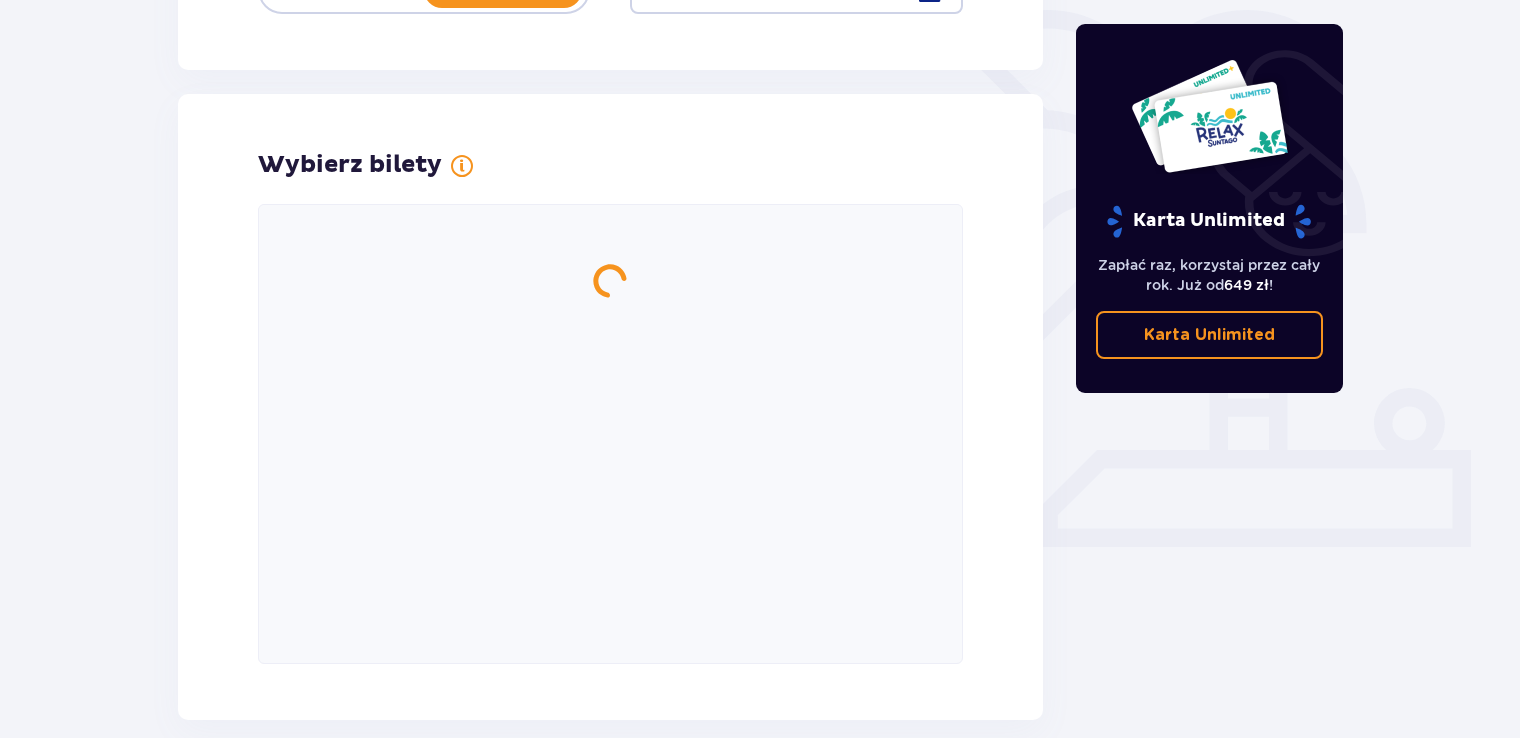 scroll, scrollTop: 556, scrollLeft: 0, axis: vertical 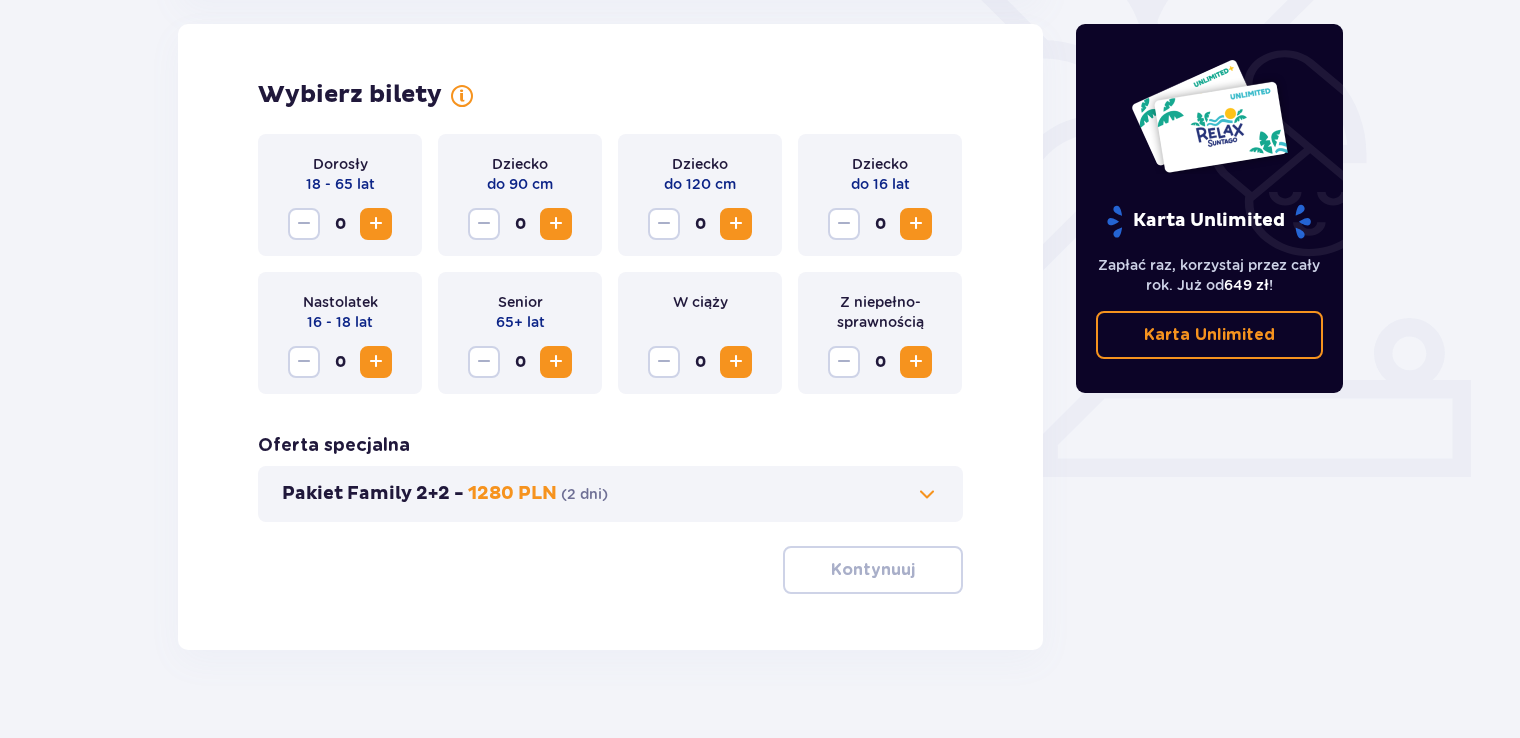 click at bounding box center (376, 224) 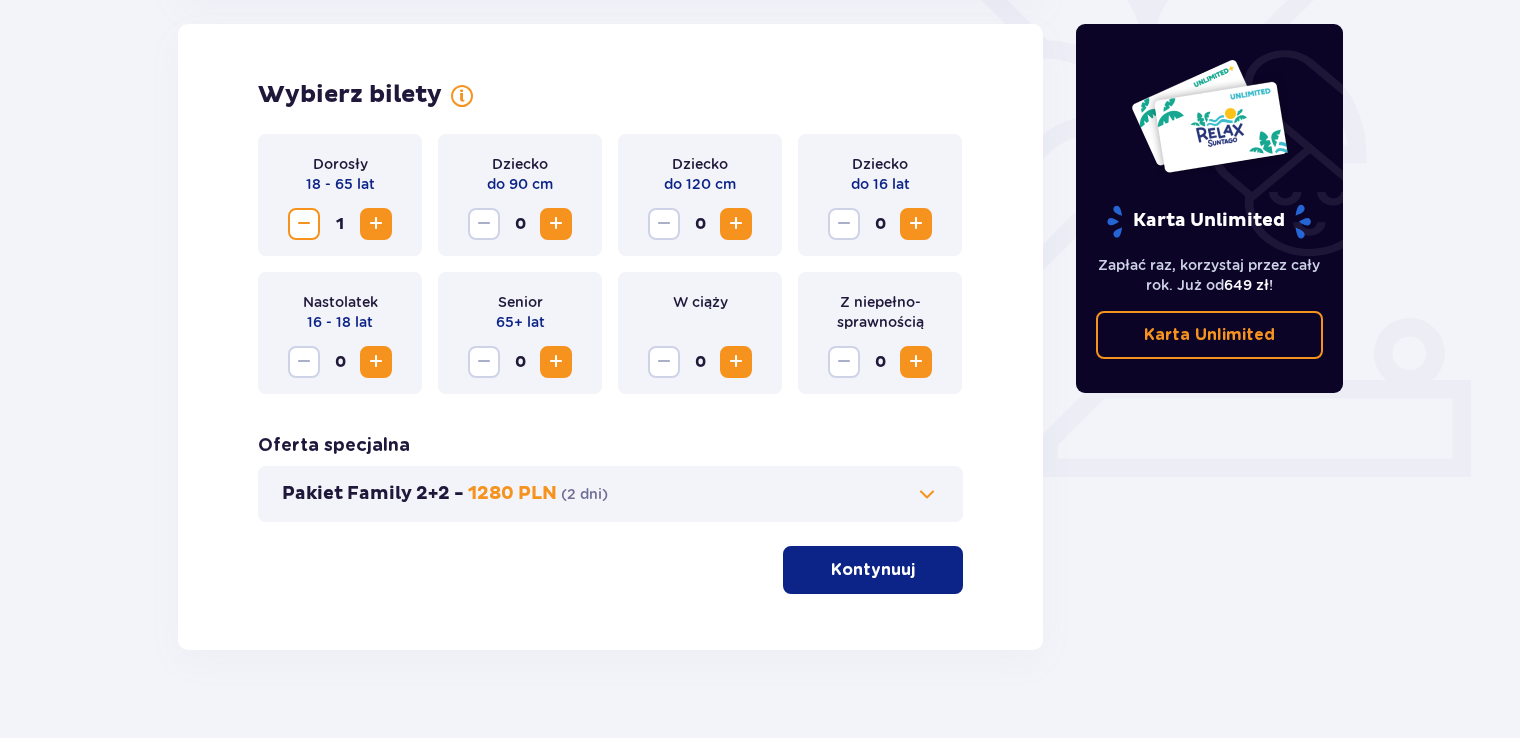 click at bounding box center (376, 224) 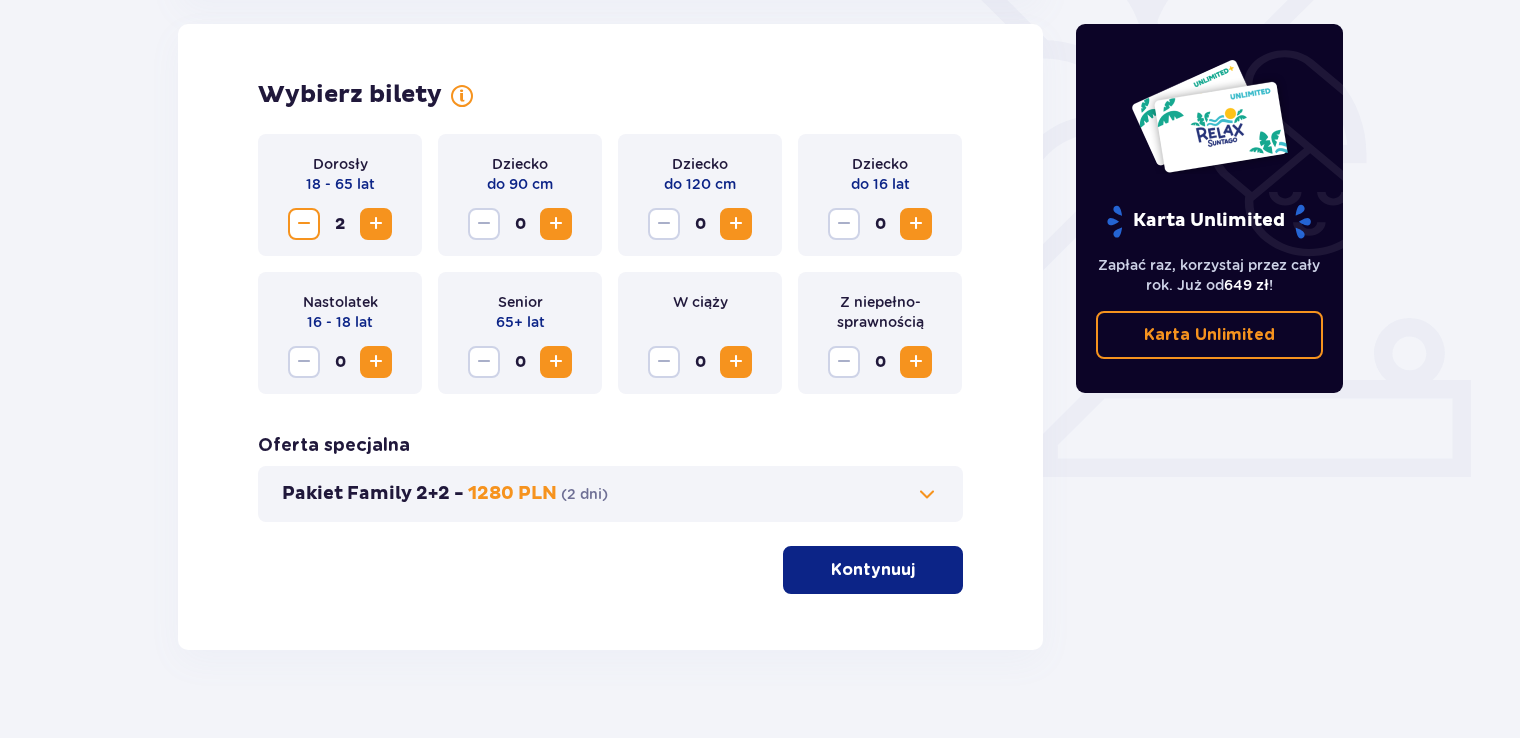 click at bounding box center [736, 224] 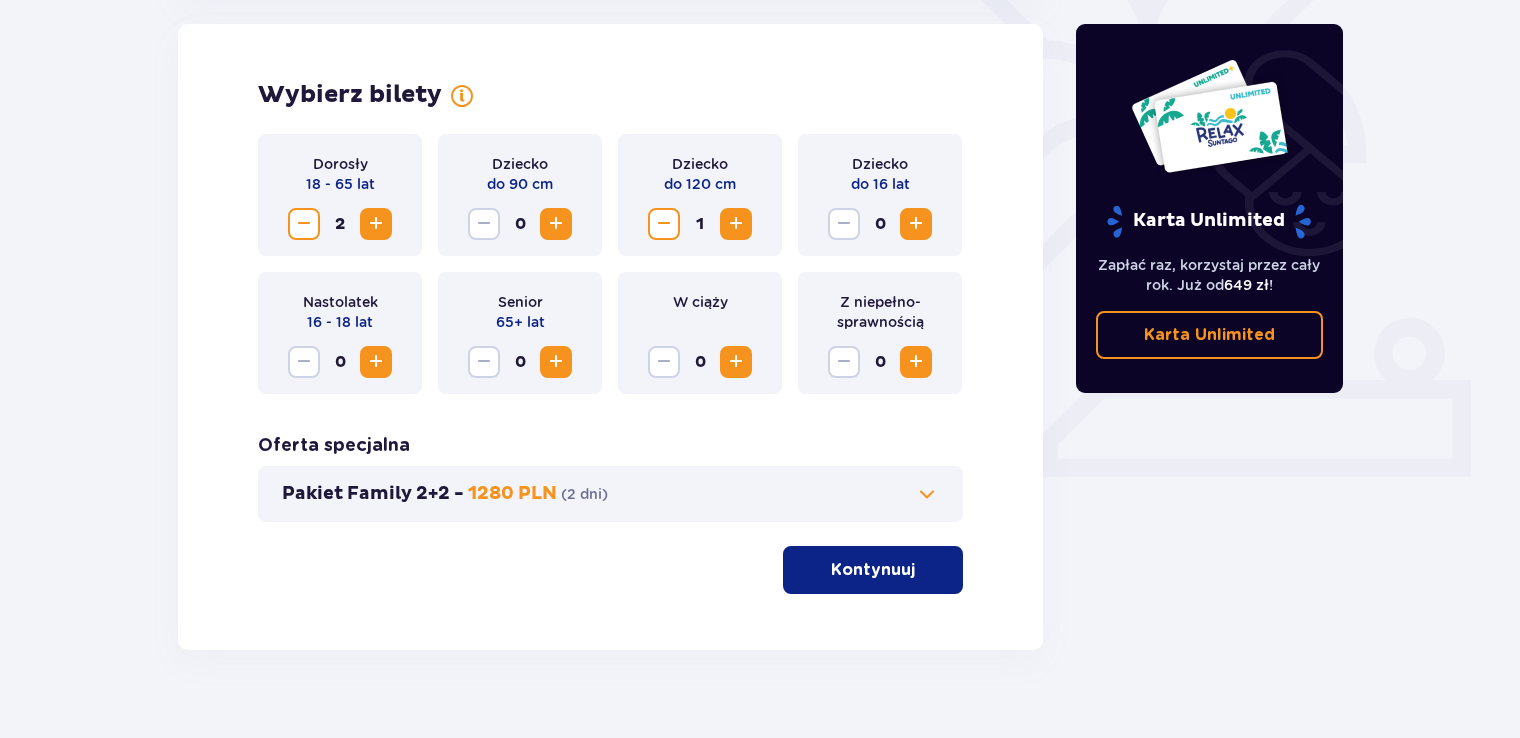 click at bounding box center (664, 224) 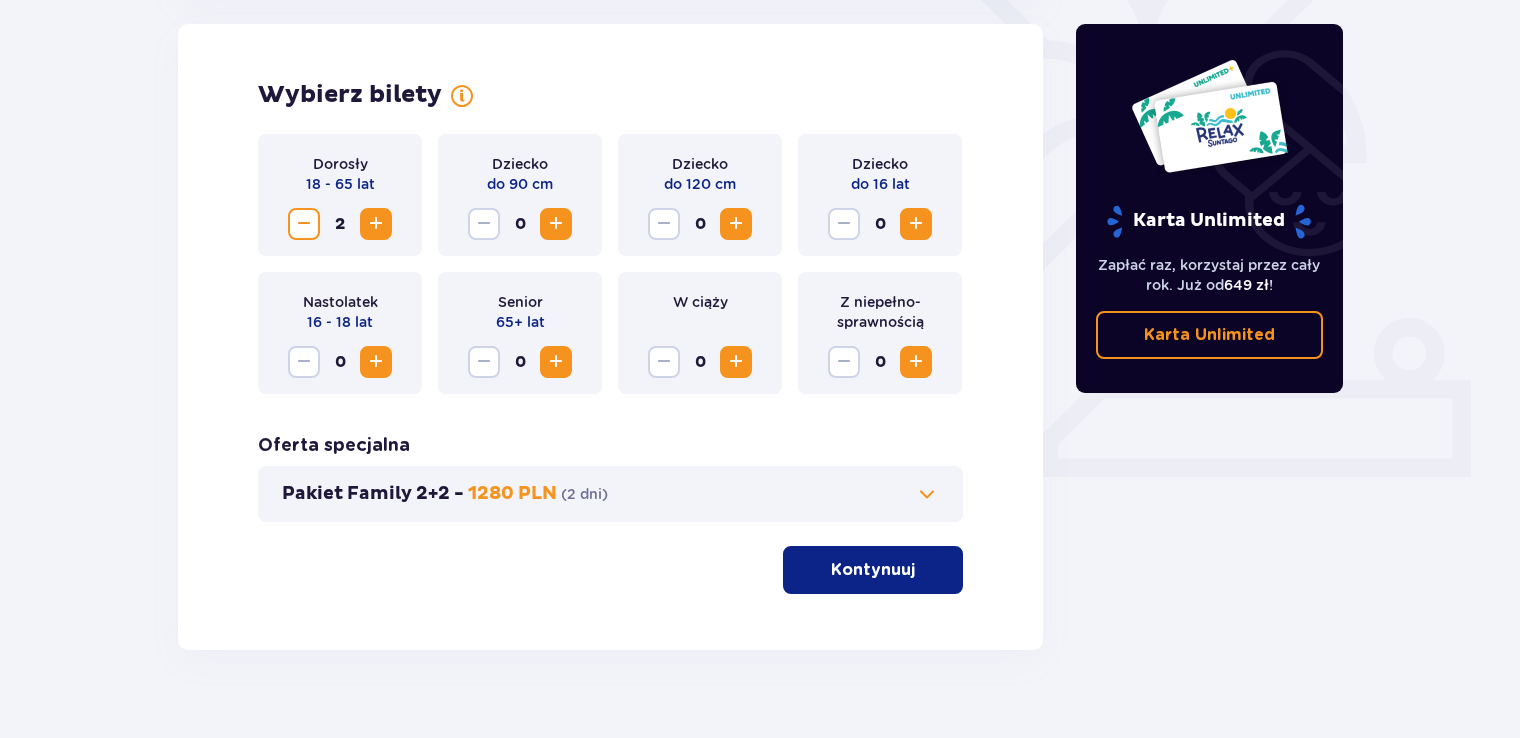click at bounding box center [916, 224] 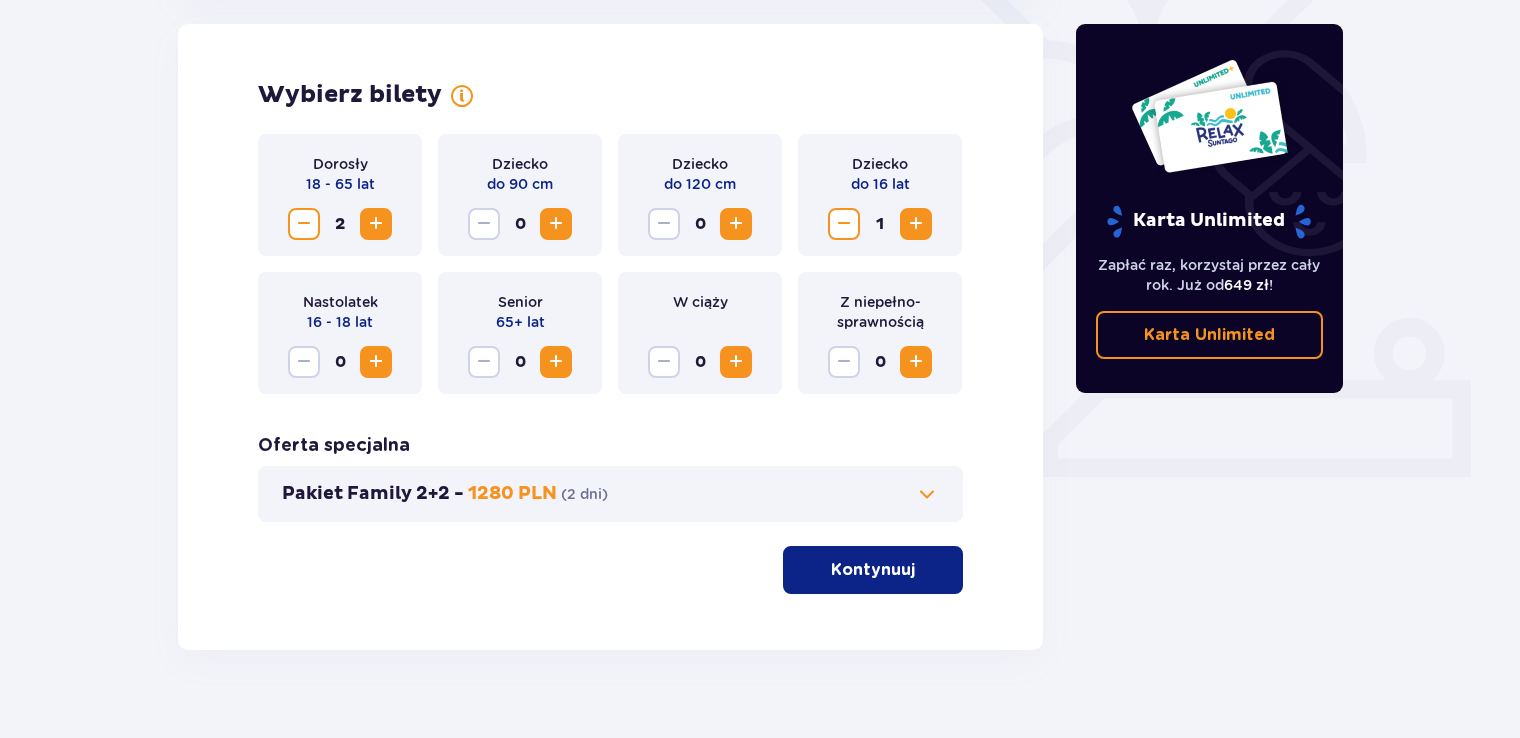 click at bounding box center (916, 224) 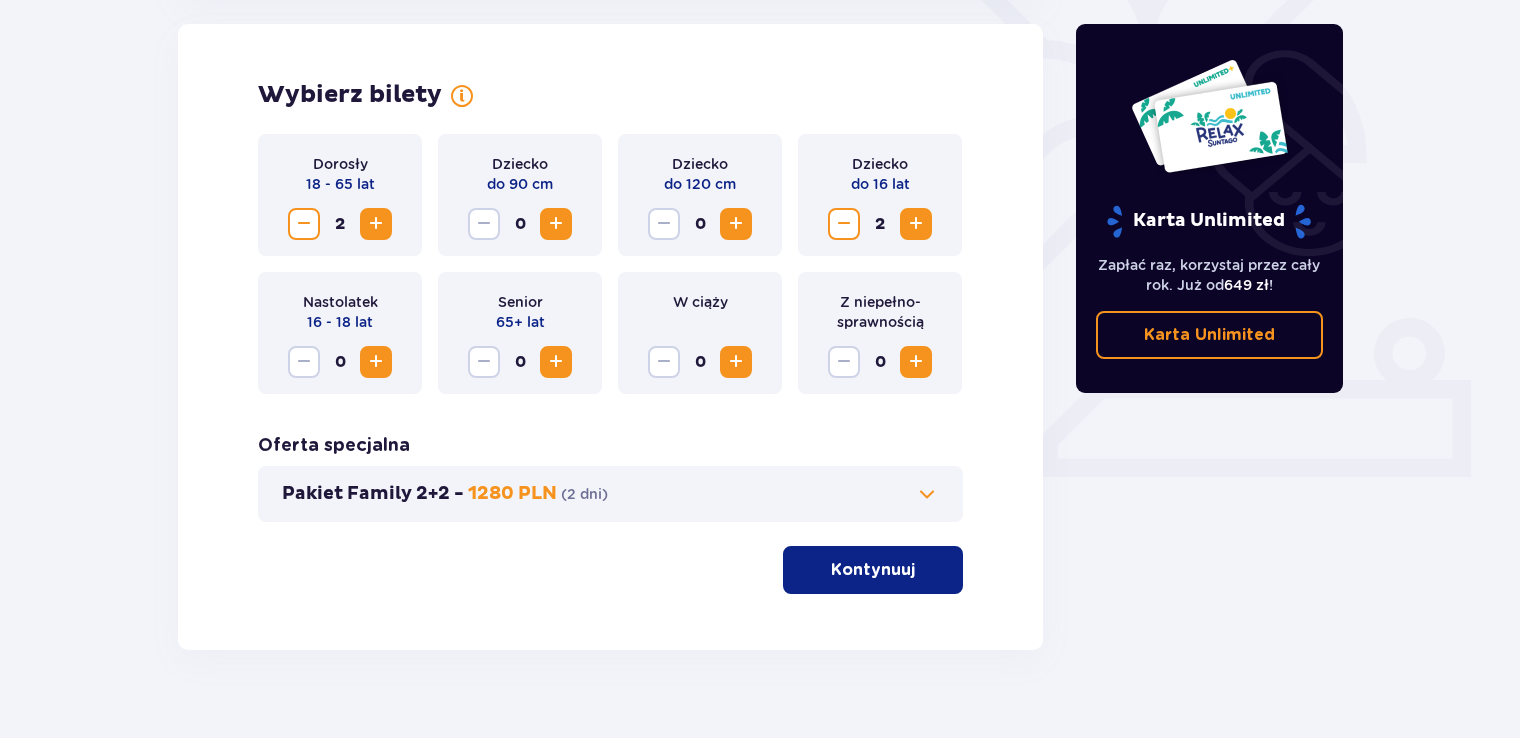 click at bounding box center [916, 224] 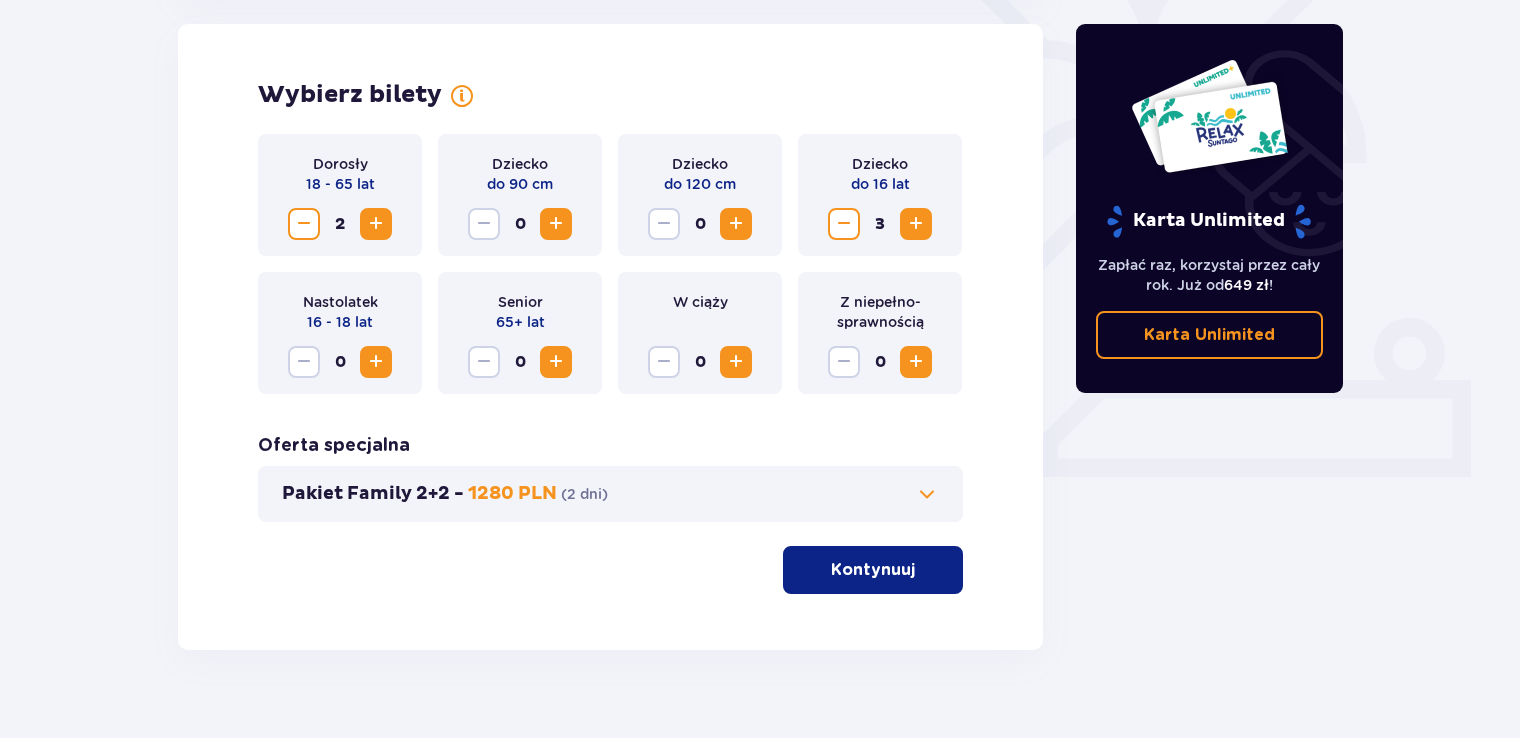 click on "Kontynuuj" at bounding box center [873, 570] 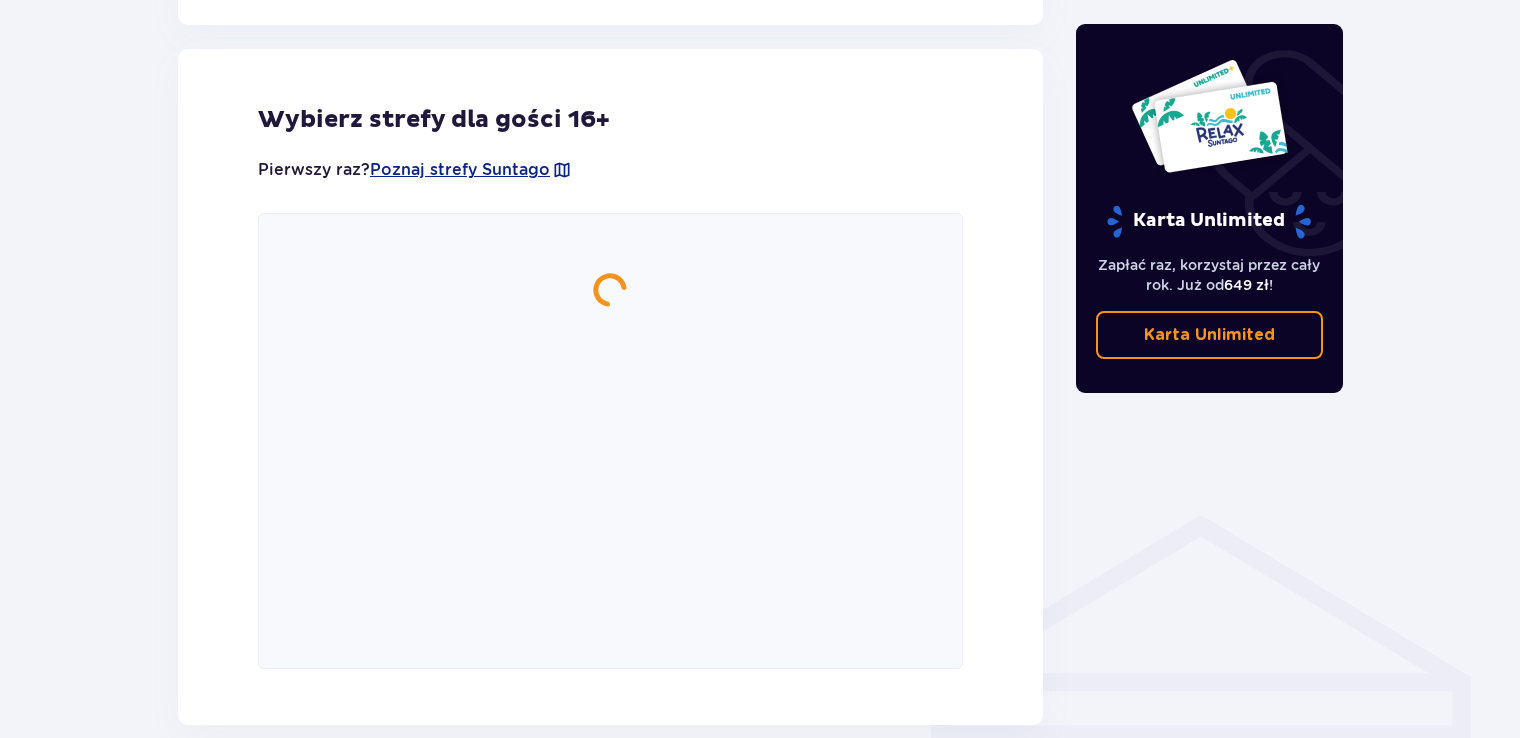 scroll, scrollTop: 1110, scrollLeft: 0, axis: vertical 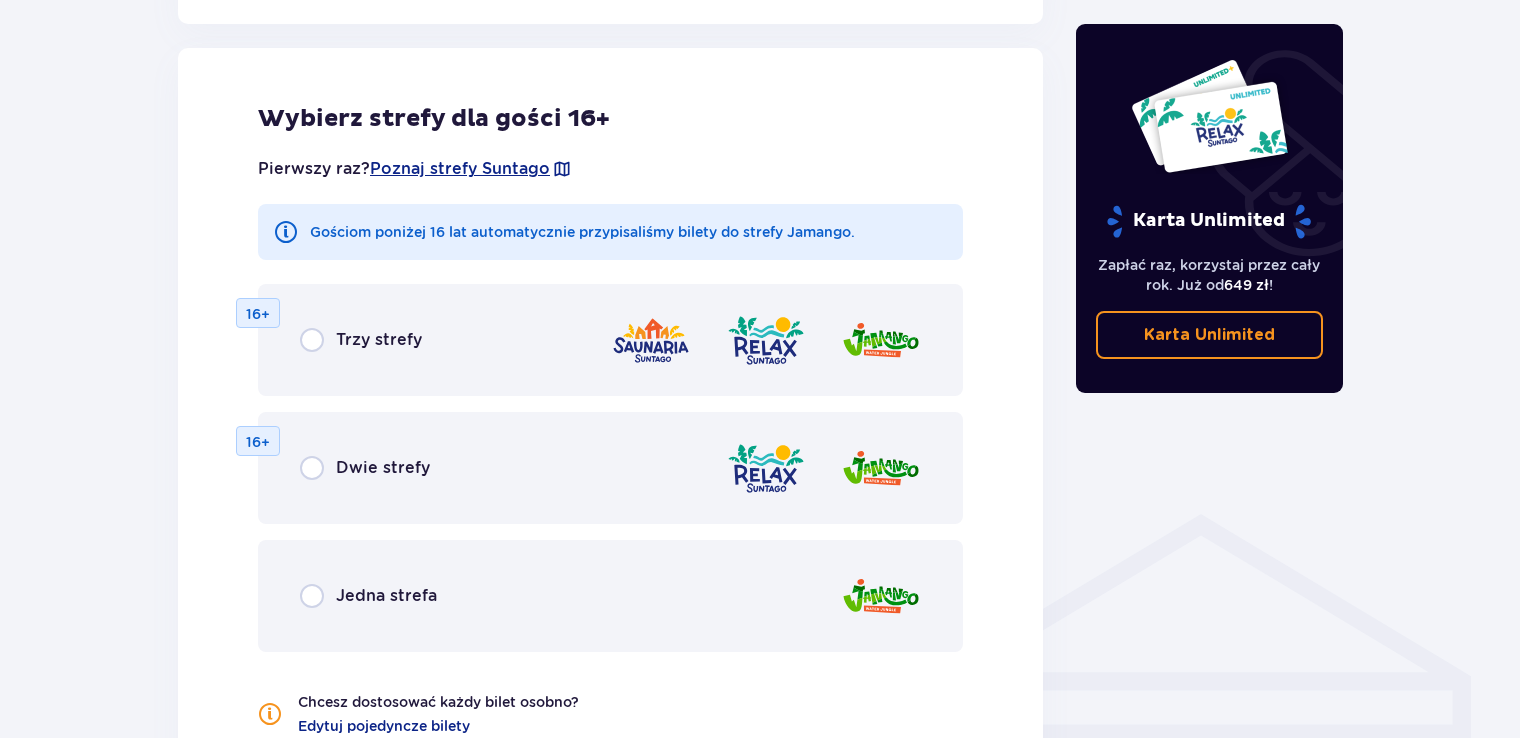 click on "Trzy strefy" at bounding box center [379, 340] 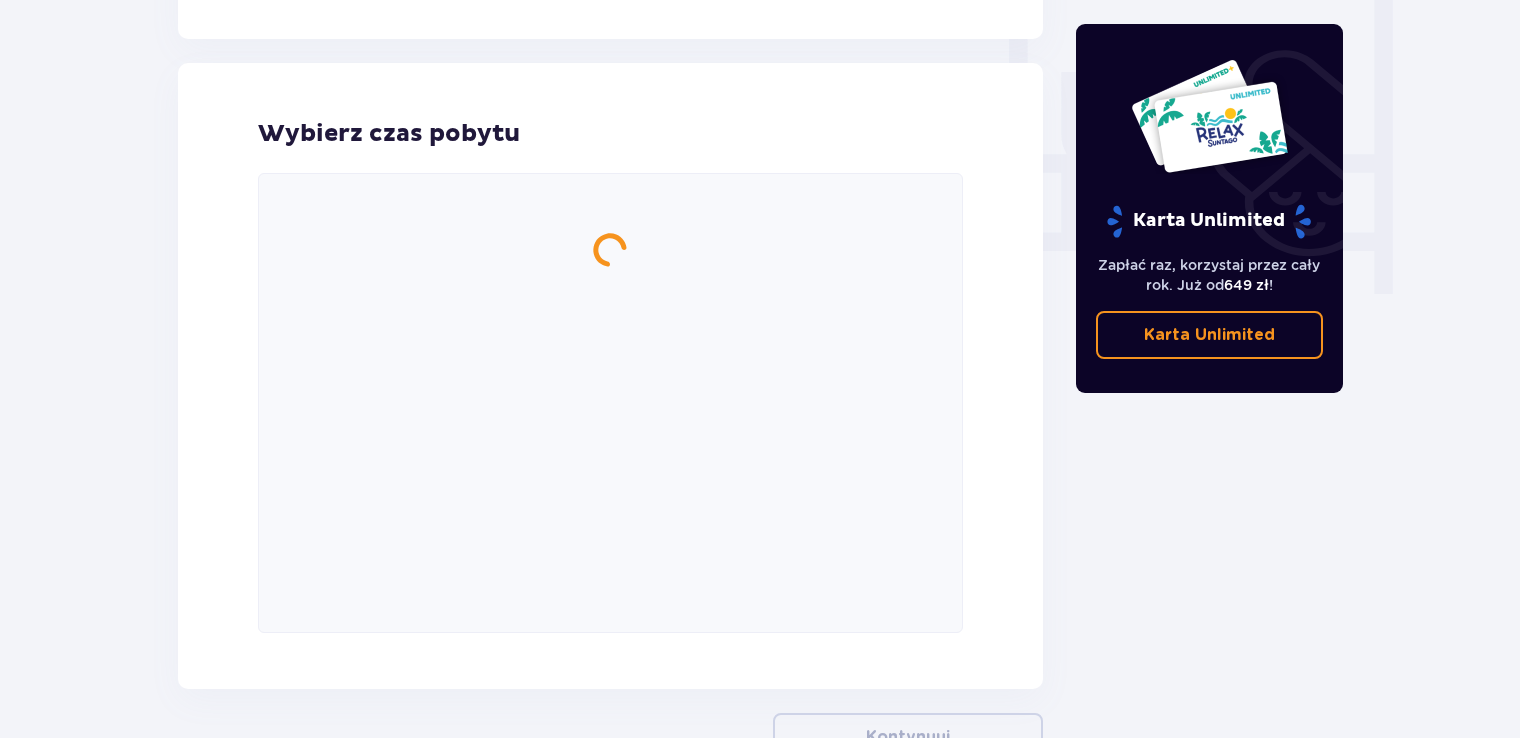 scroll, scrollTop: 1878, scrollLeft: 0, axis: vertical 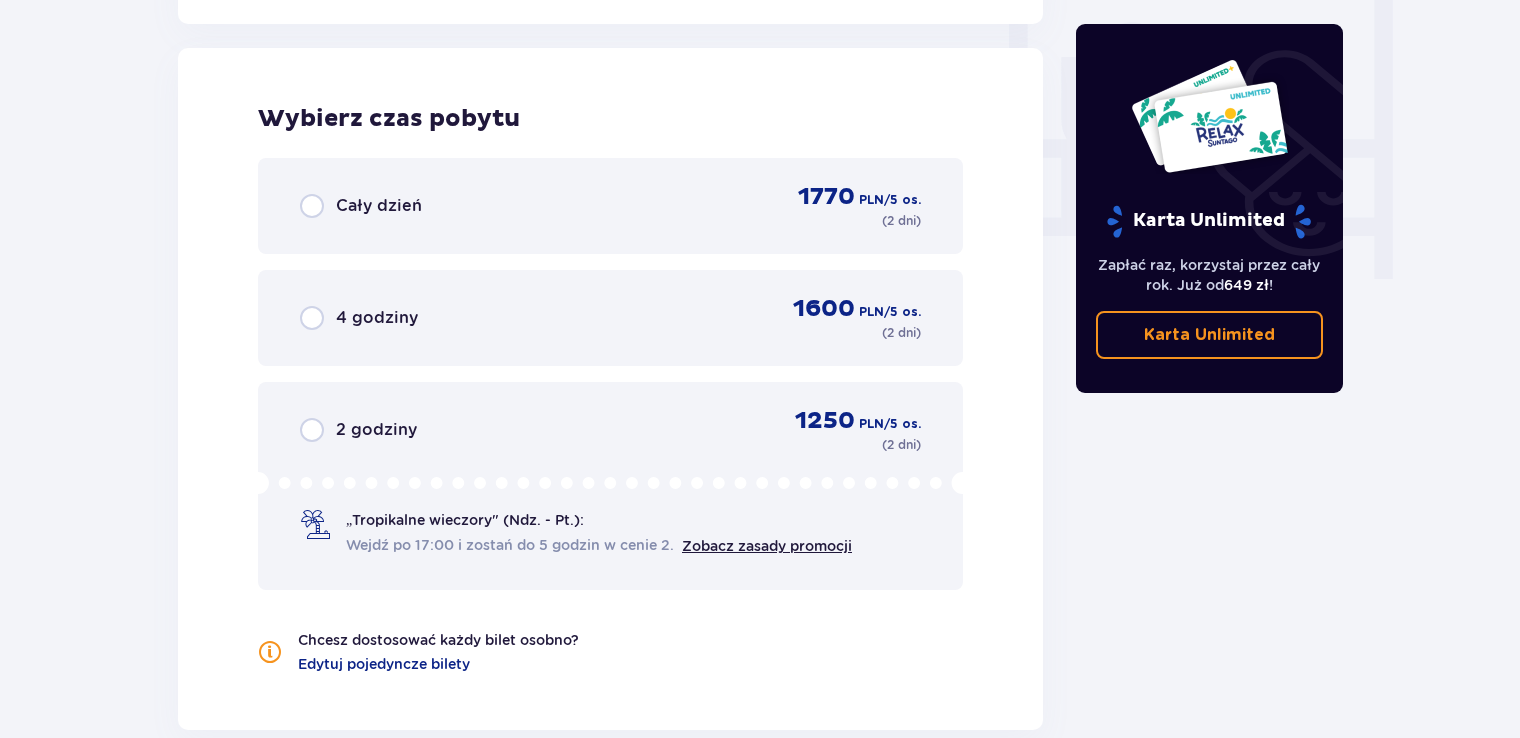 click on "Cały dzień" at bounding box center (379, 206) 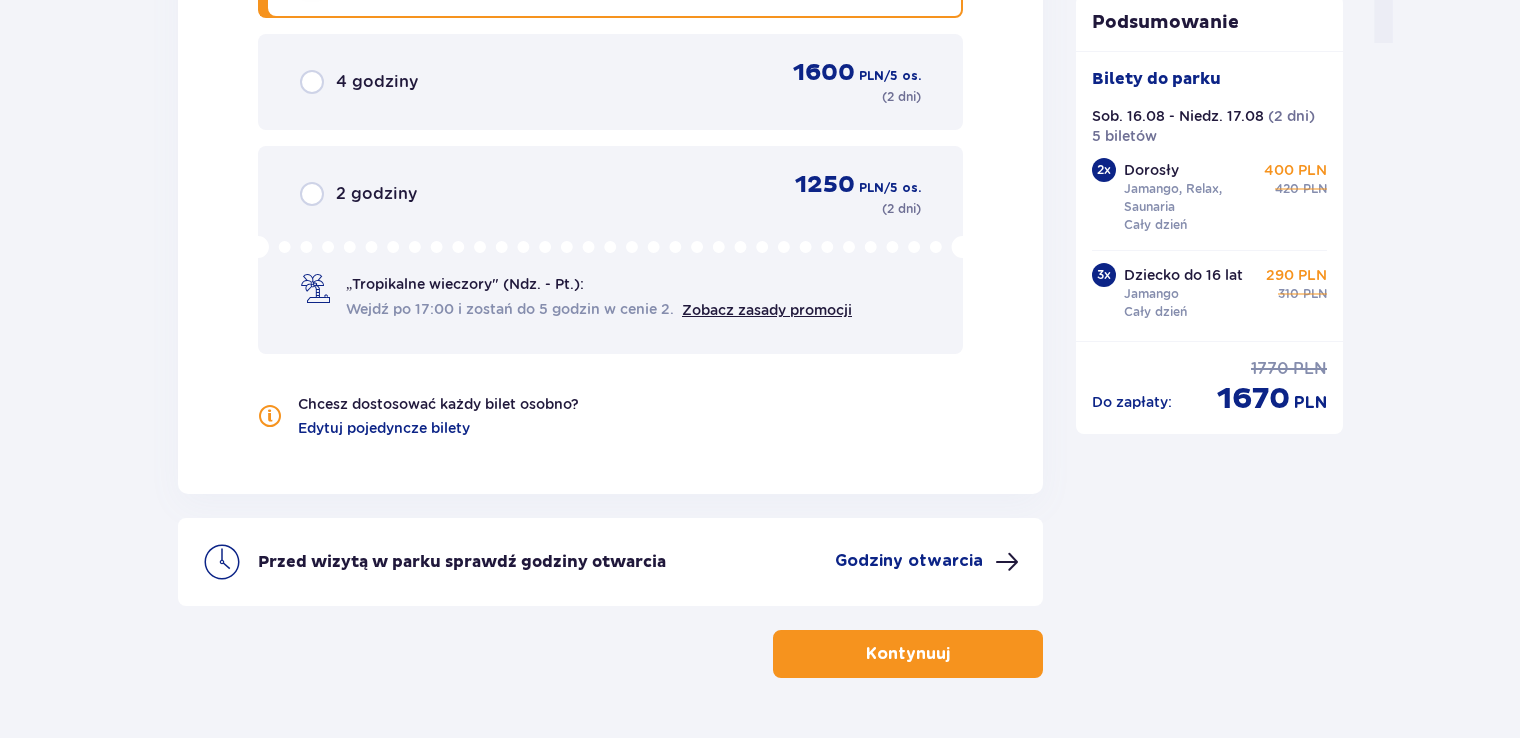 scroll, scrollTop: 2171, scrollLeft: 0, axis: vertical 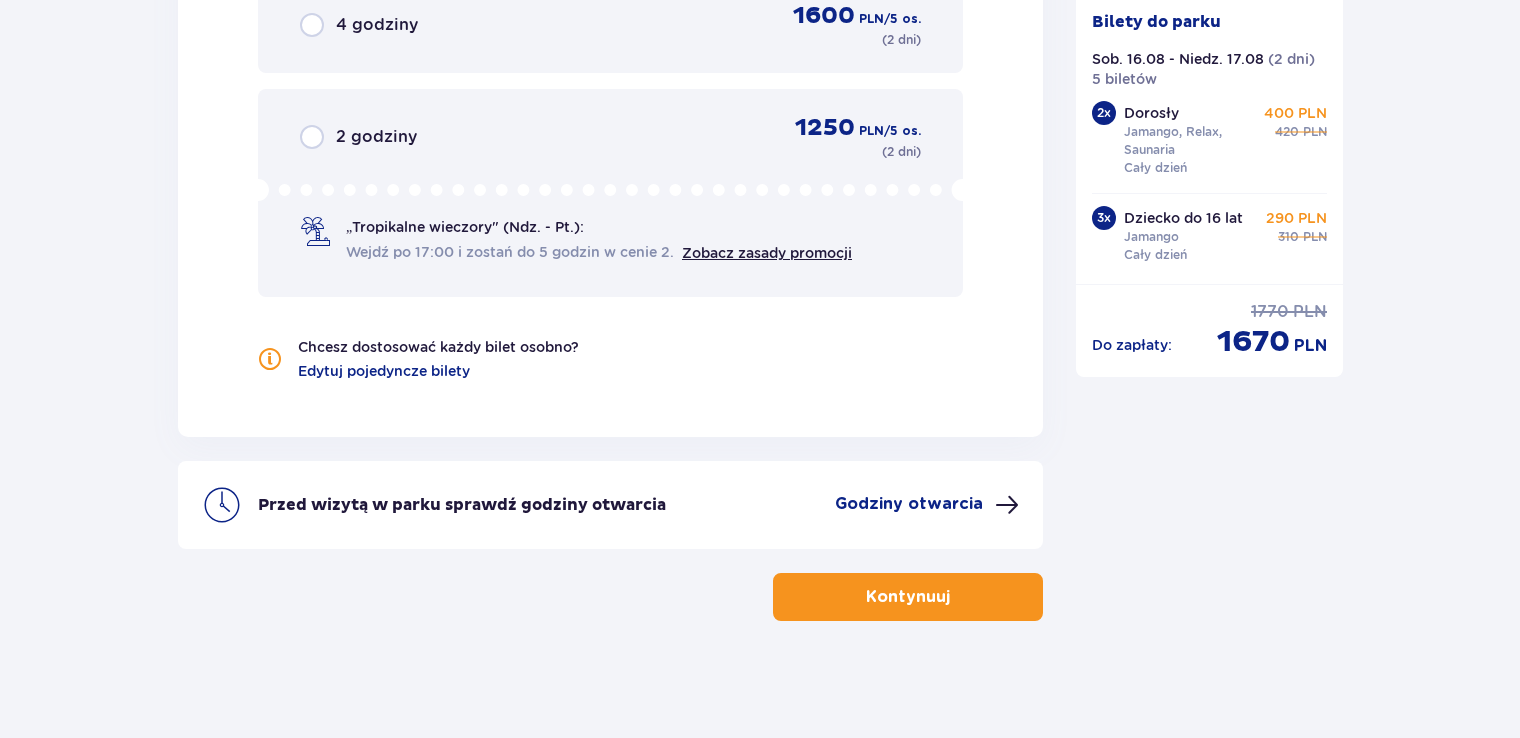 click at bounding box center [954, 597] 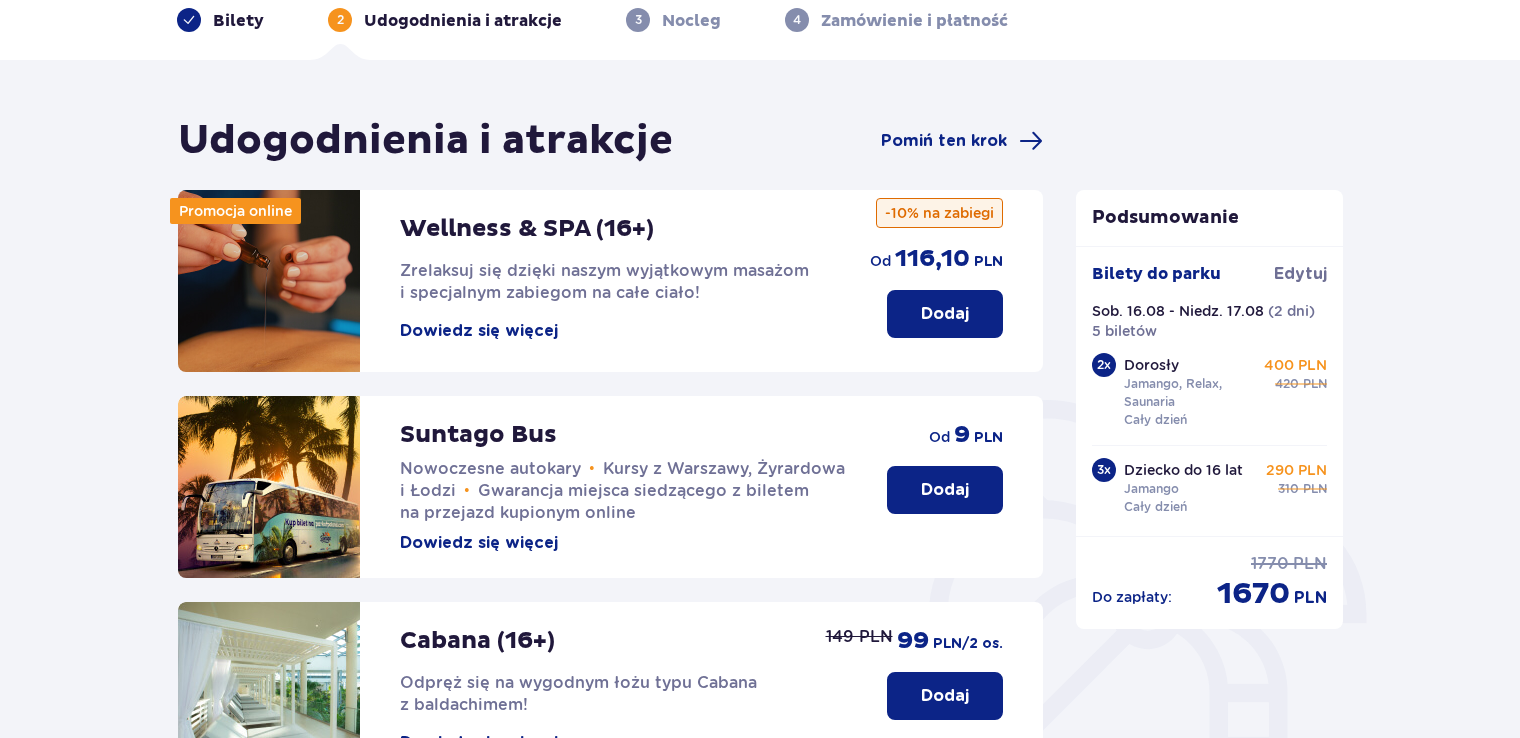 scroll, scrollTop: 200, scrollLeft: 0, axis: vertical 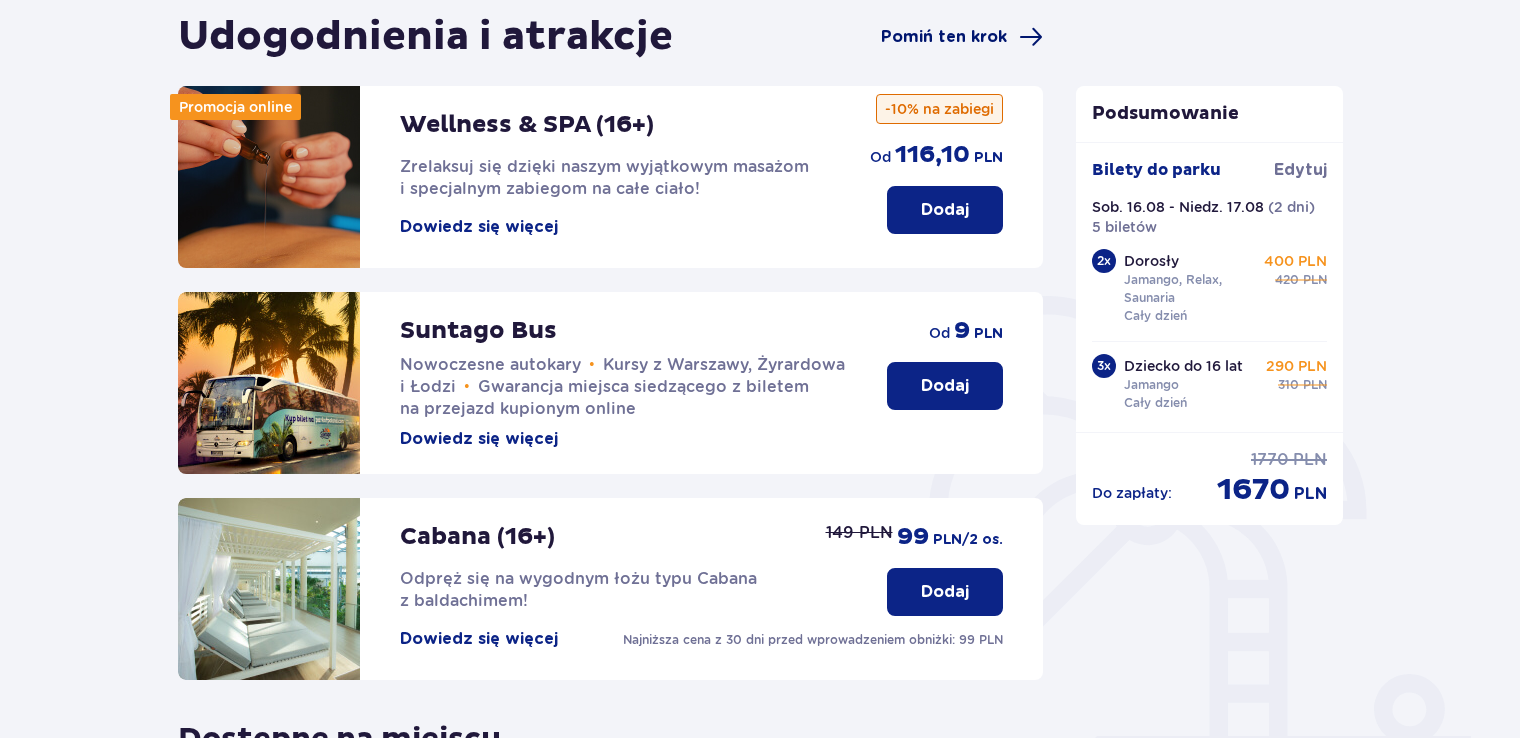 click on "Pomiń ten krok" at bounding box center (944, 37) 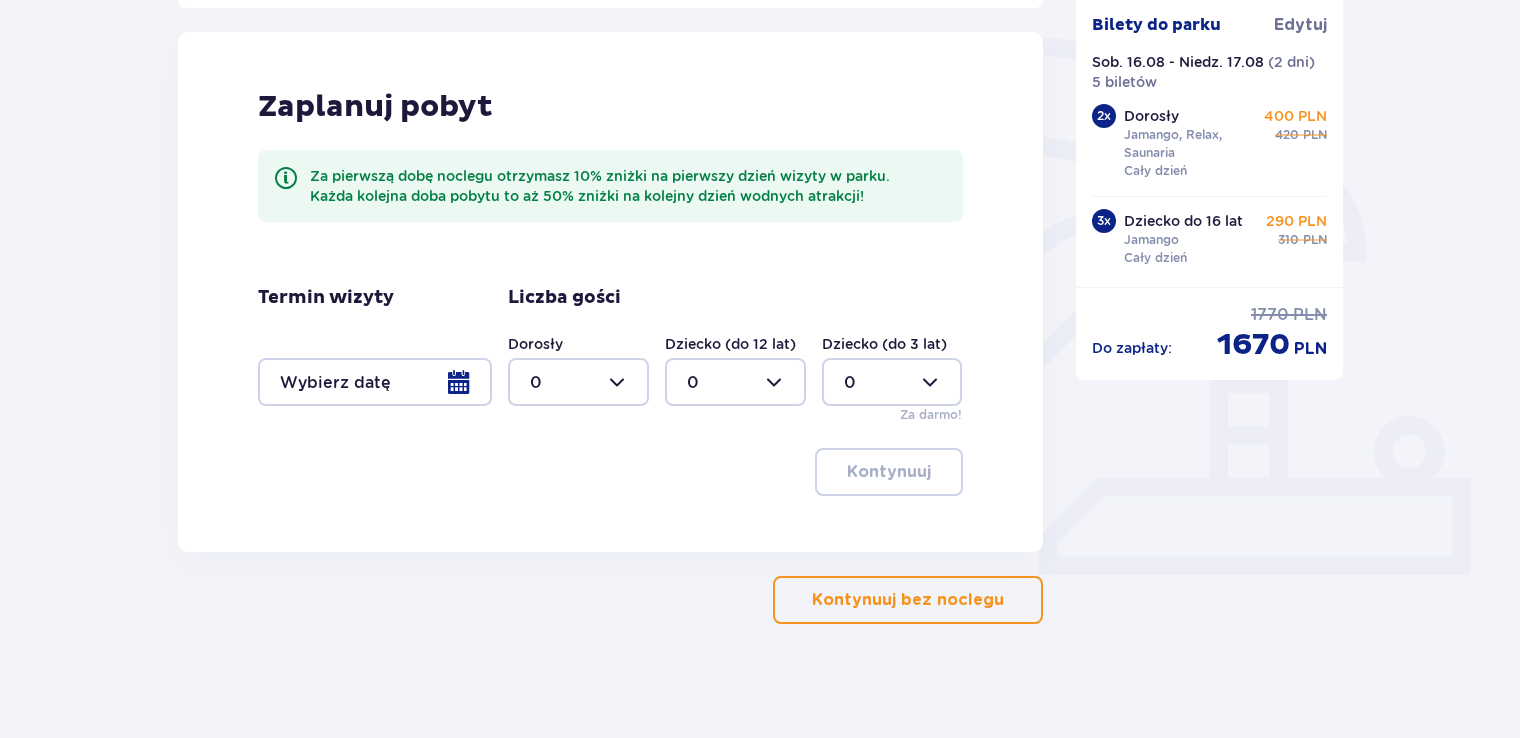 scroll, scrollTop: 464, scrollLeft: 0, axis: vertical 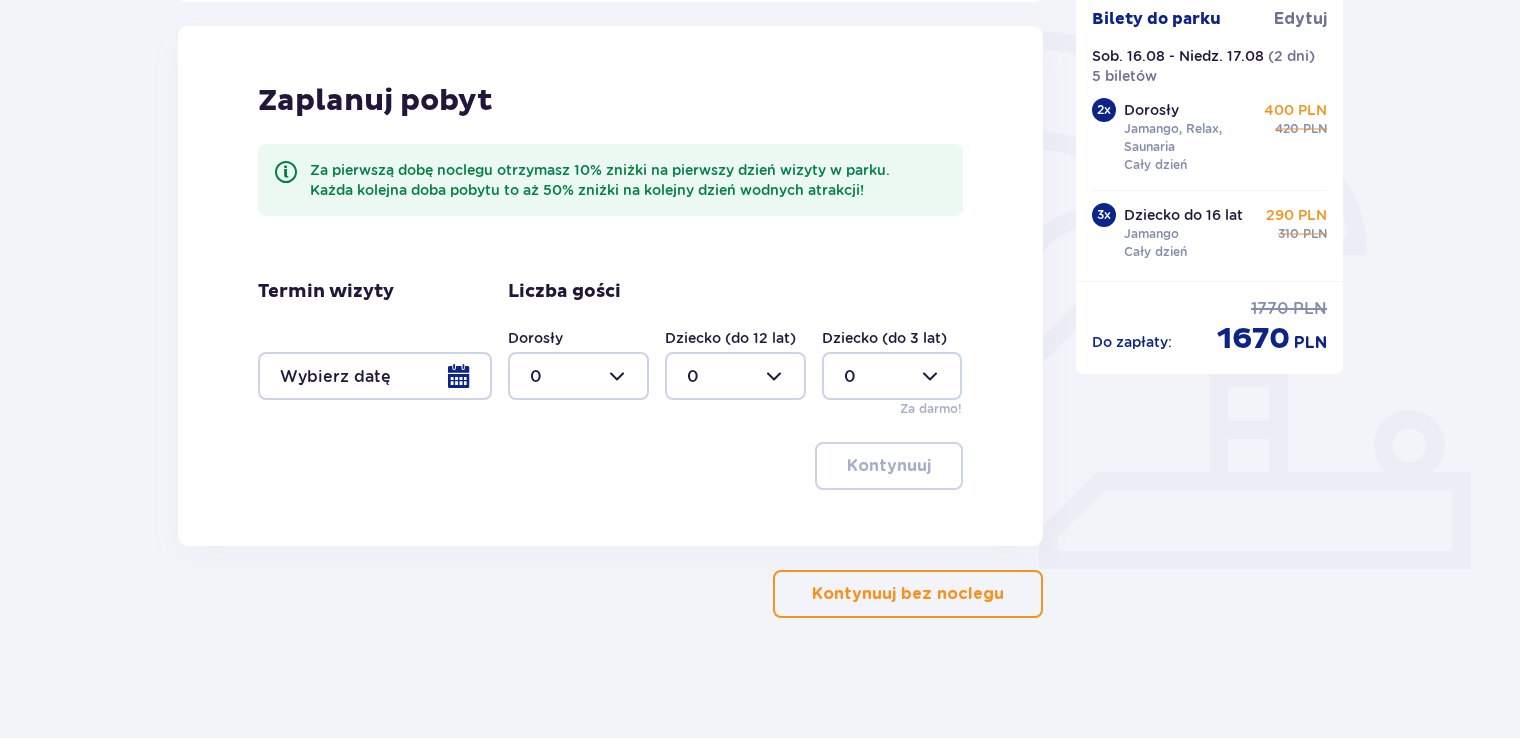 click at bounding box center (375, 376) 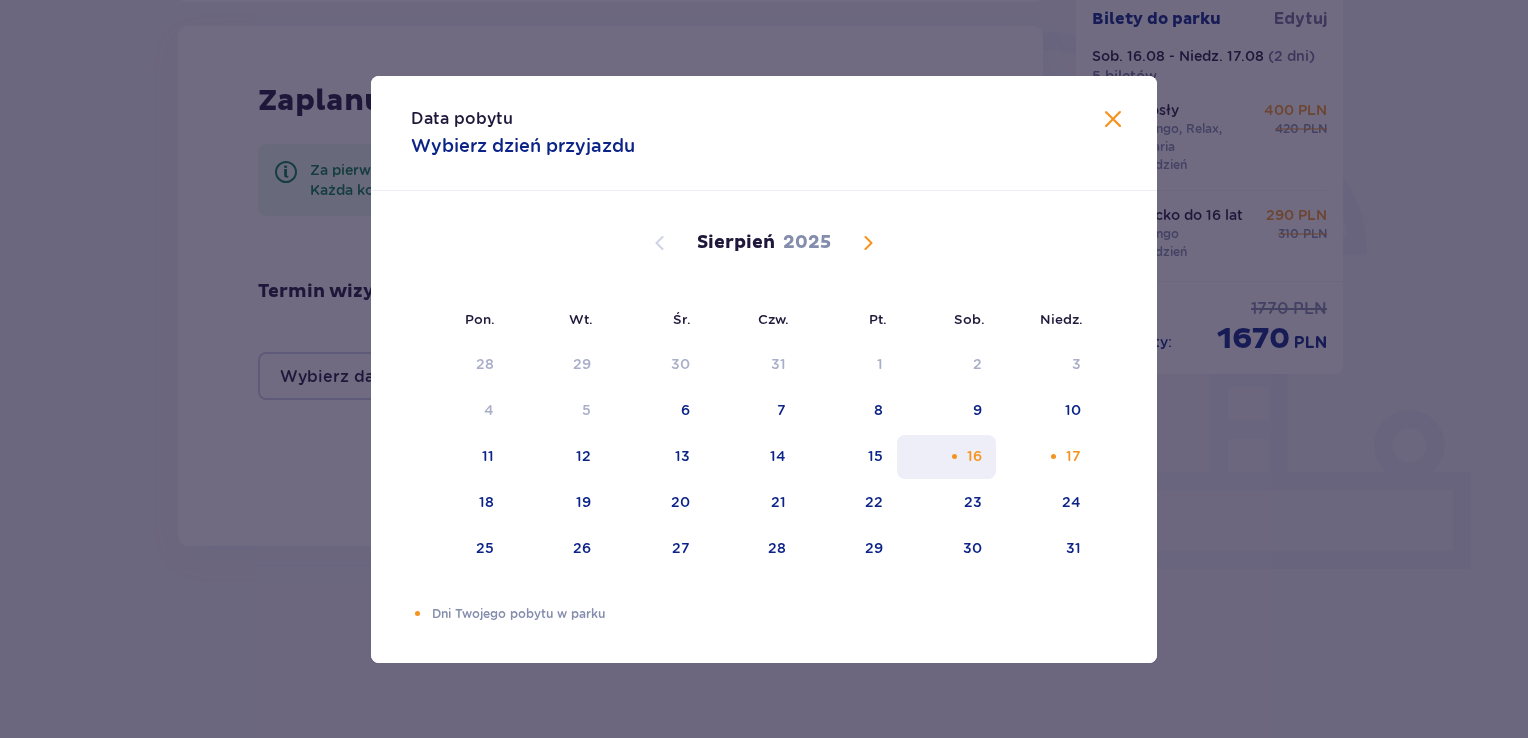 click on "16" at bounding box center [946, 457] 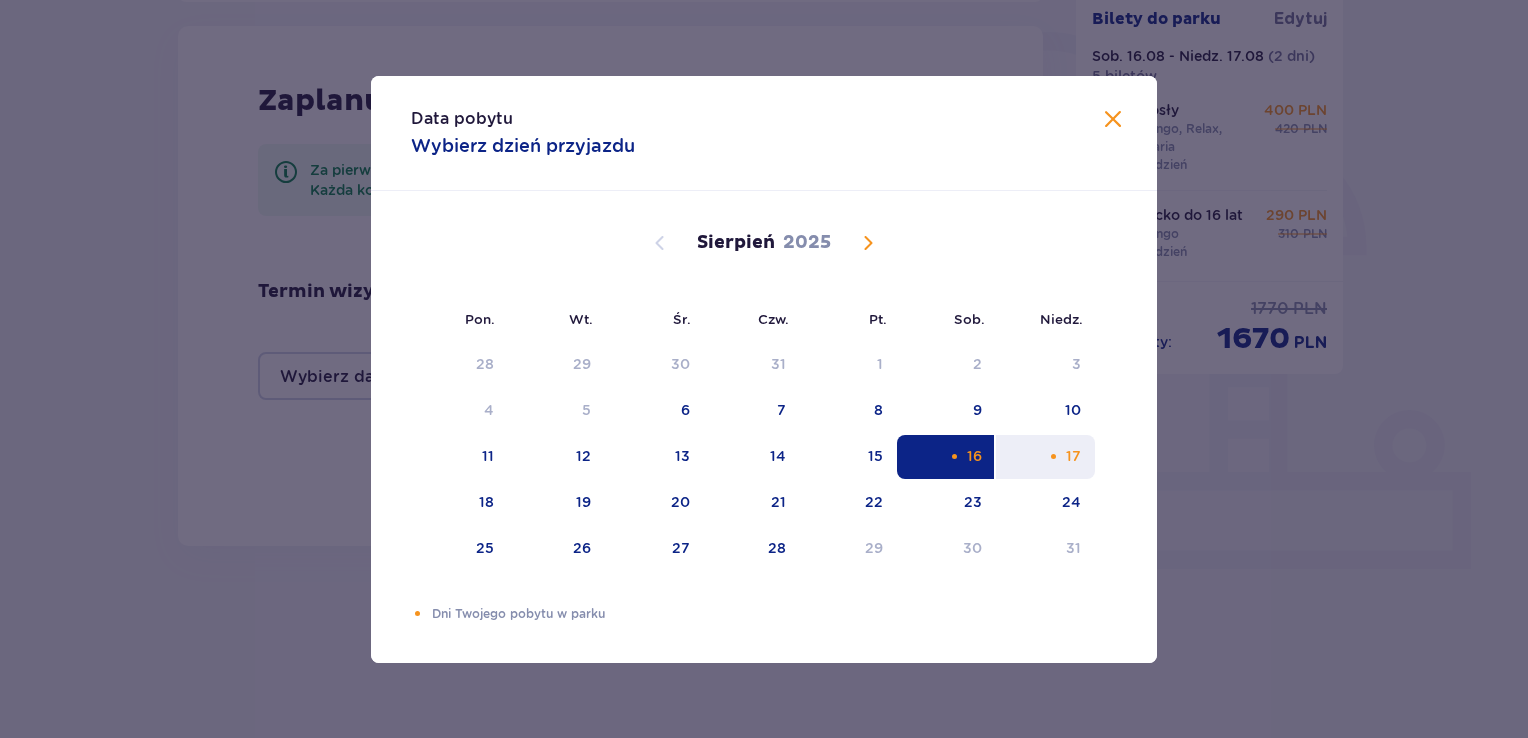 click on "17" at bounding box center [1045, 457] 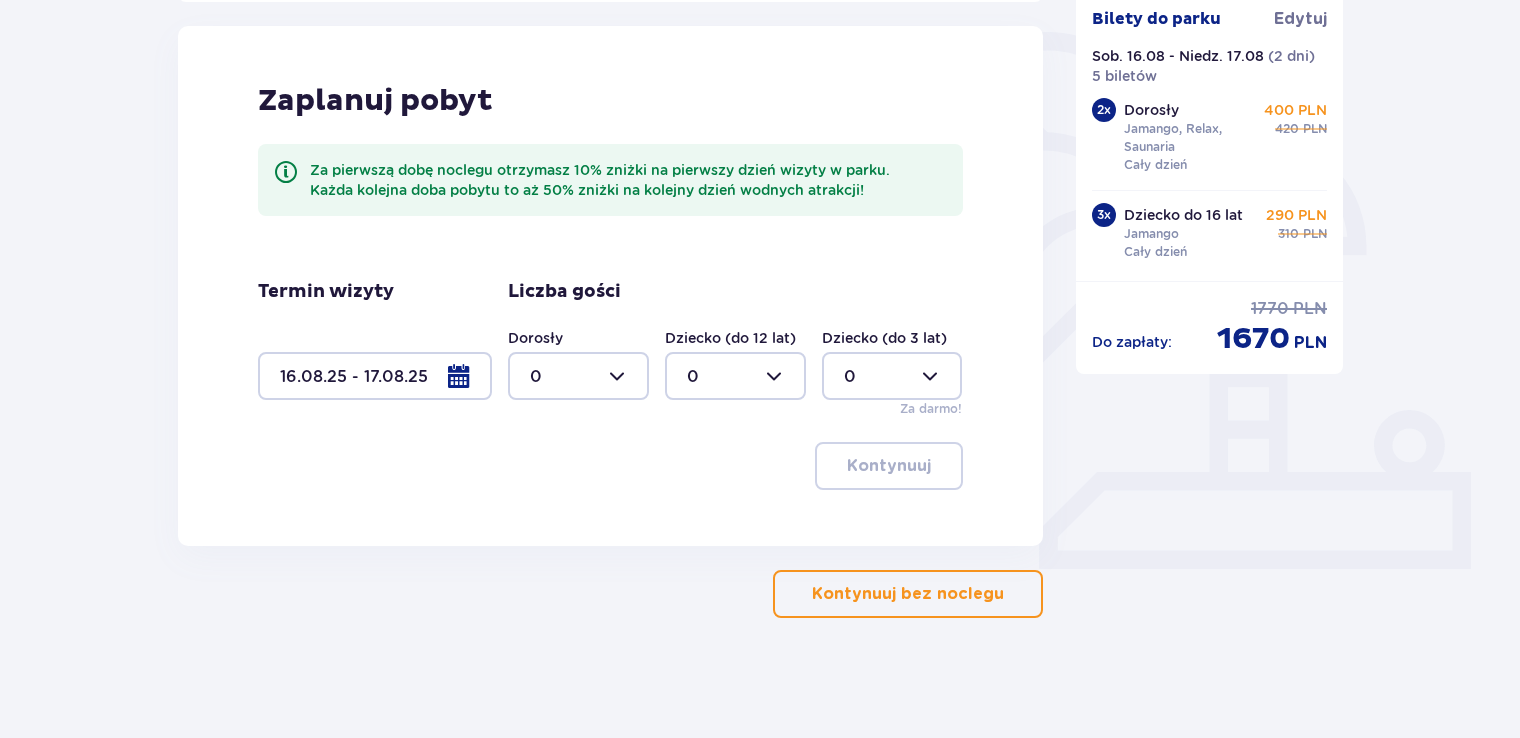 click at bounding box center [578, 376] 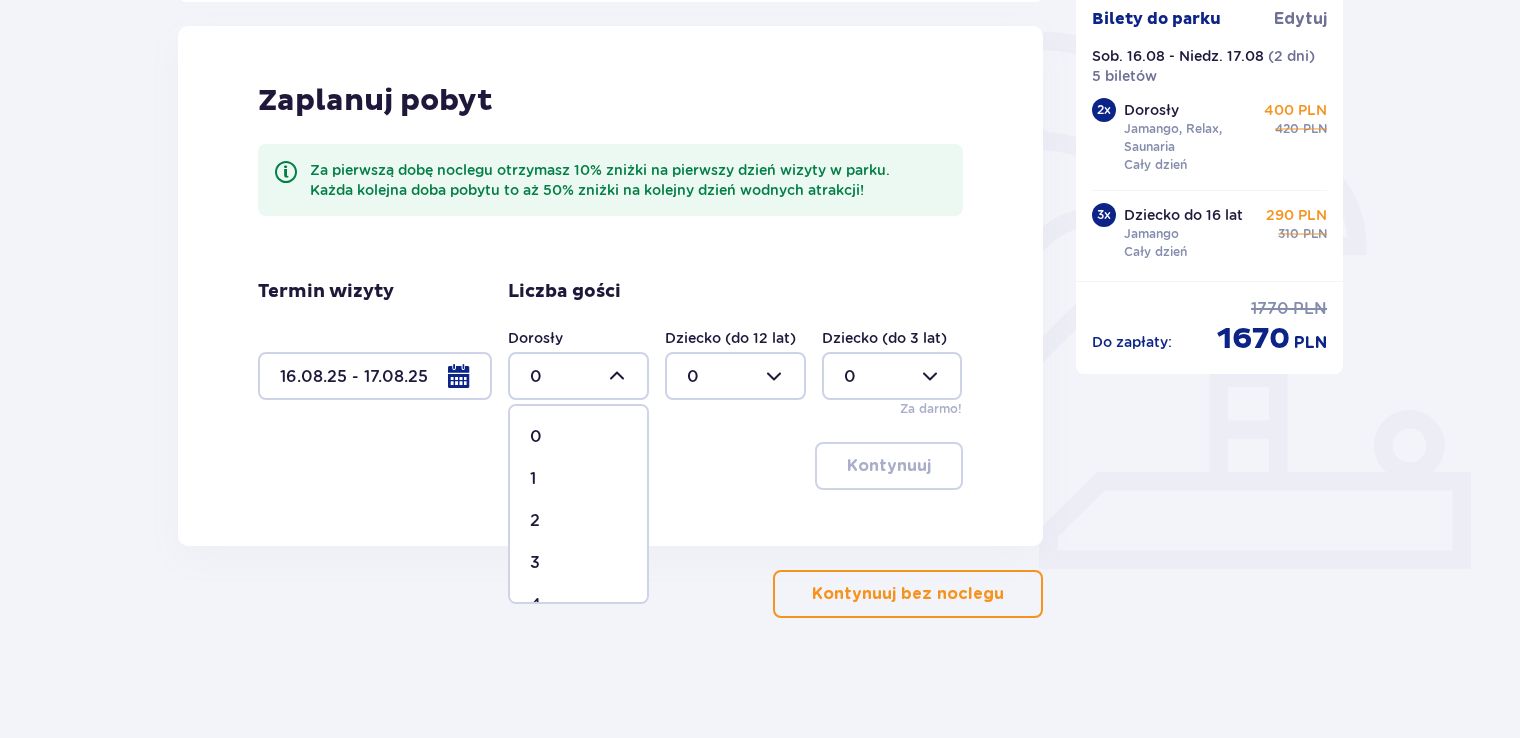 click on "2" at bounding box center (578, 521) 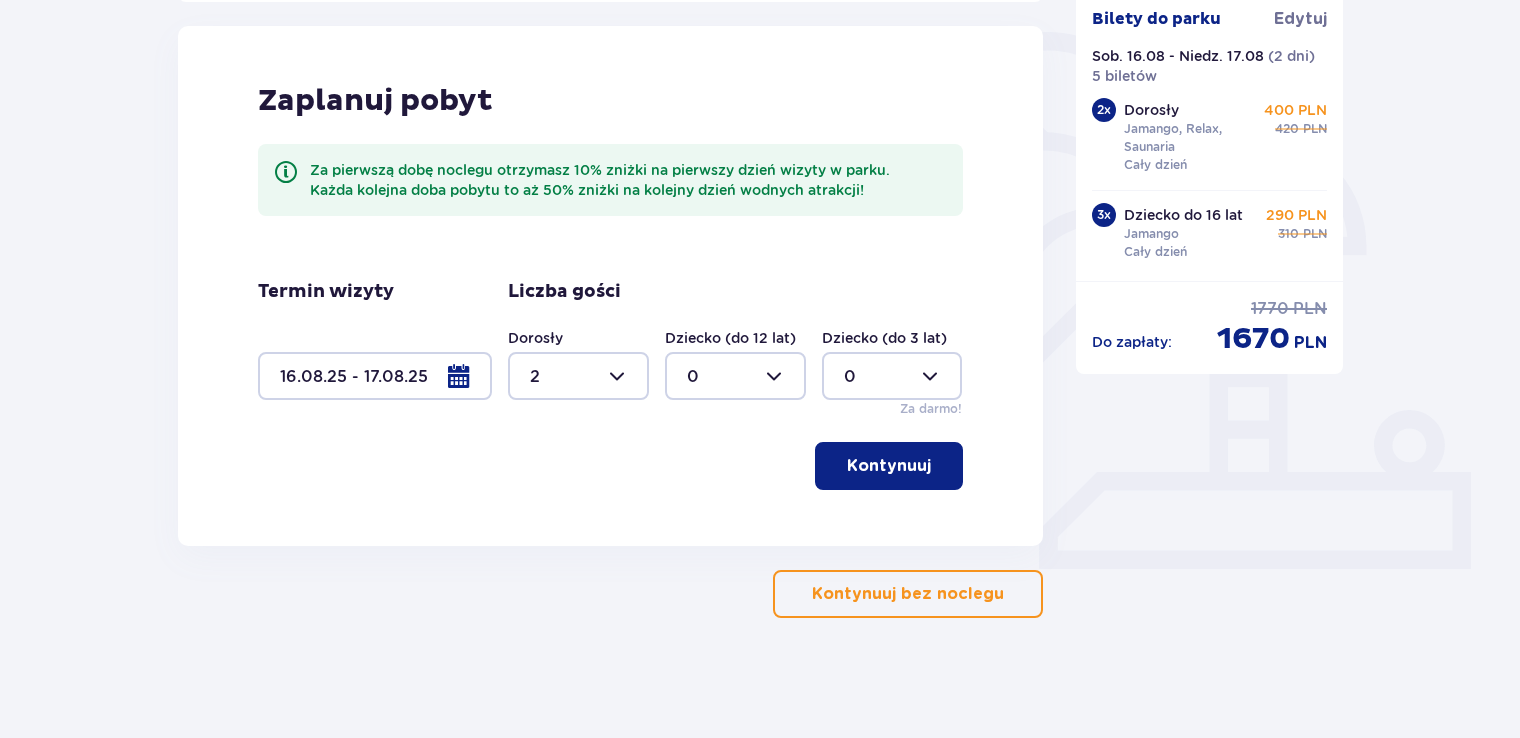 type on "2" 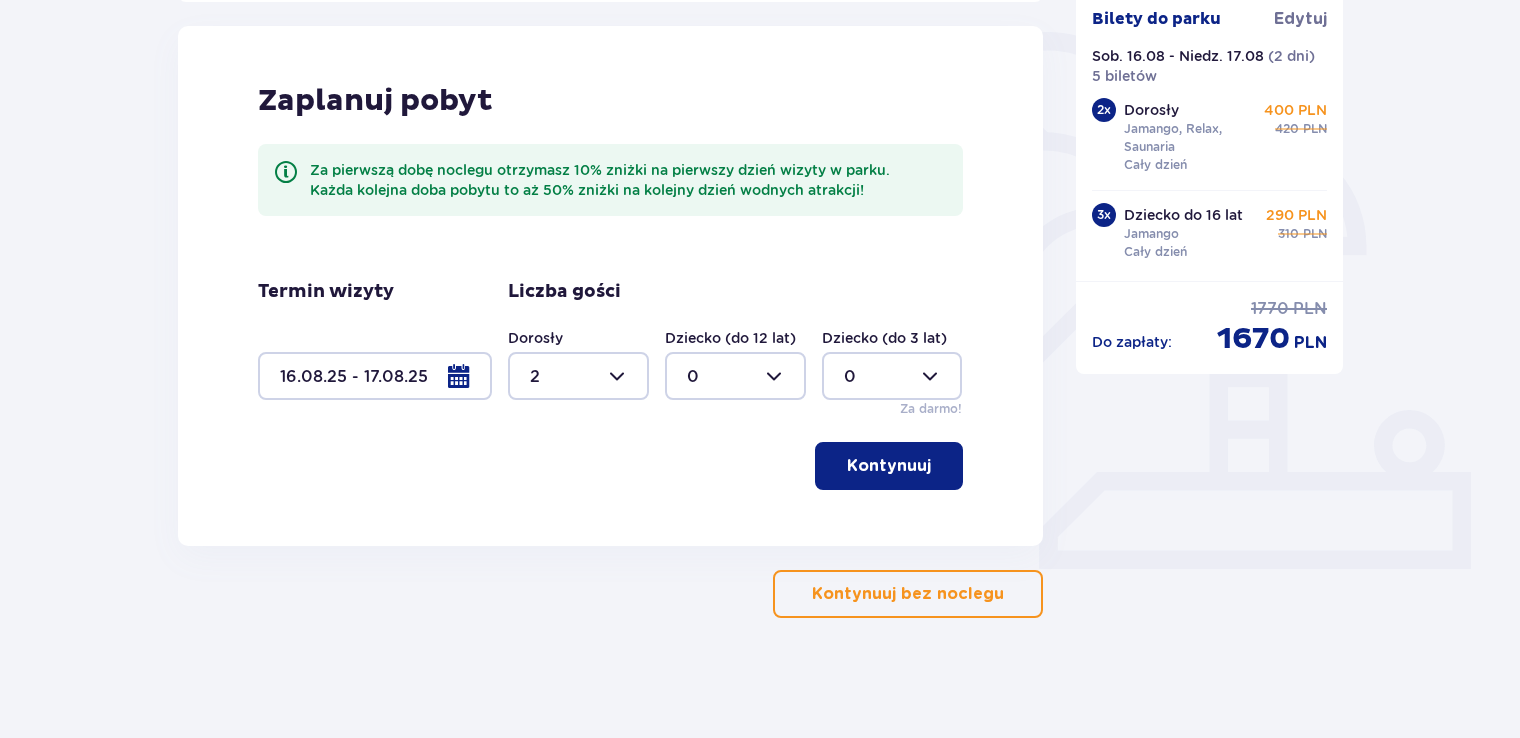 click at bounding box center [735, 376] 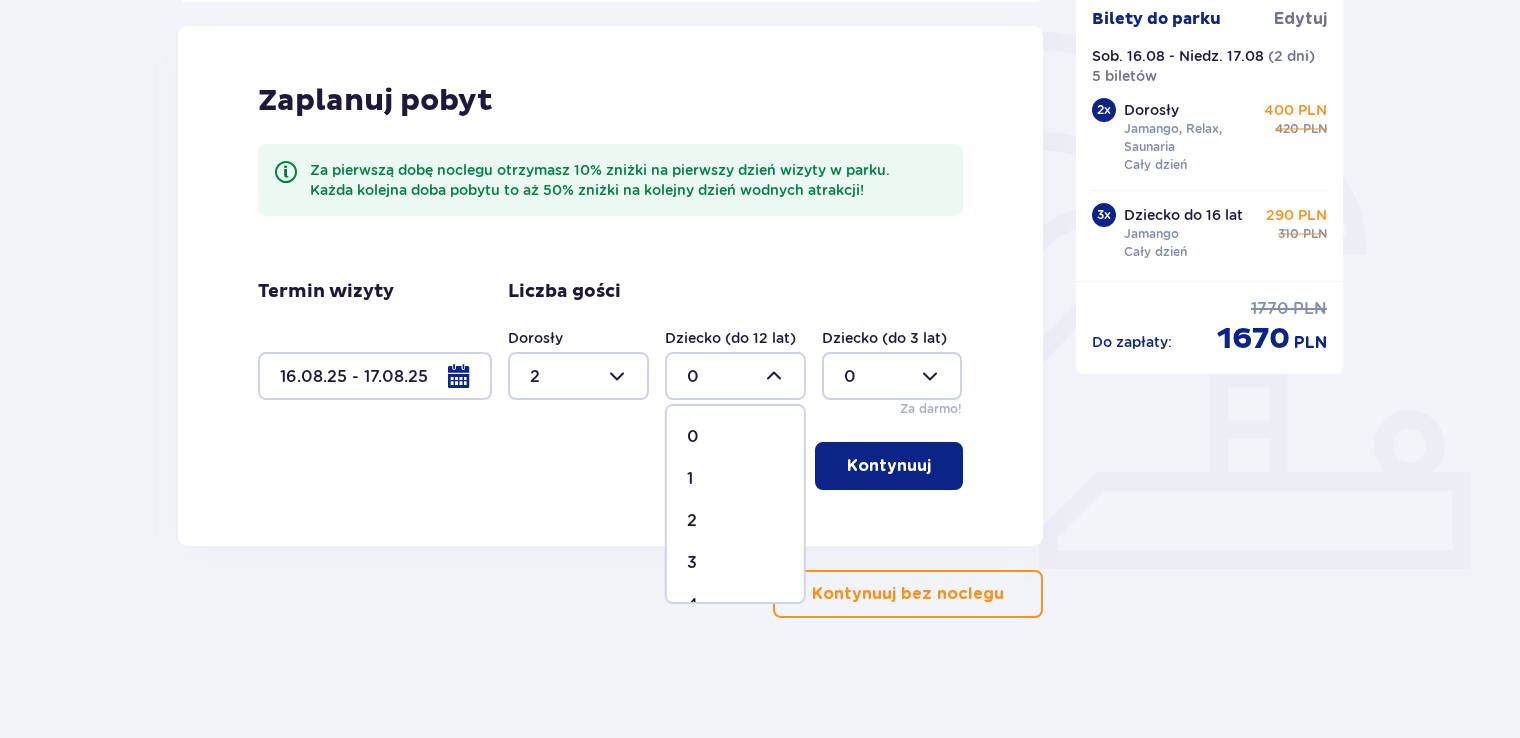 click on "2" at bounding box center (735, 521) 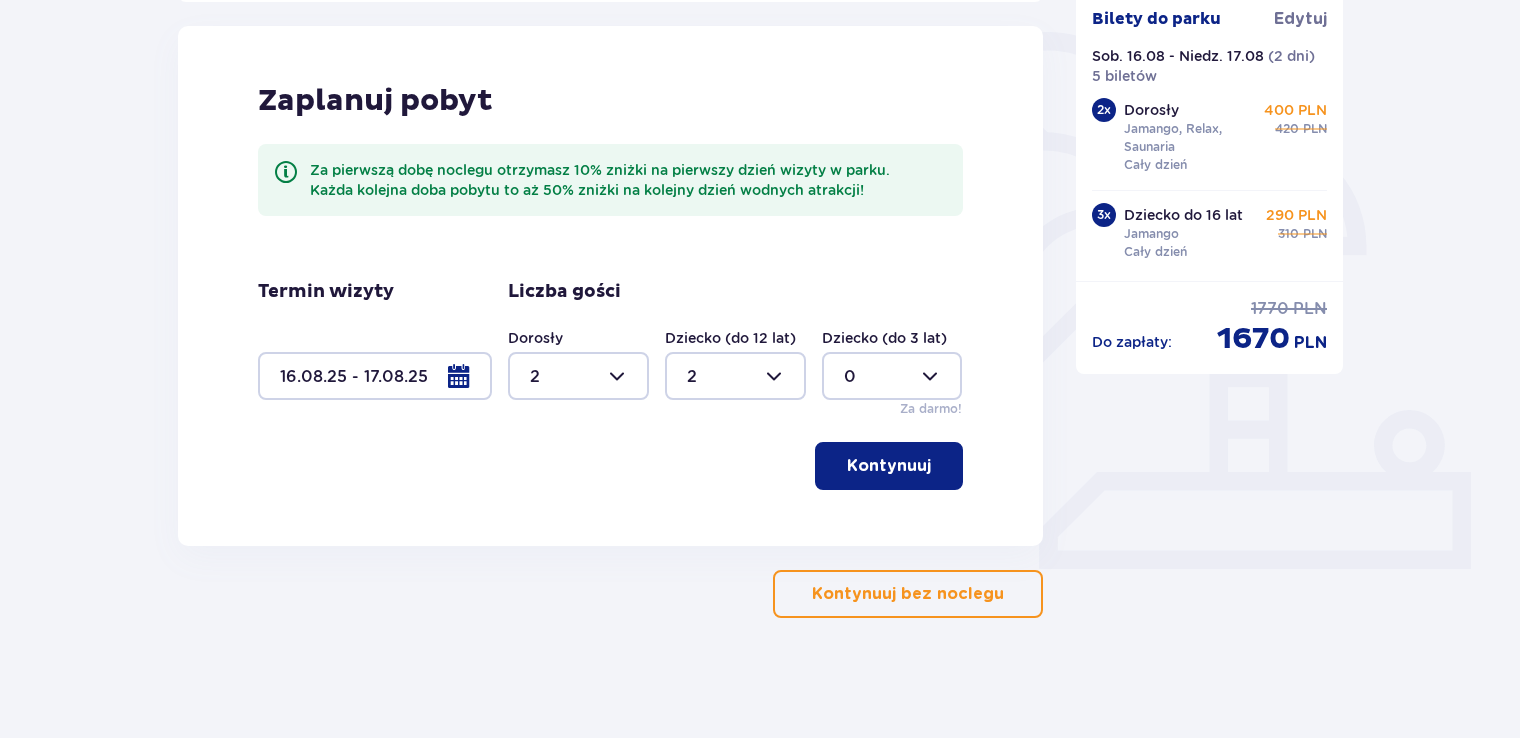click at bounding box center (578, 376) 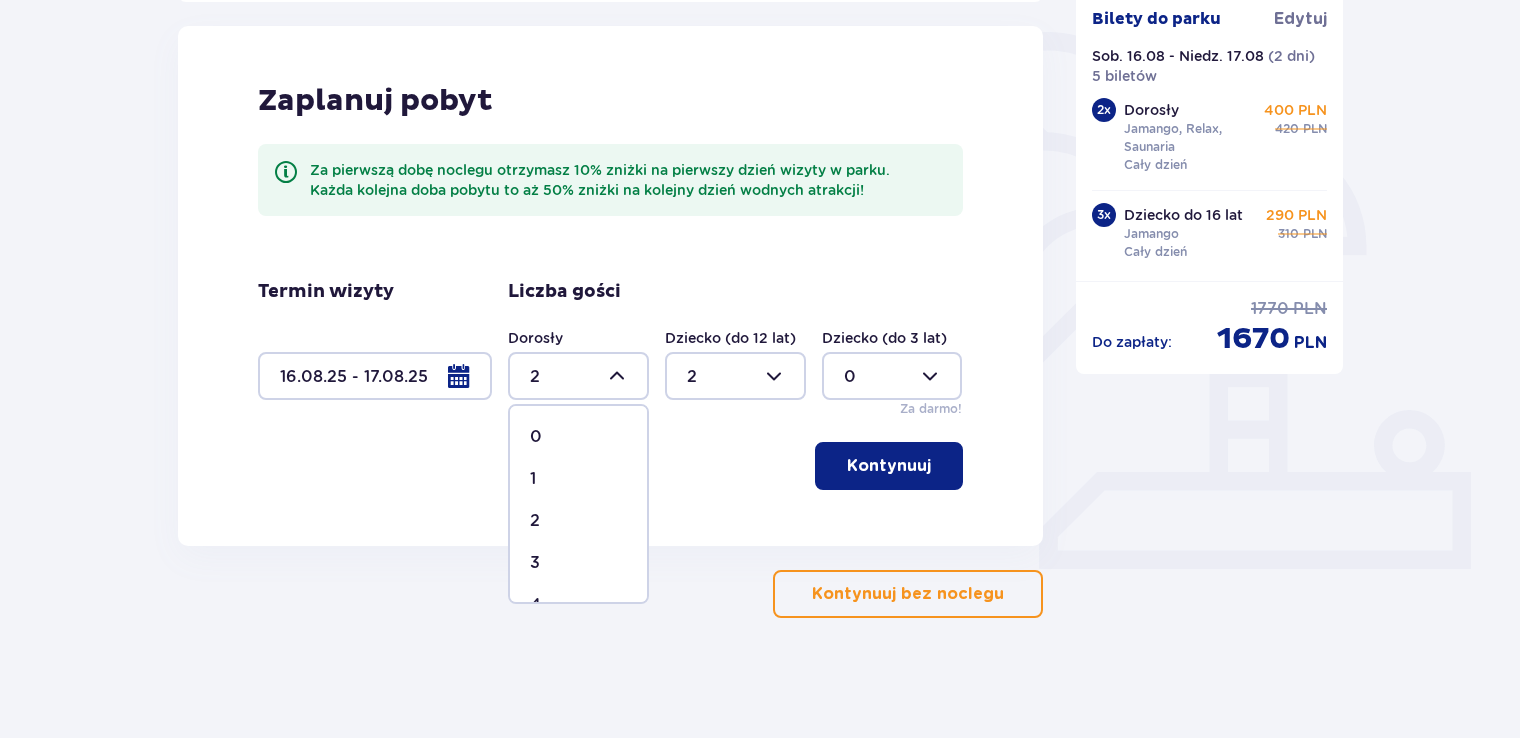 click on "3" at bounding box center [578, 563] 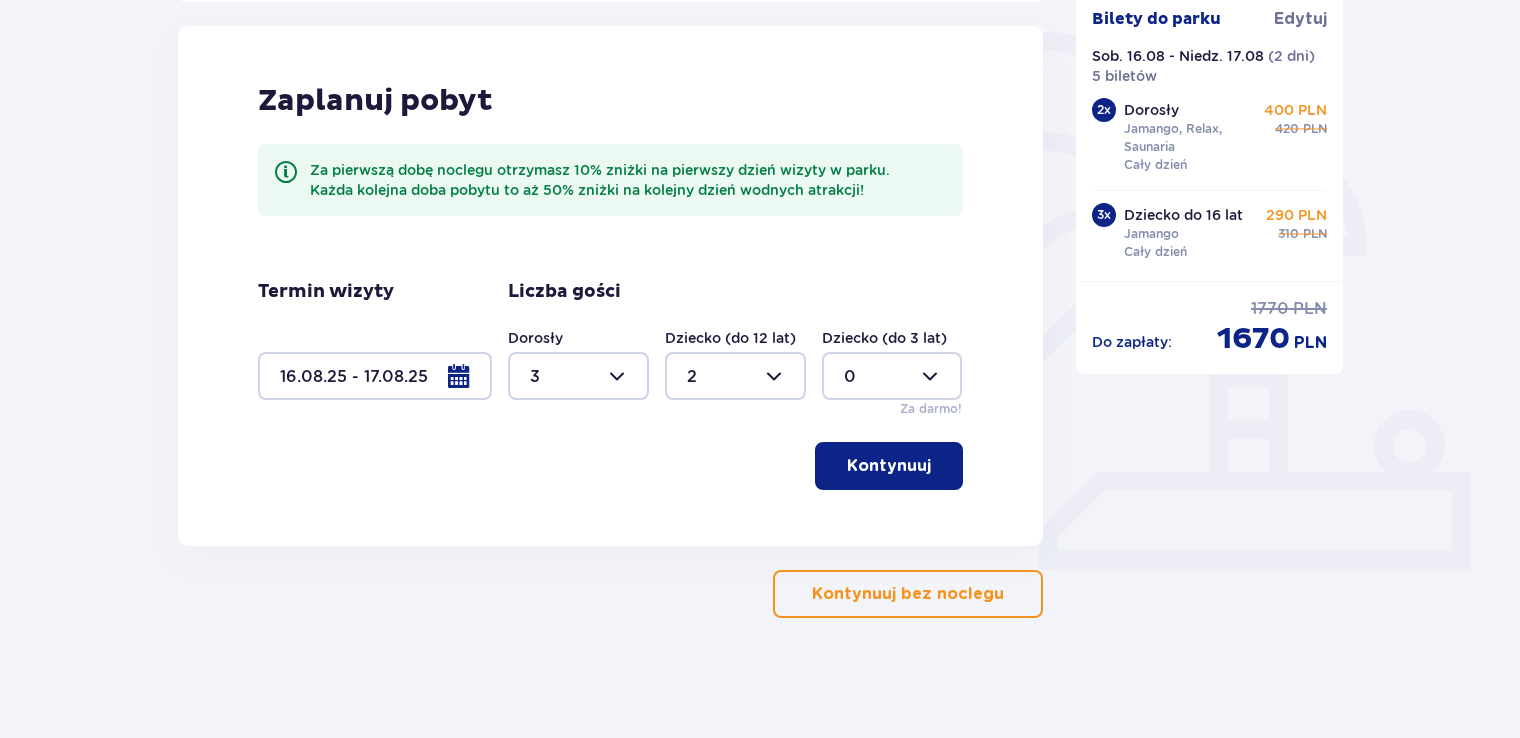 click on "Kontynuuj" at bounding box center [889, 466] 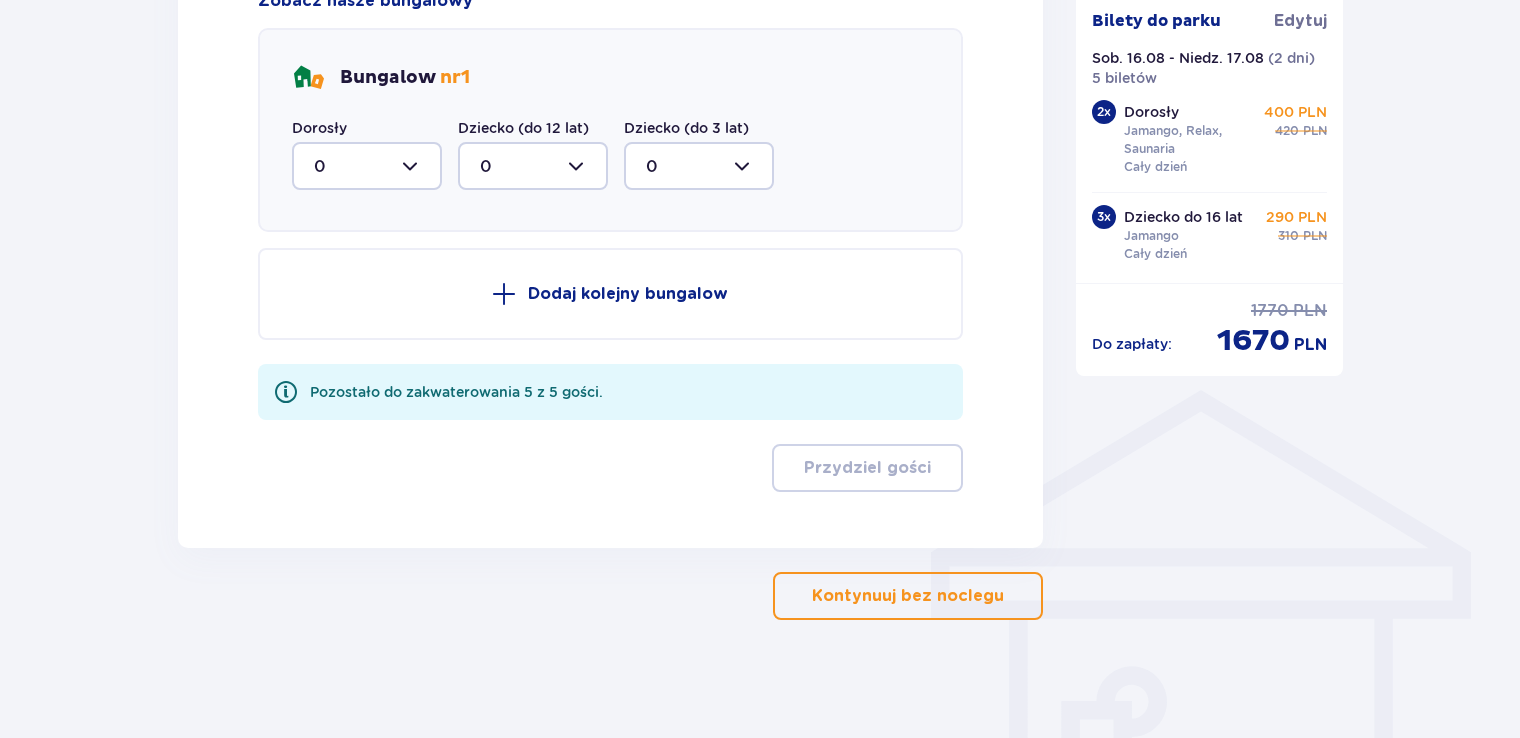 scroll, scrollTop: 1034, scrollLeft: 0, axis: vertical 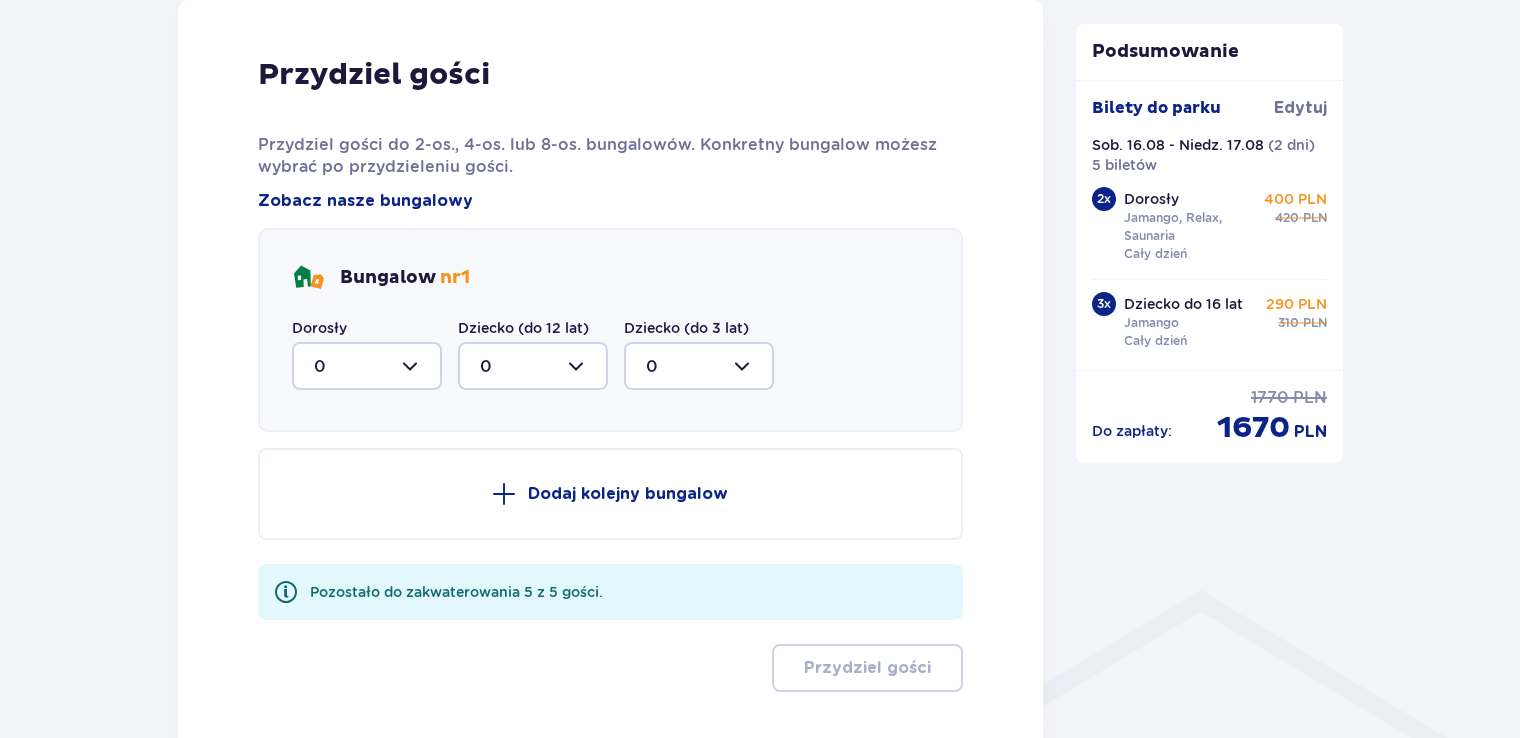 click at bounding box center (367, 366) 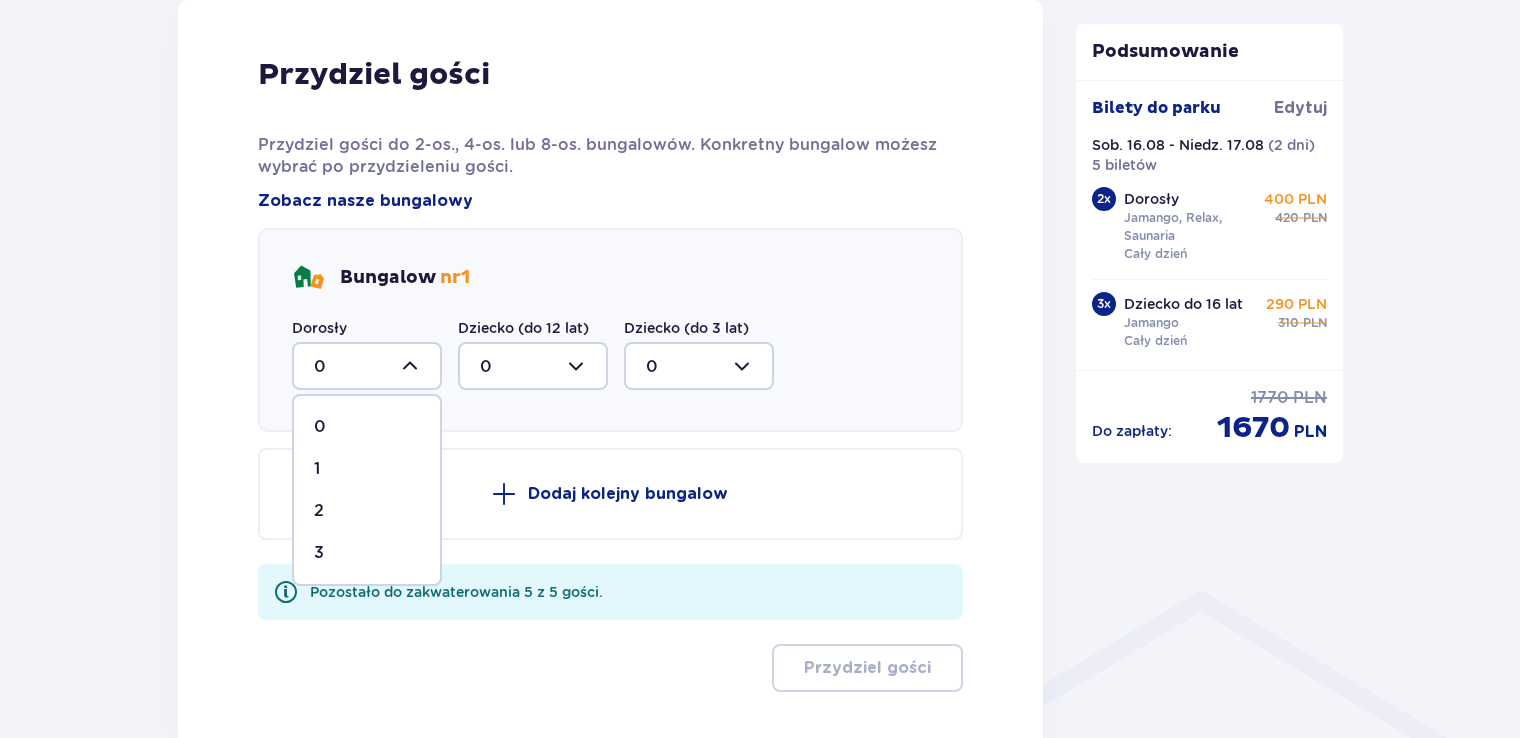 click on "3" at bounding box center (367, 553) 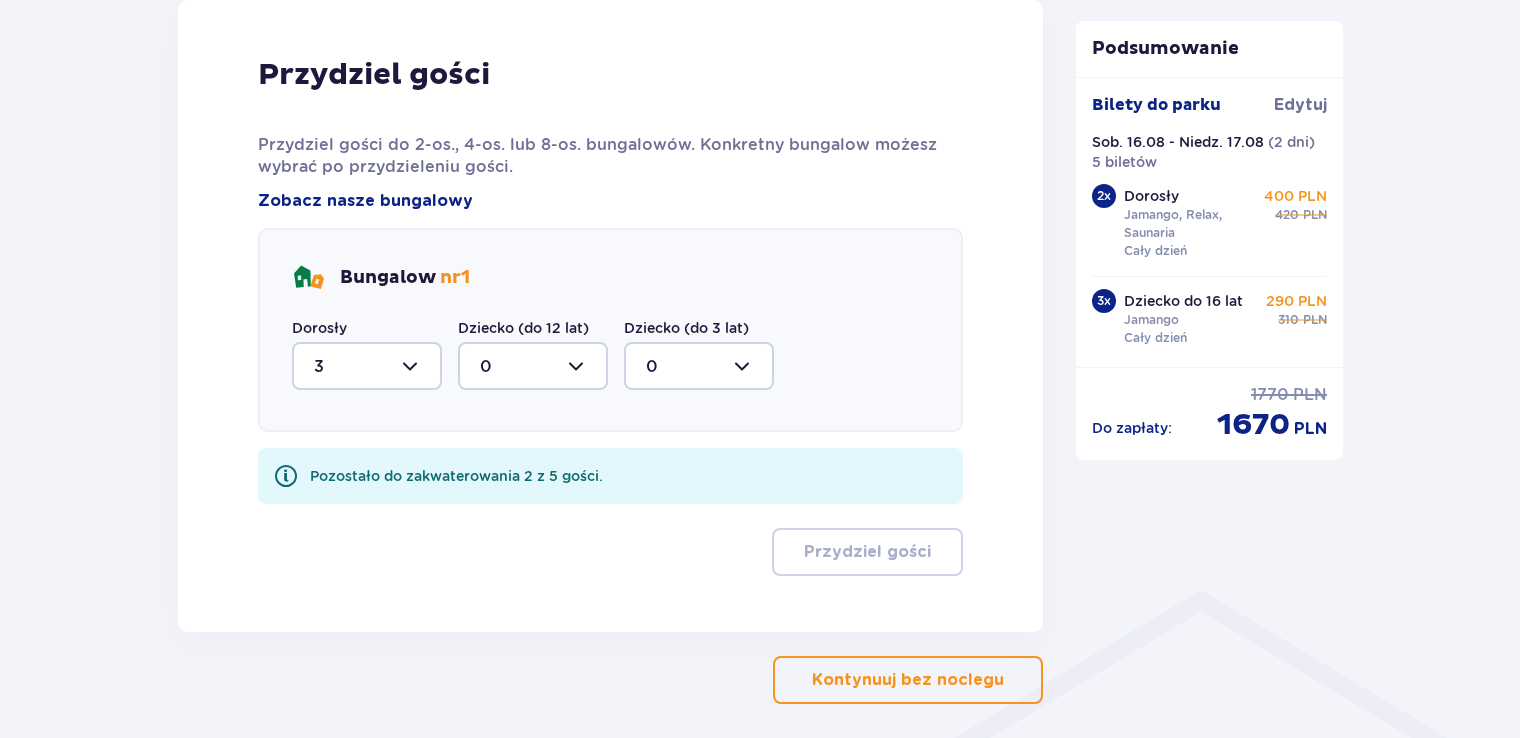 click at bounding box center (533, 366) 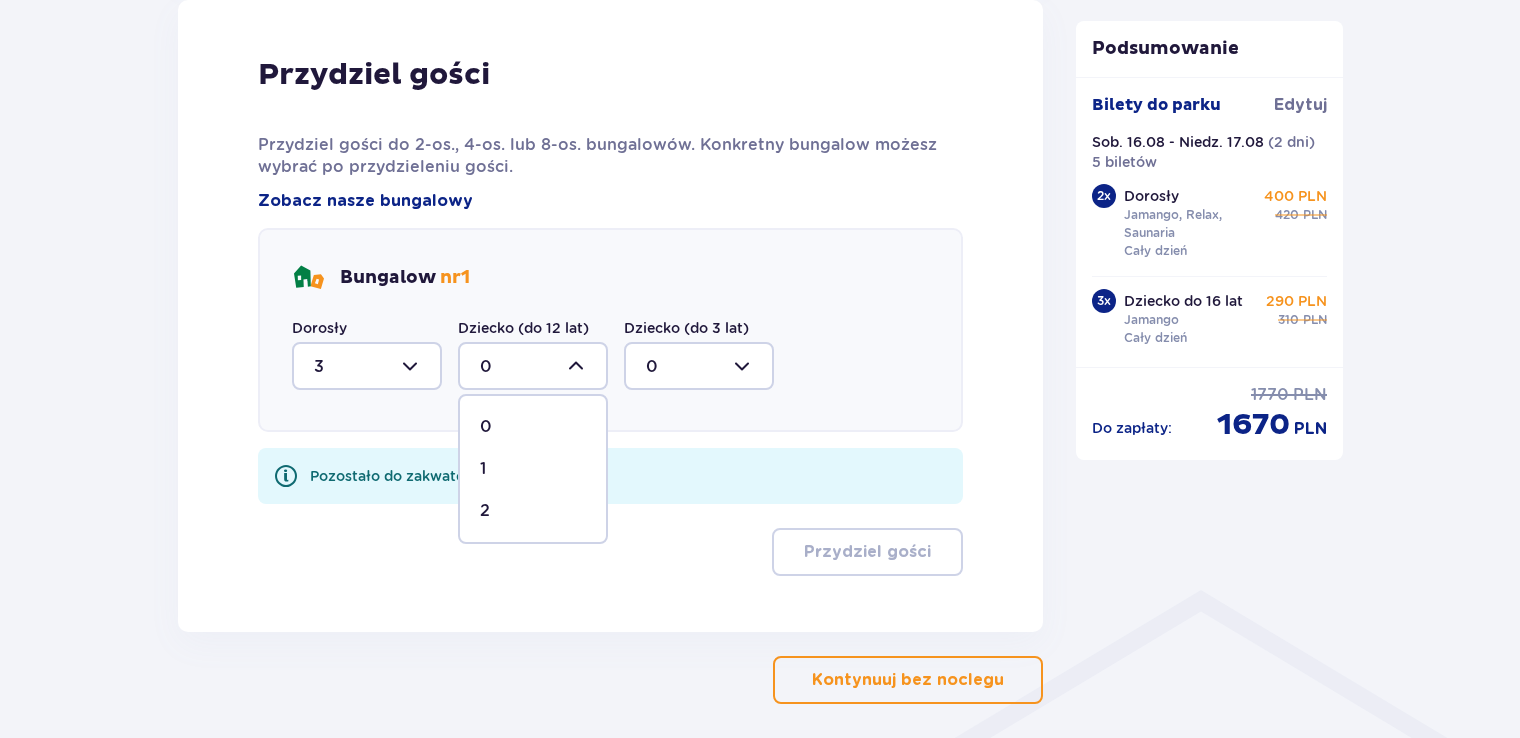 click on "2" at bounding box center [533, 511] 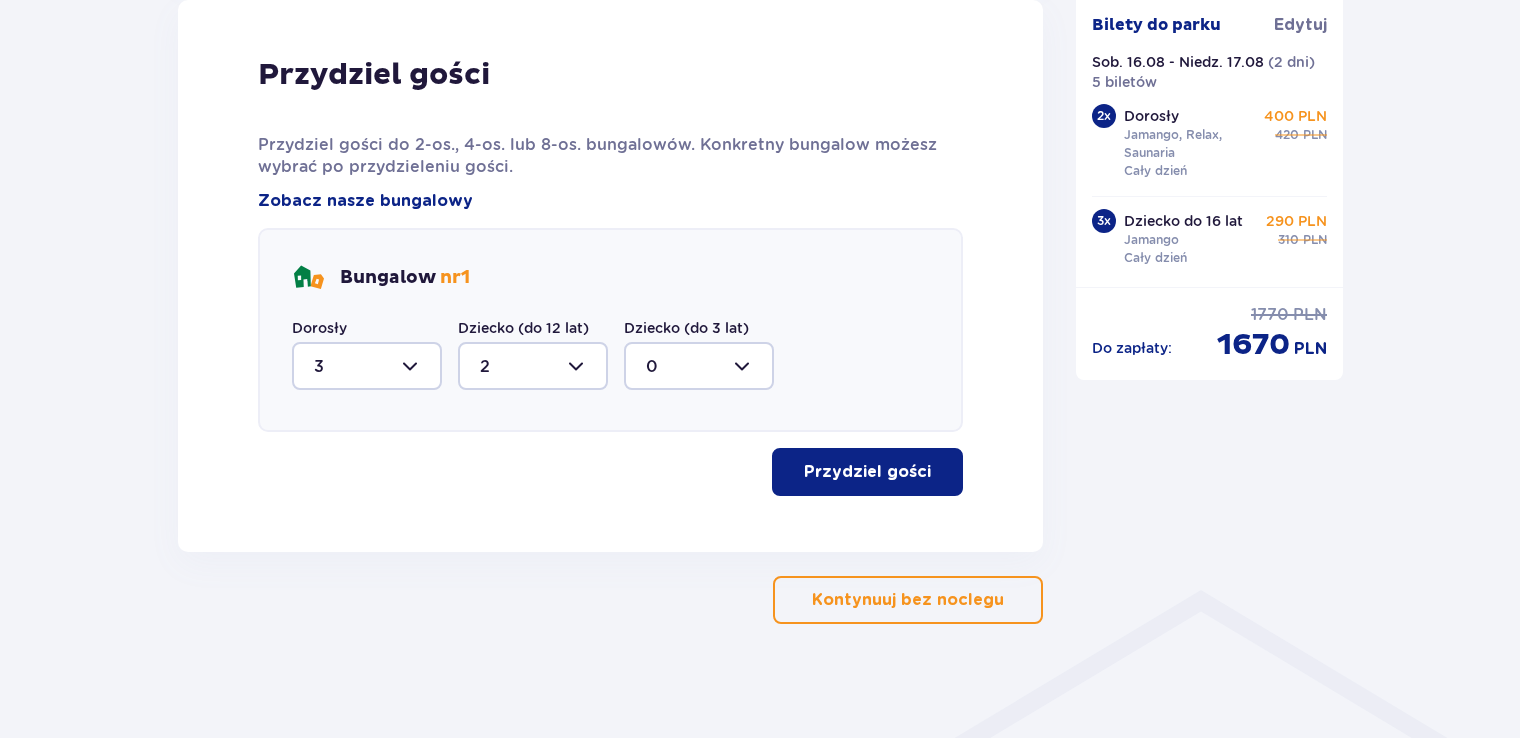 click on "Przydziel gości" at bounding box center (867, 472) 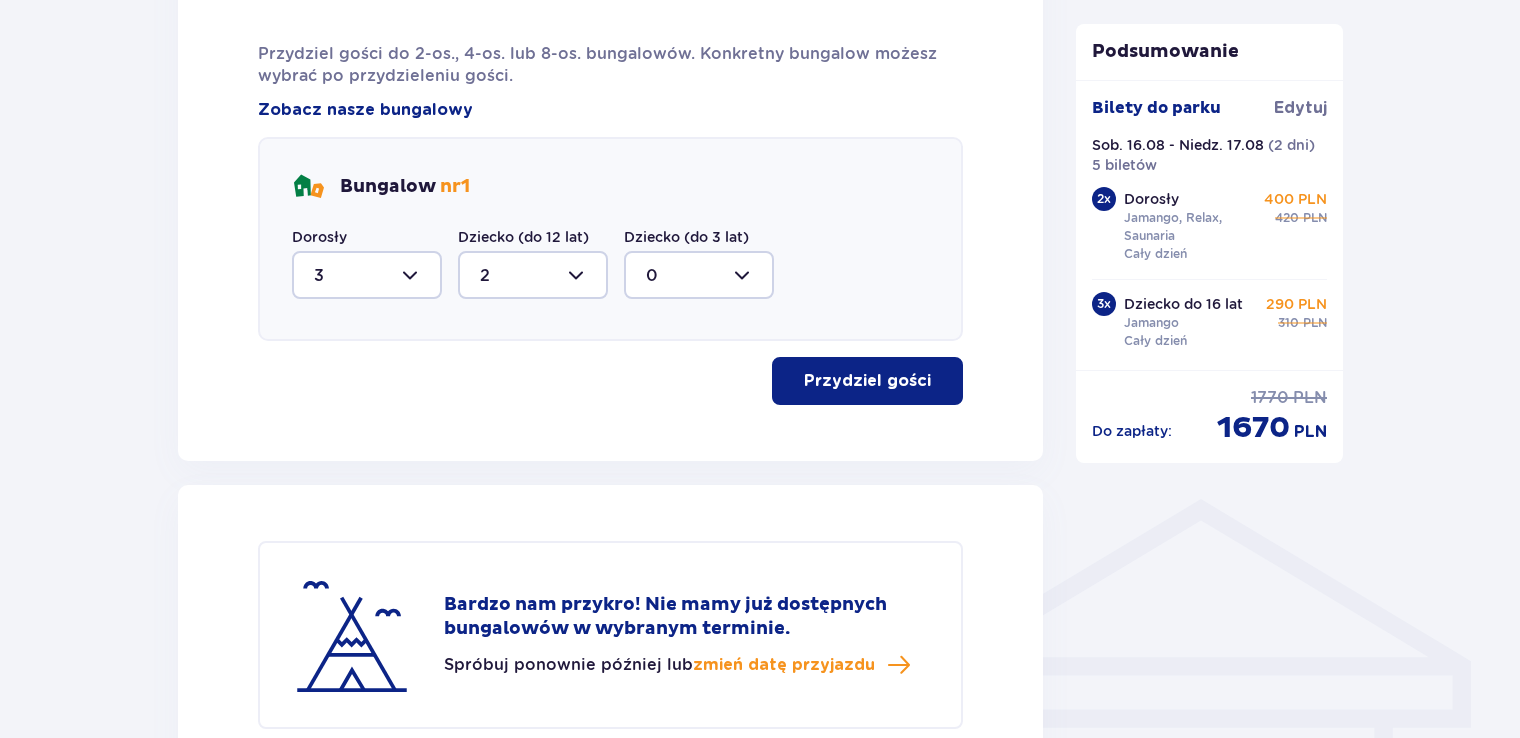 scroll, scrollTop: 1262, scrollLeft: 0, axis: vertical 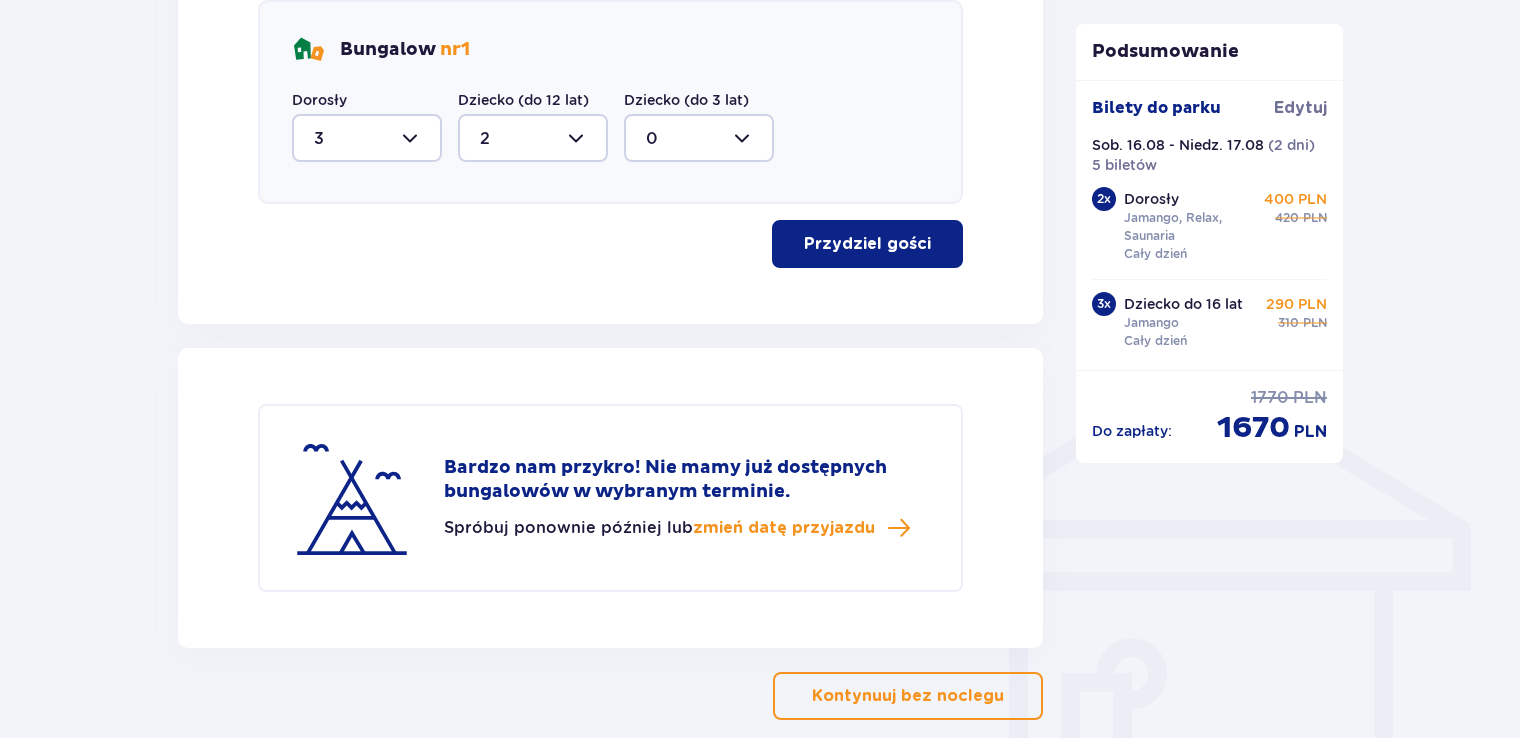 click on "Przydziel gości" at bounding box center (867, 244) 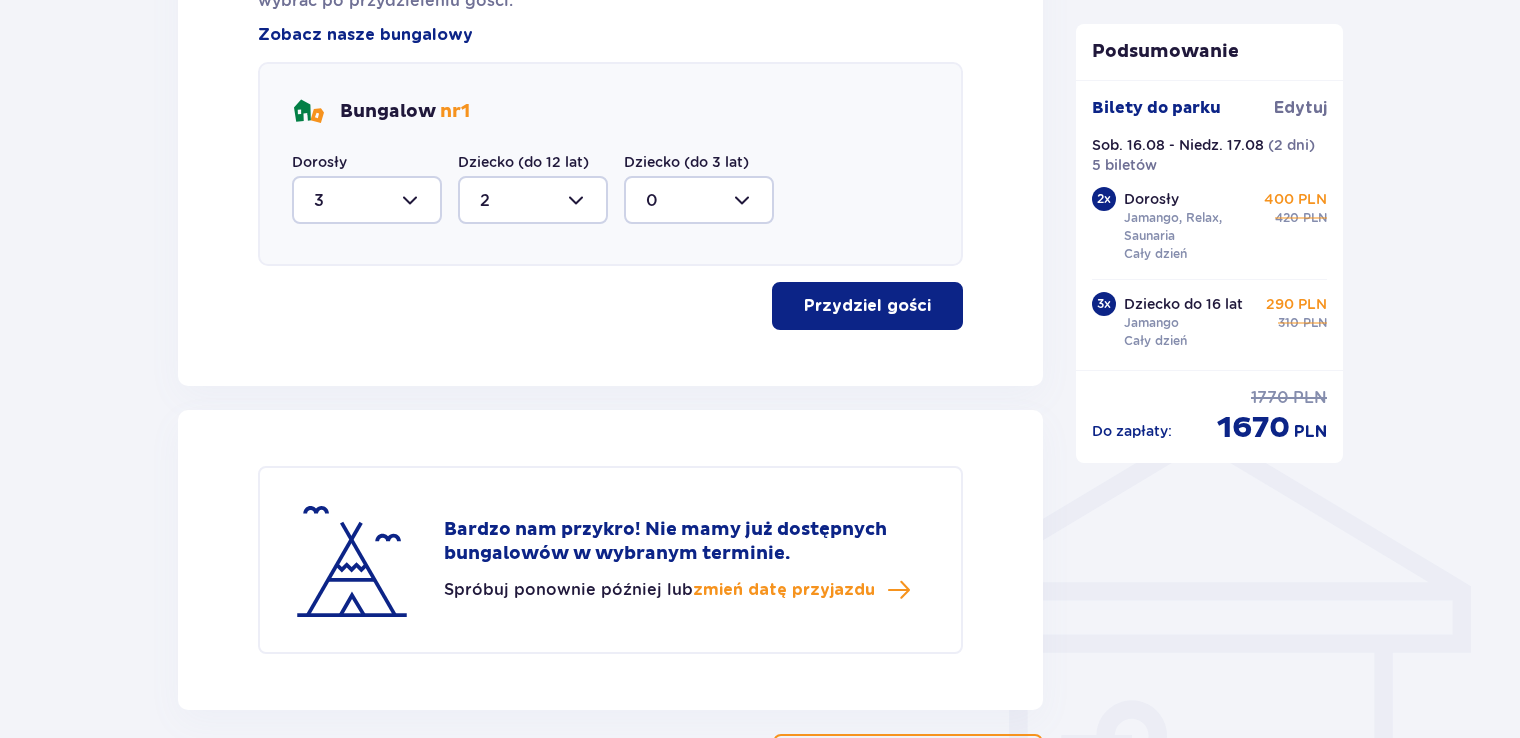 scroll, scrollTop: 700, scrollLeft: 0, axis: vertical 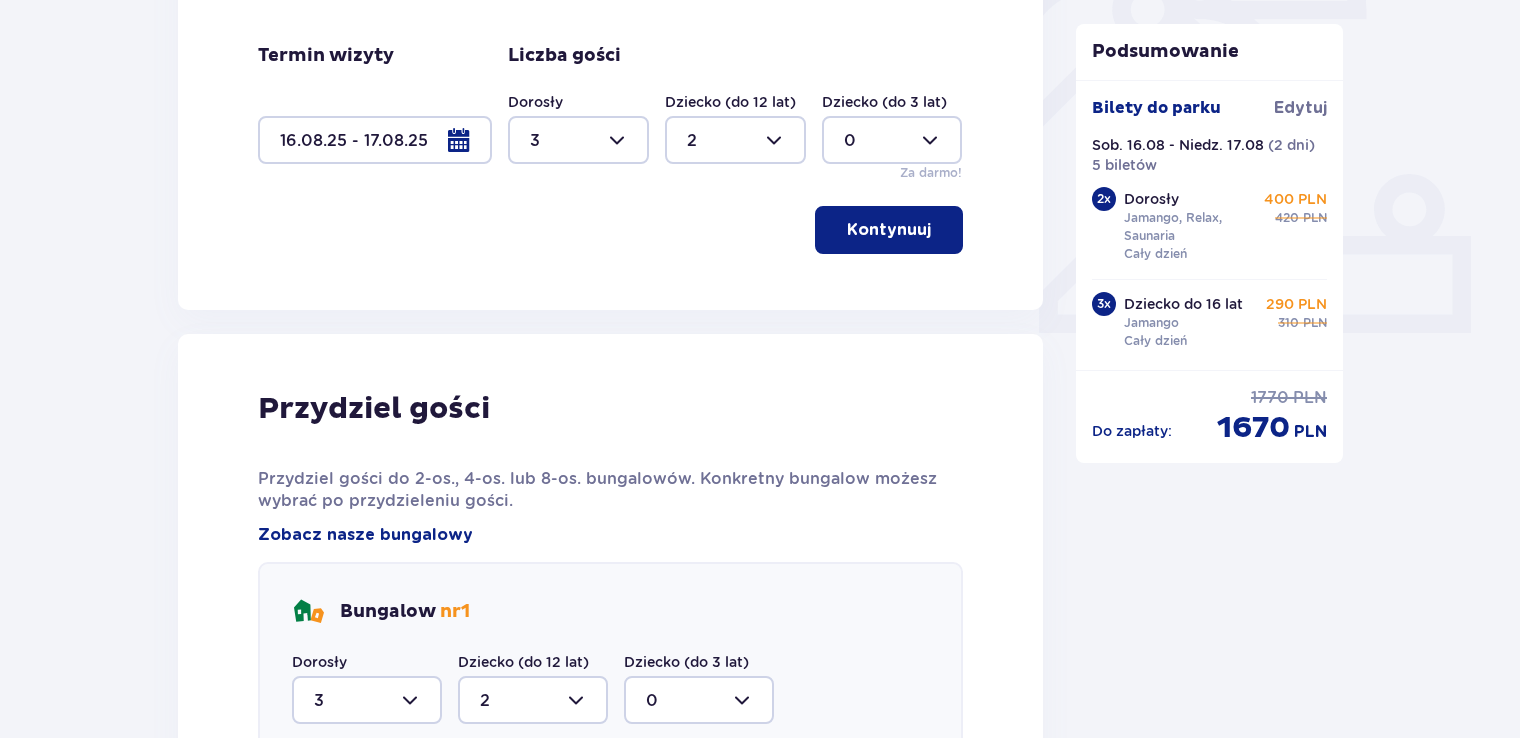 click at bounding box center (578, 140) 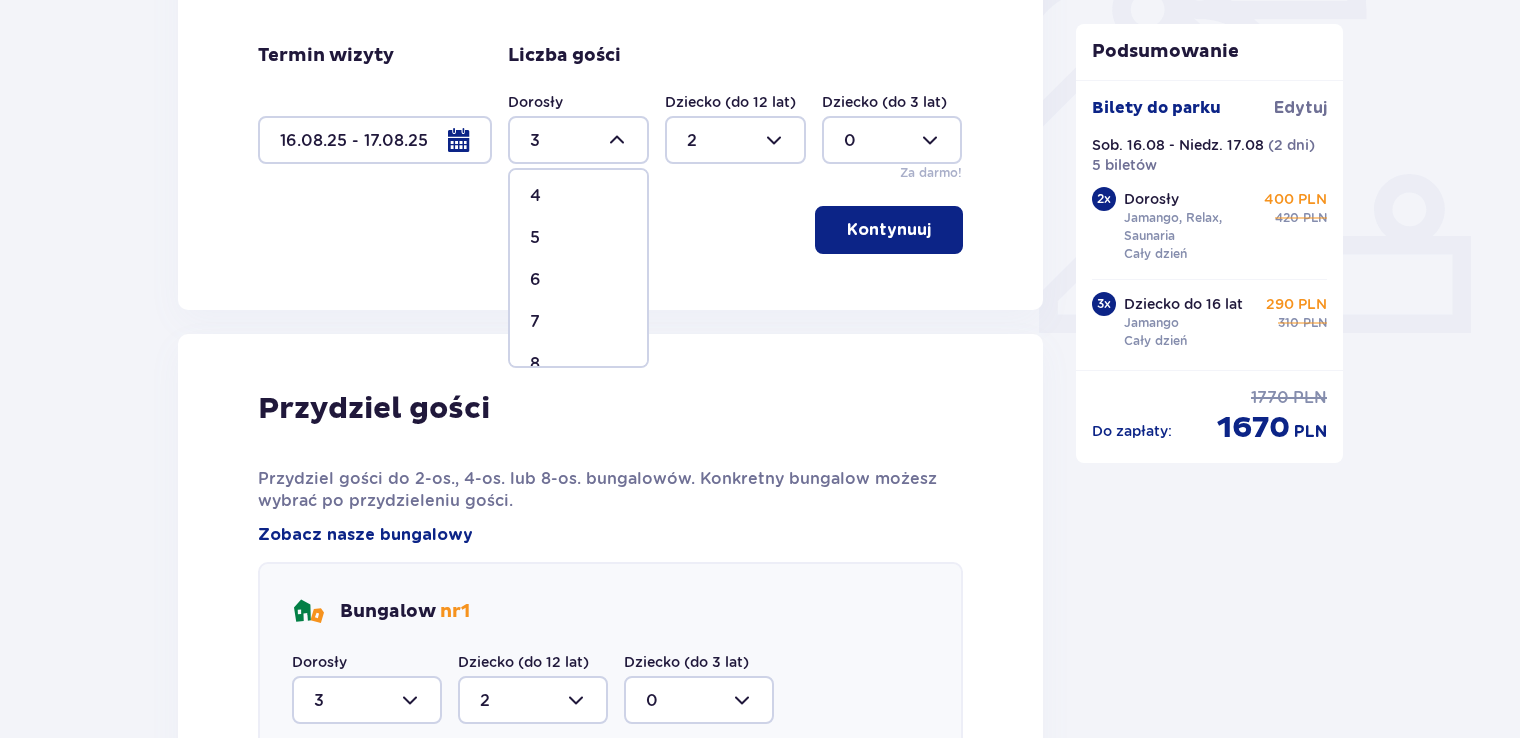 scroll, scrollTop: 100, scrollLeft: 0, axis: vertical 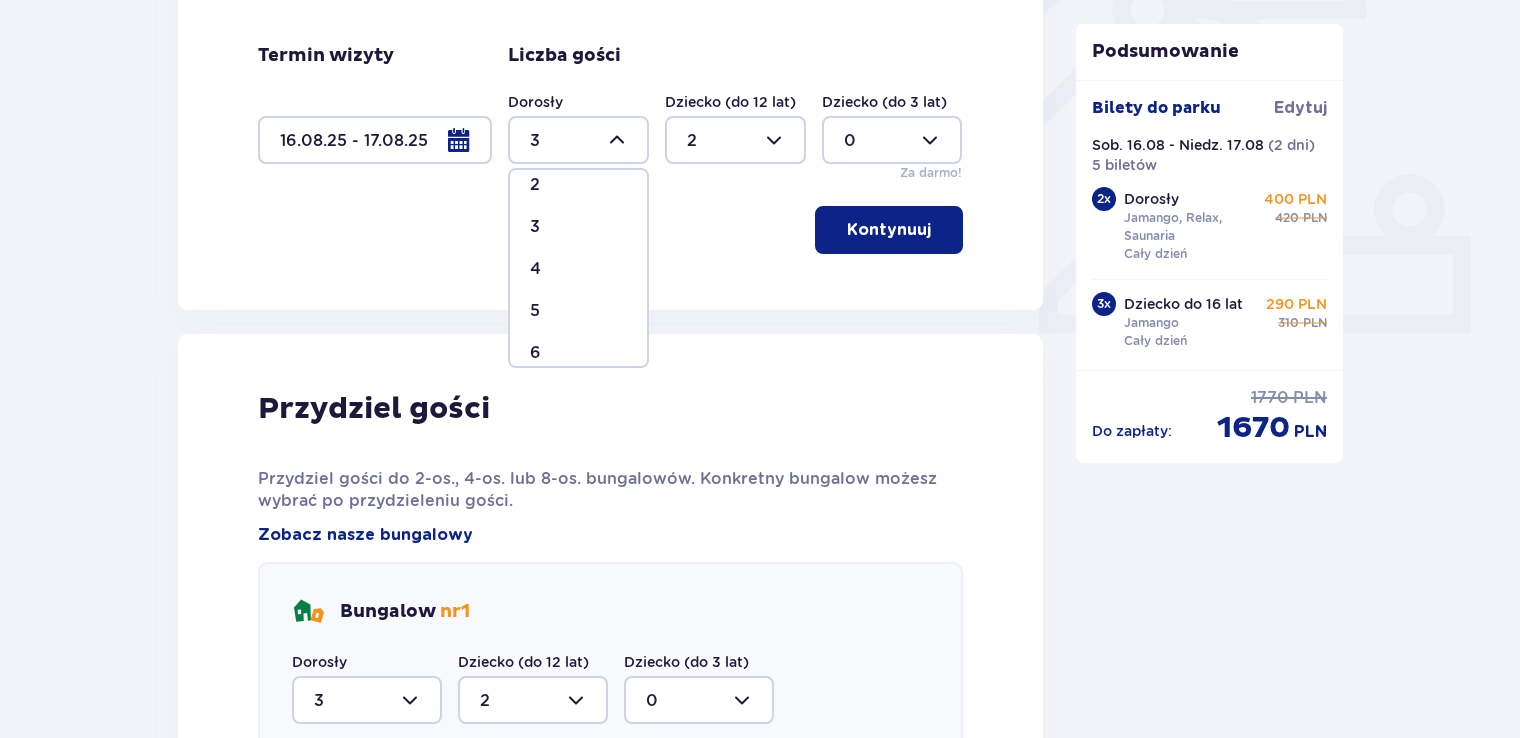 click on "4" at bounding box center (578, 269) 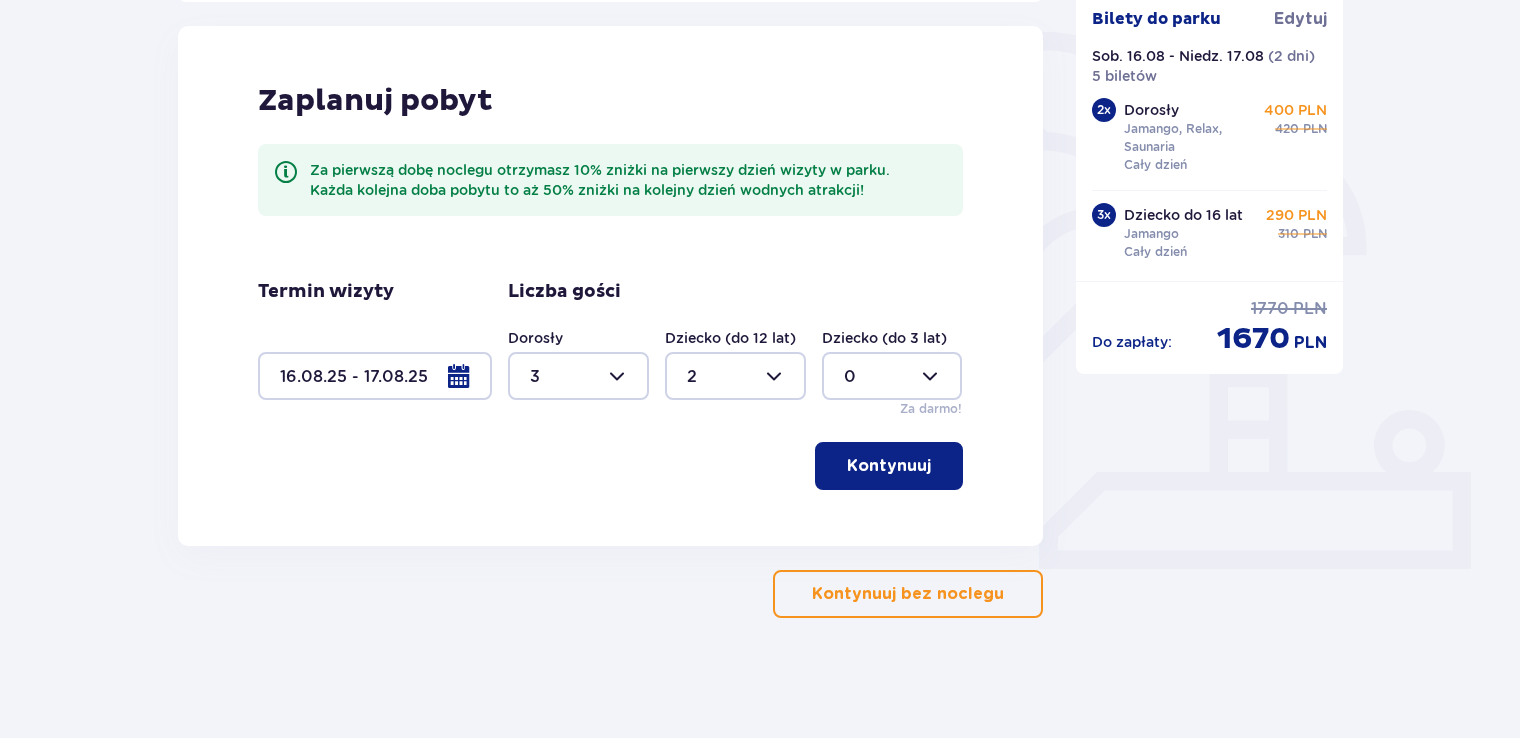 type on "4" 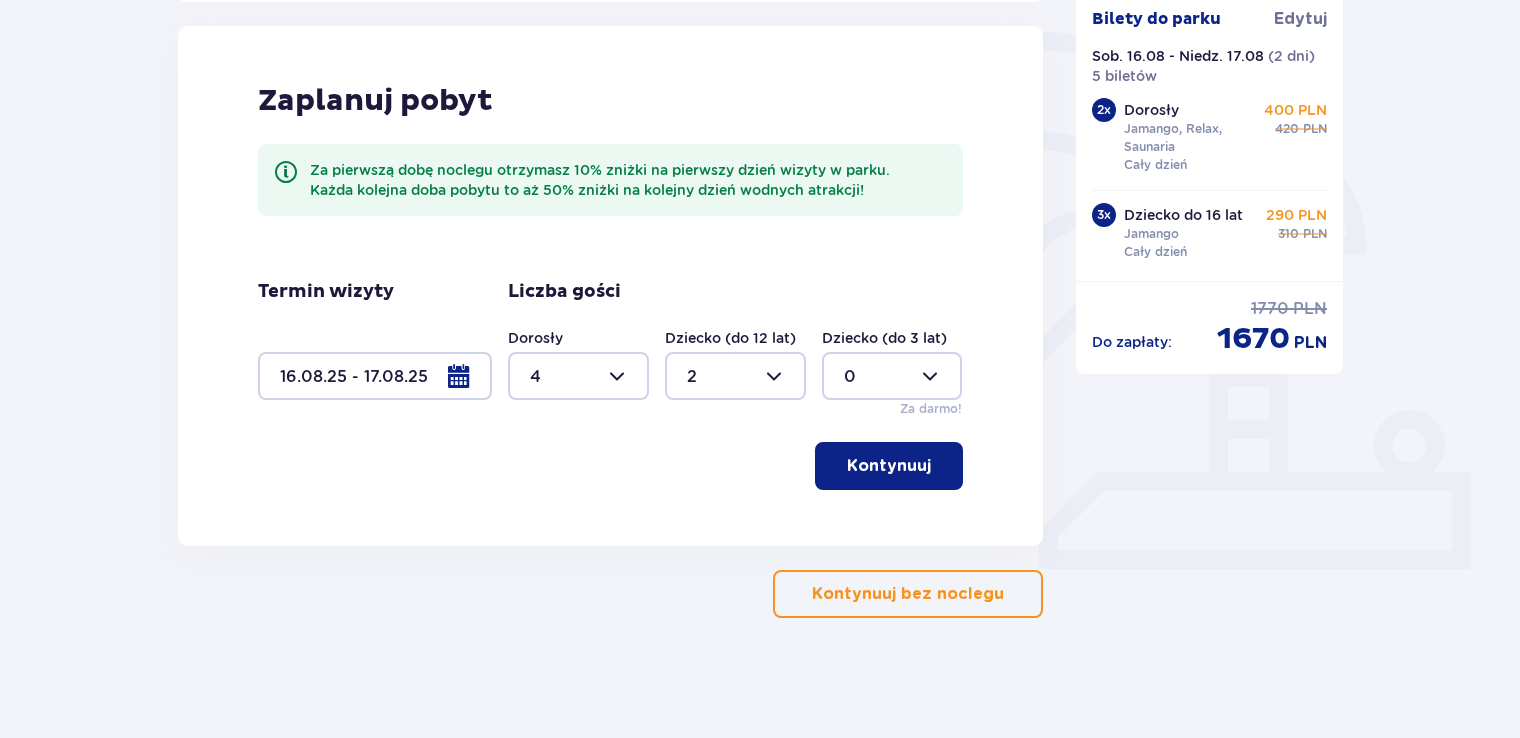 scroll, scrollTop: 464, scrollLeft: 0, axis: vertical 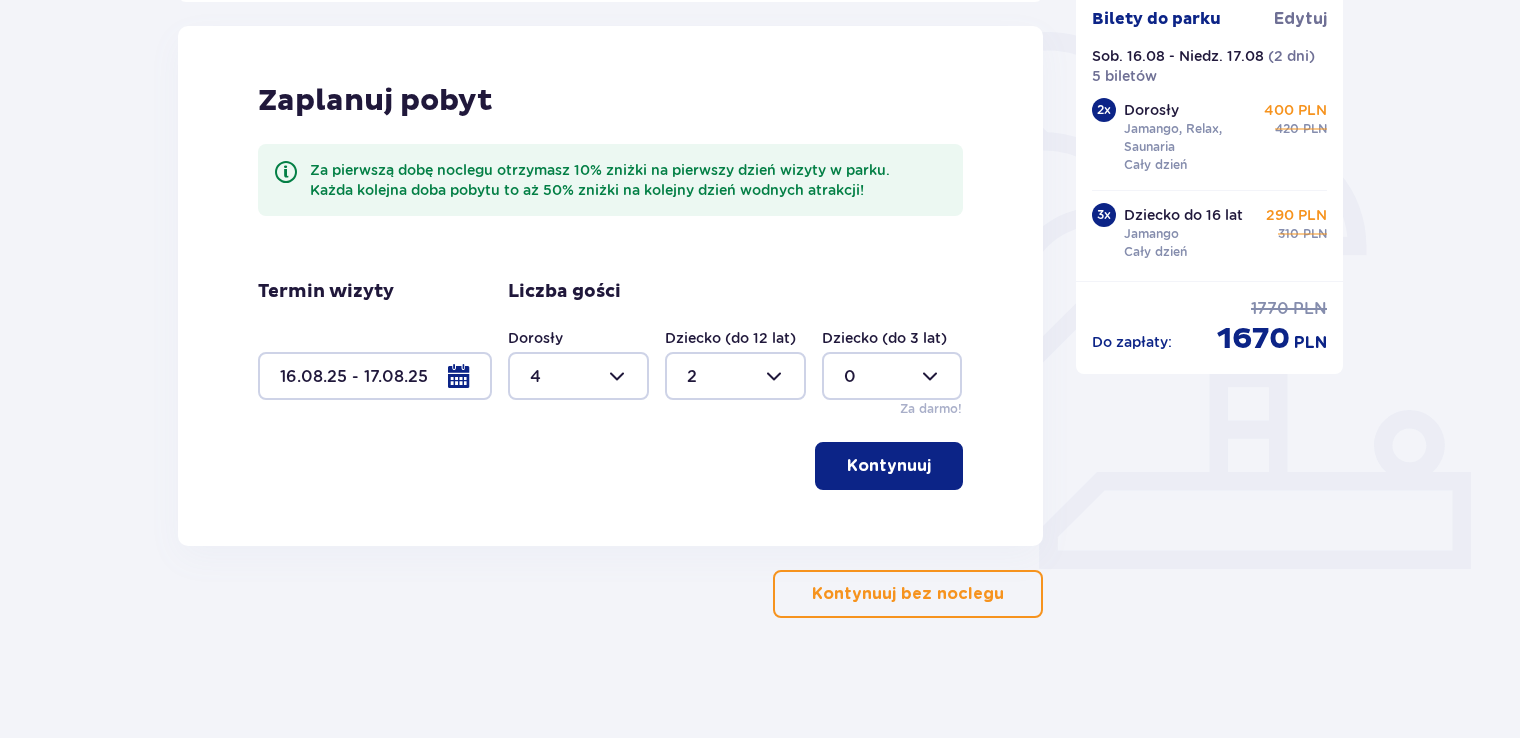 click at bounding box center (735, 376) 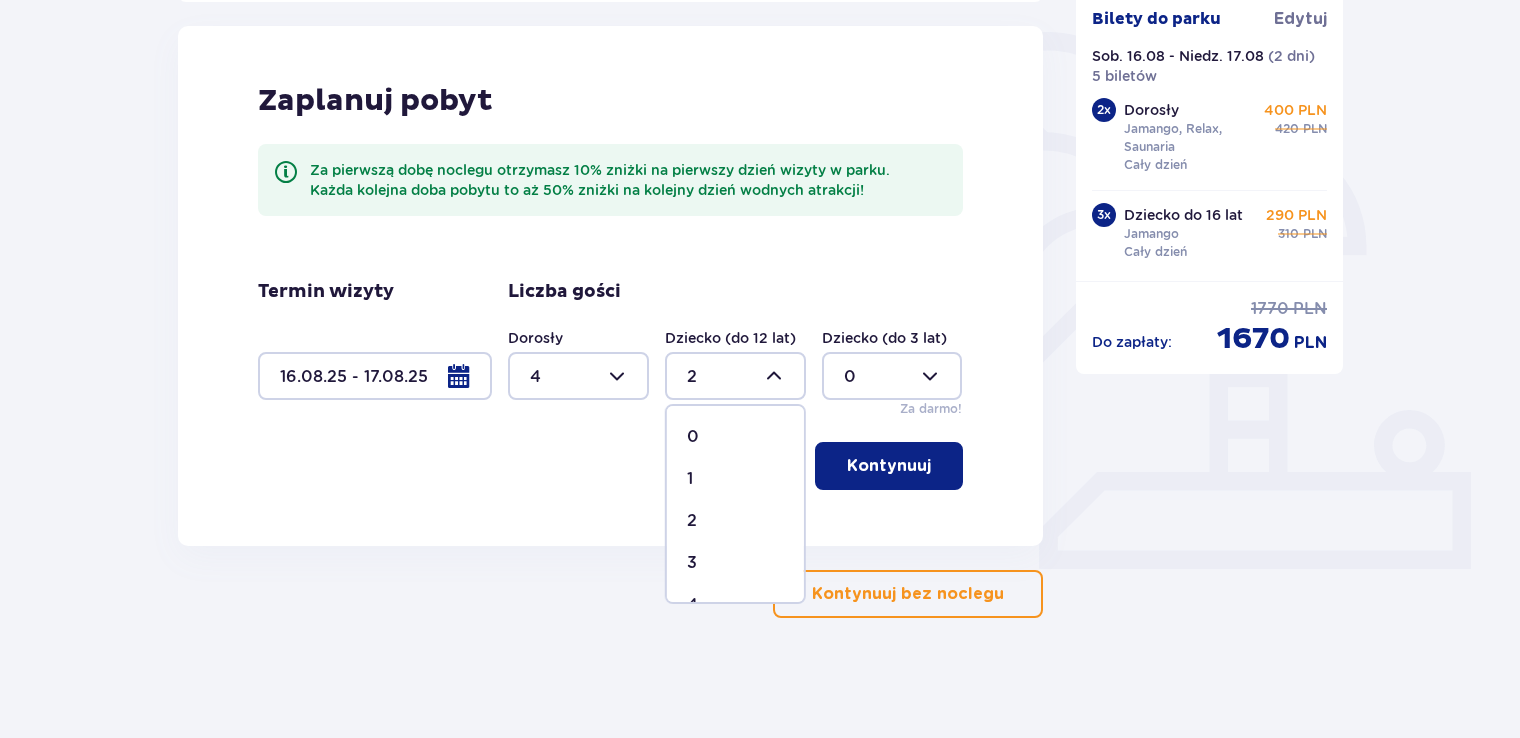 click on "3" at bounding box center (735, 563) 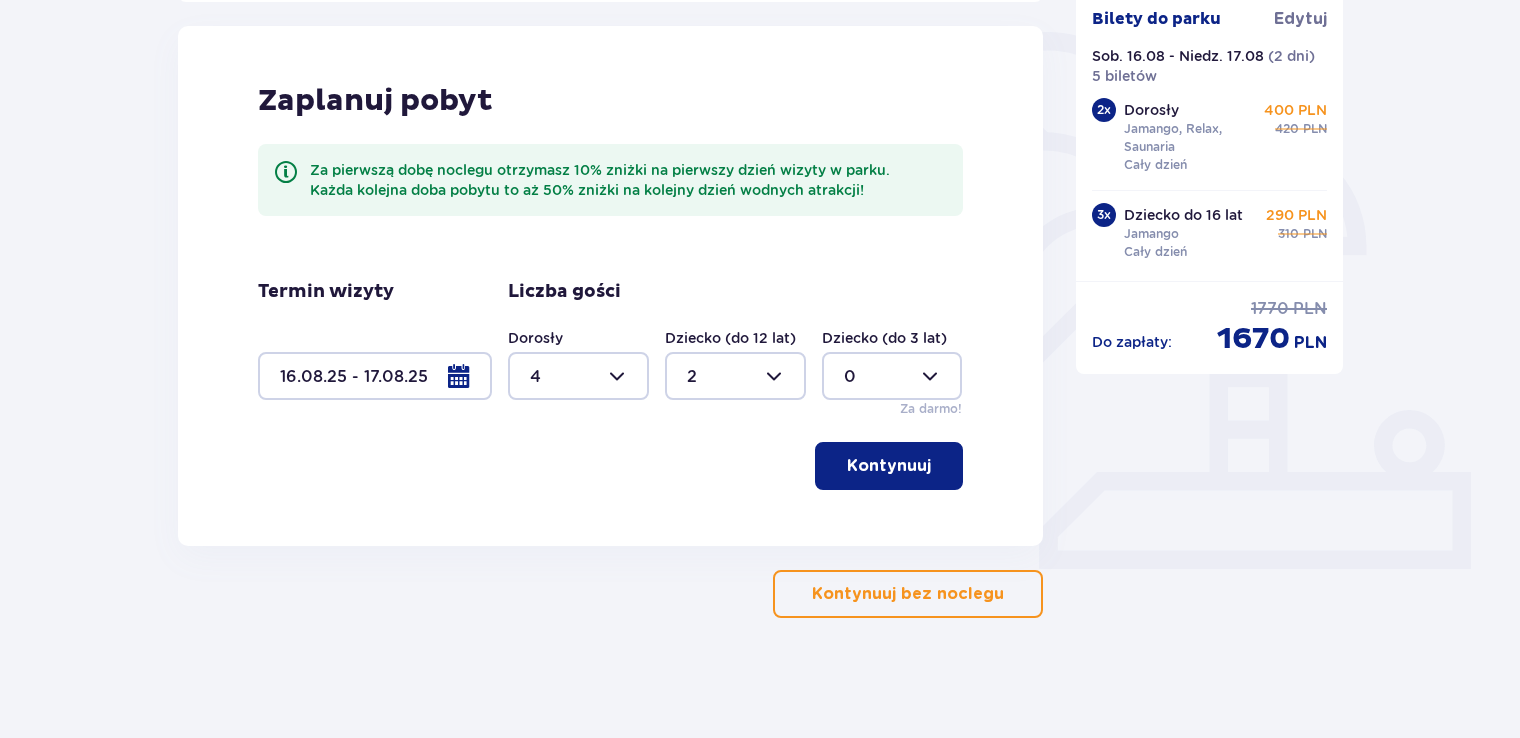 type on "3" 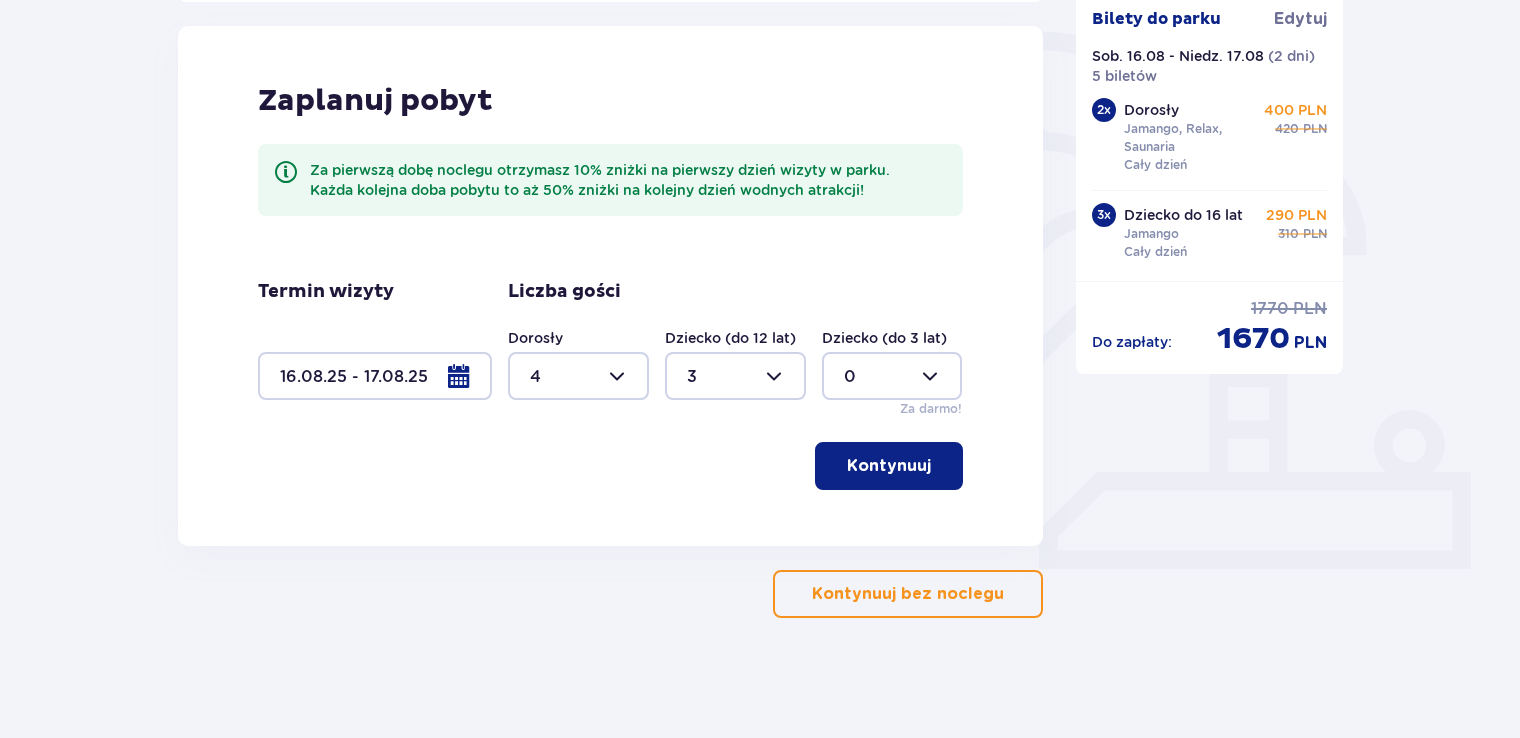click on "Kontynuuj" at bounding box center [889, 466] 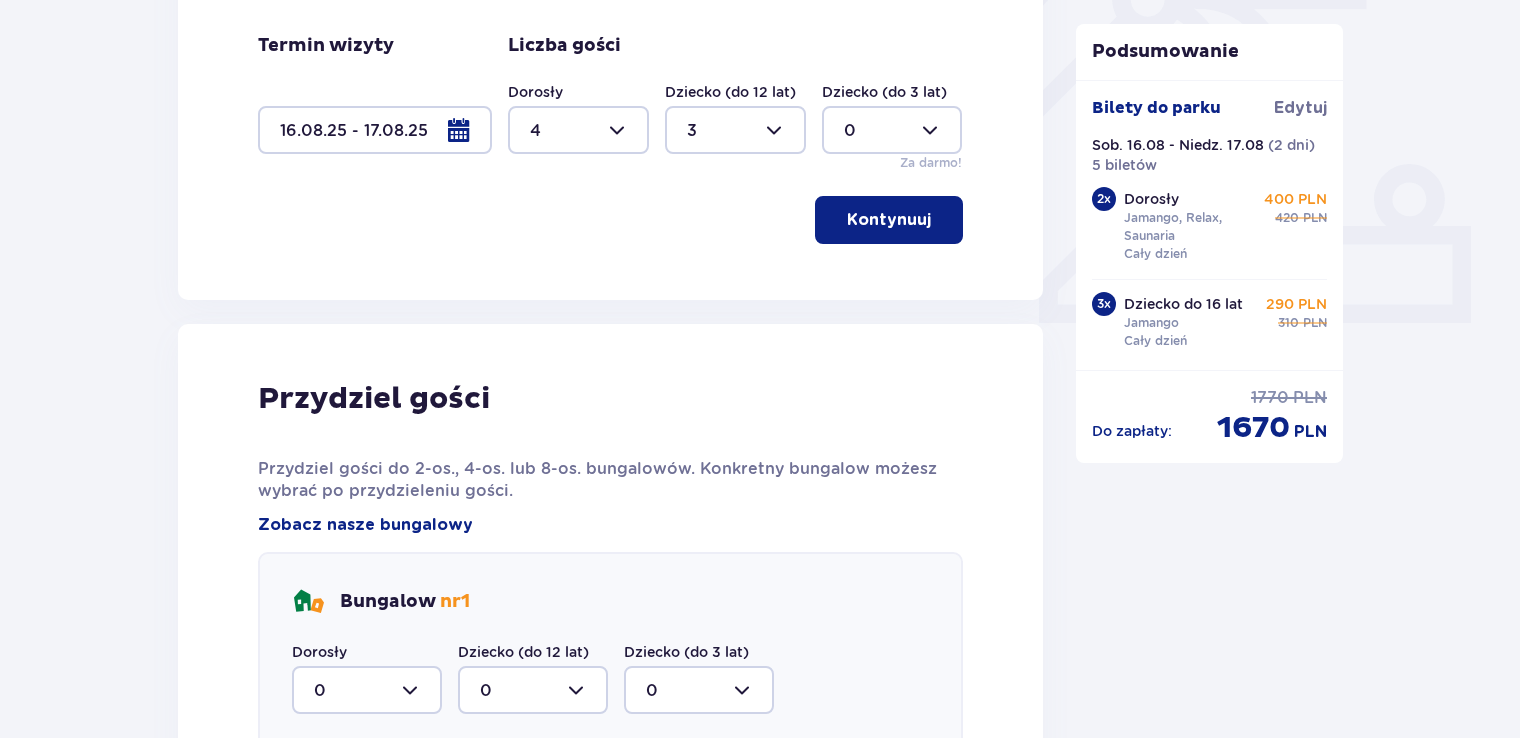 scroll, scrollTop: 910, scrollLeft: 0, axis: vertical 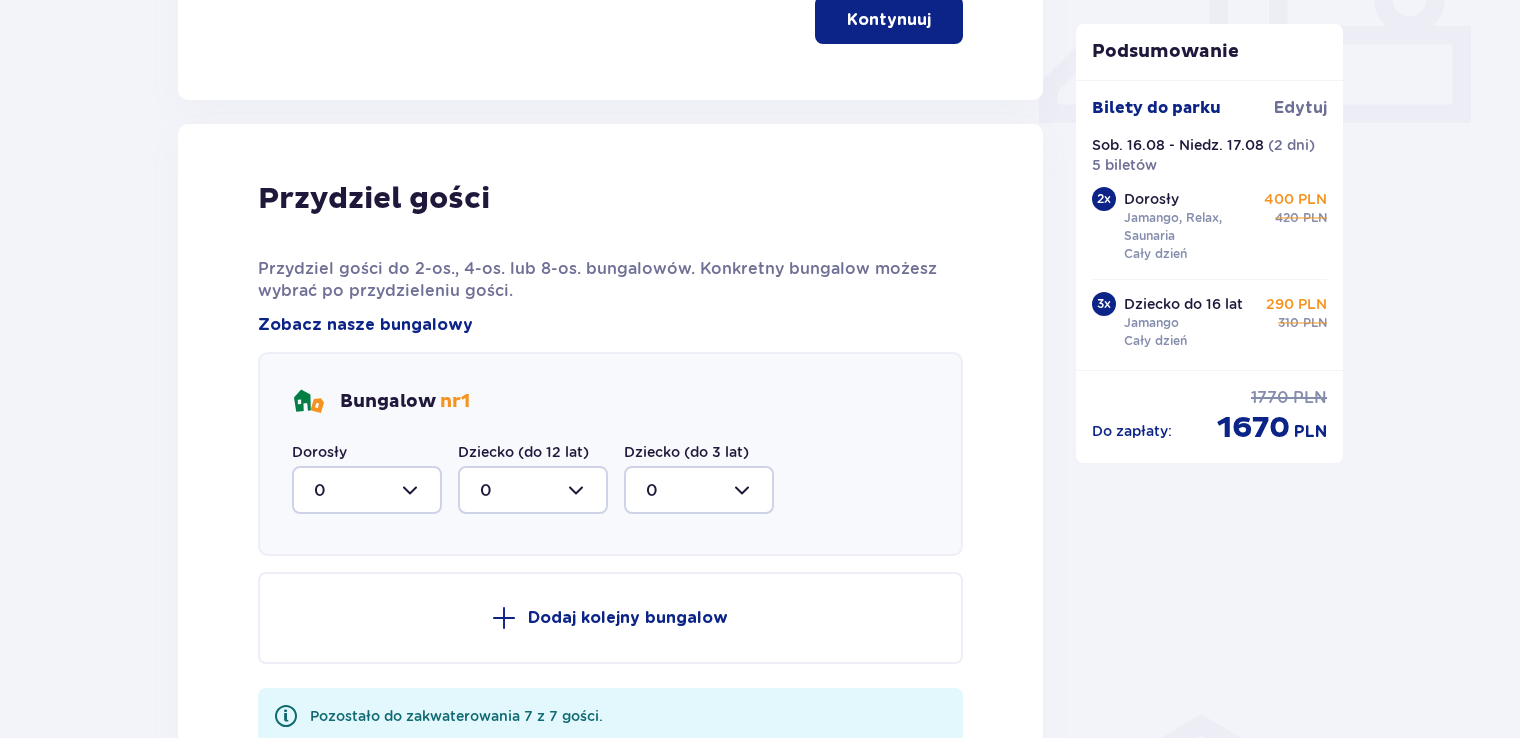 click at bounding box center (367, 490) 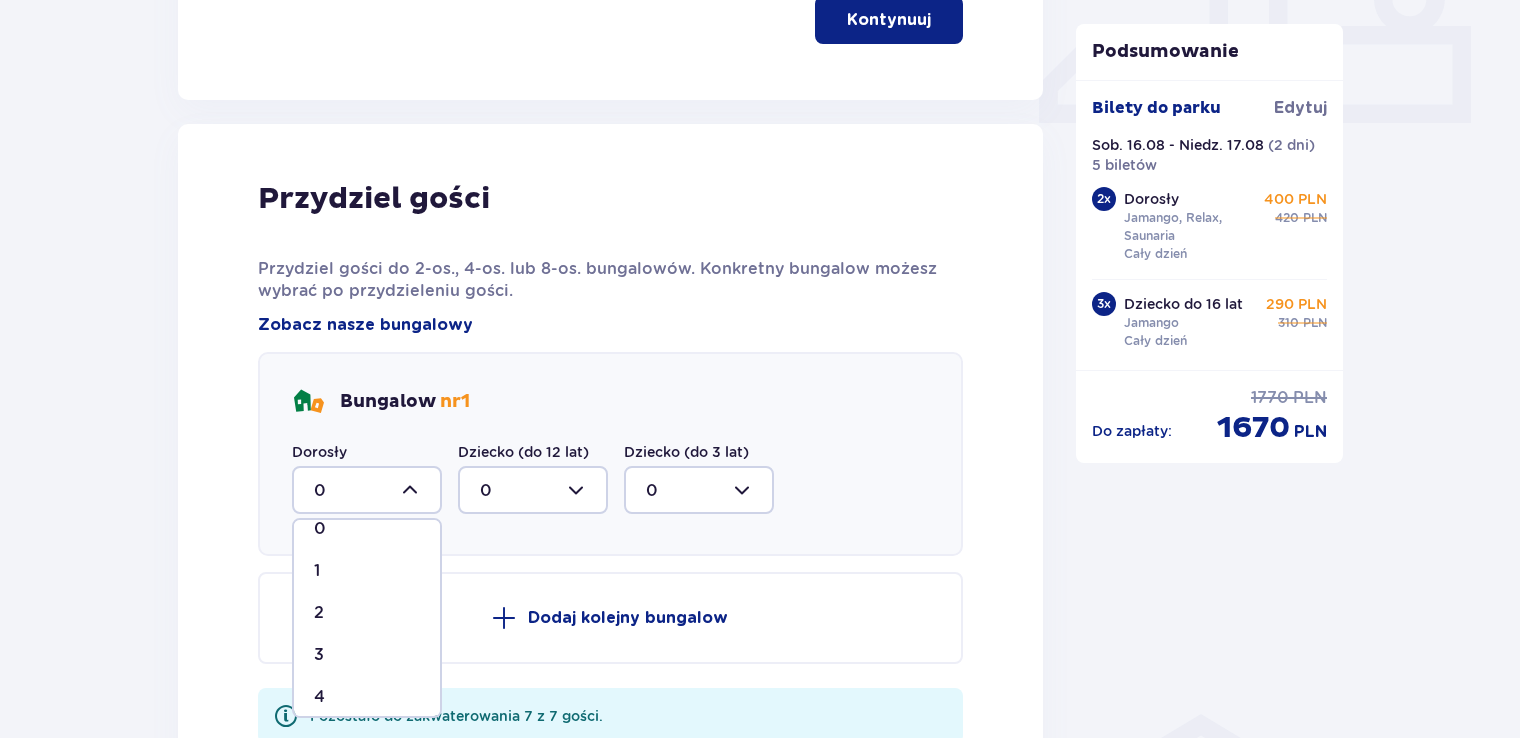 scroll, scrollTop: 32, scrollLeft: 0, axis: vertical 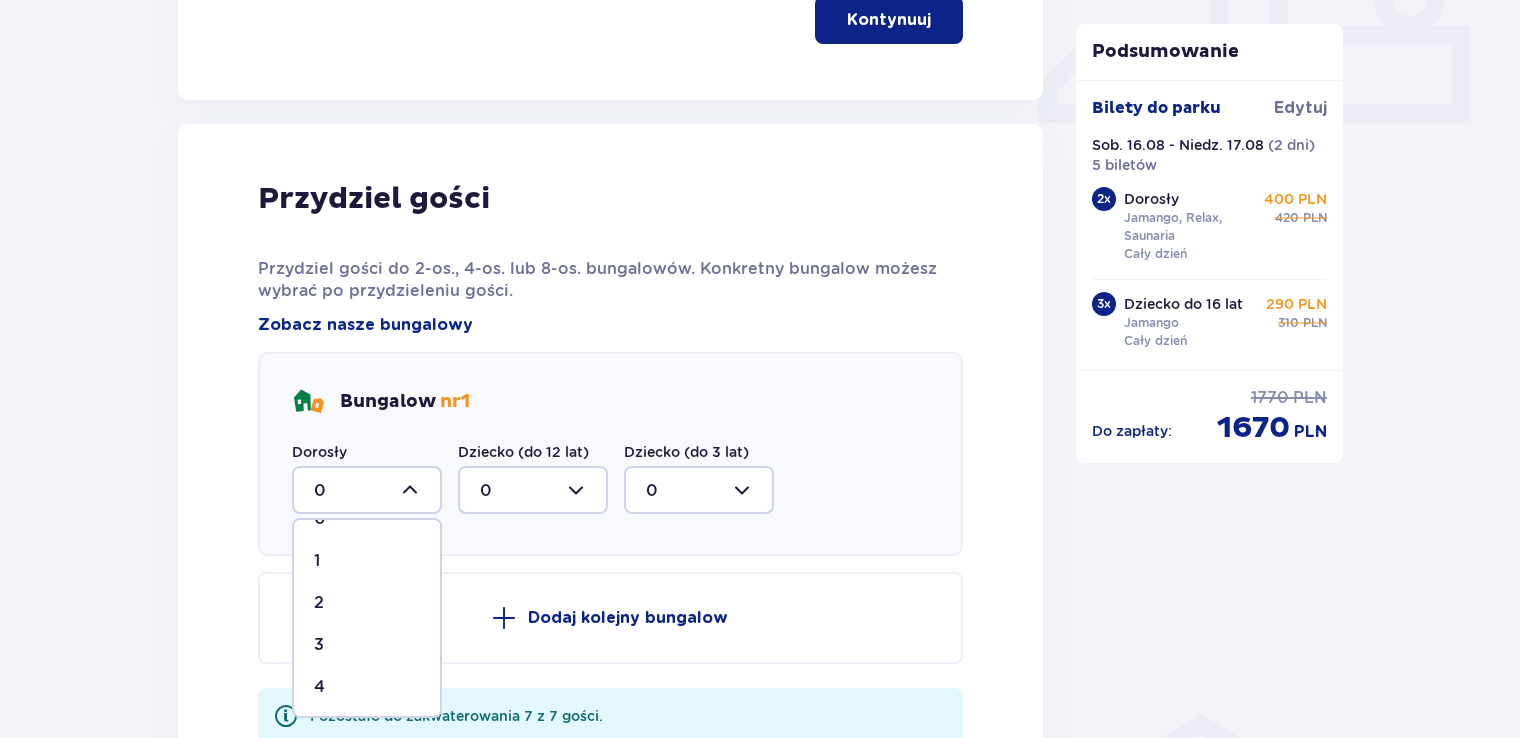click on "4" at bounding box center (367, 687) 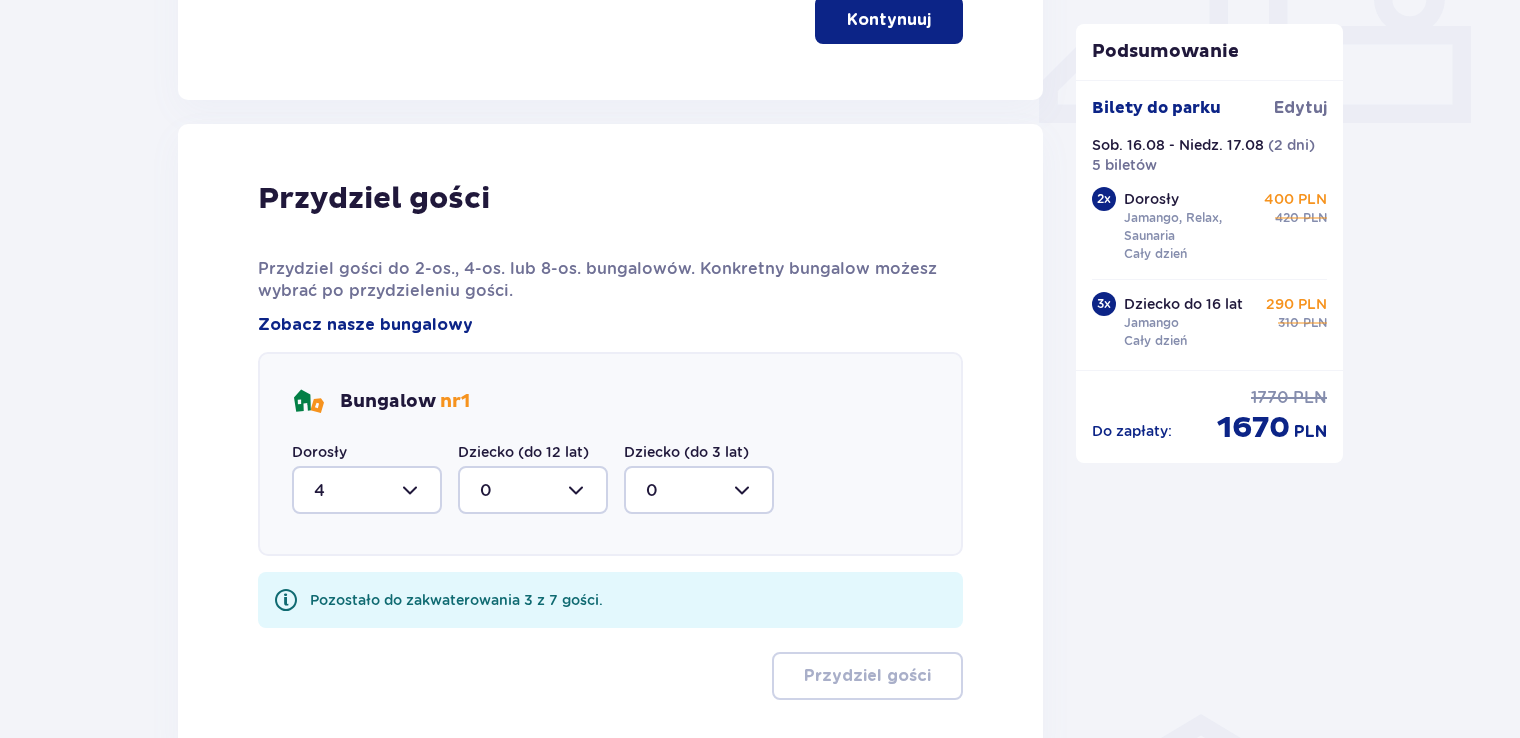 click at bounding box center (533, 490) 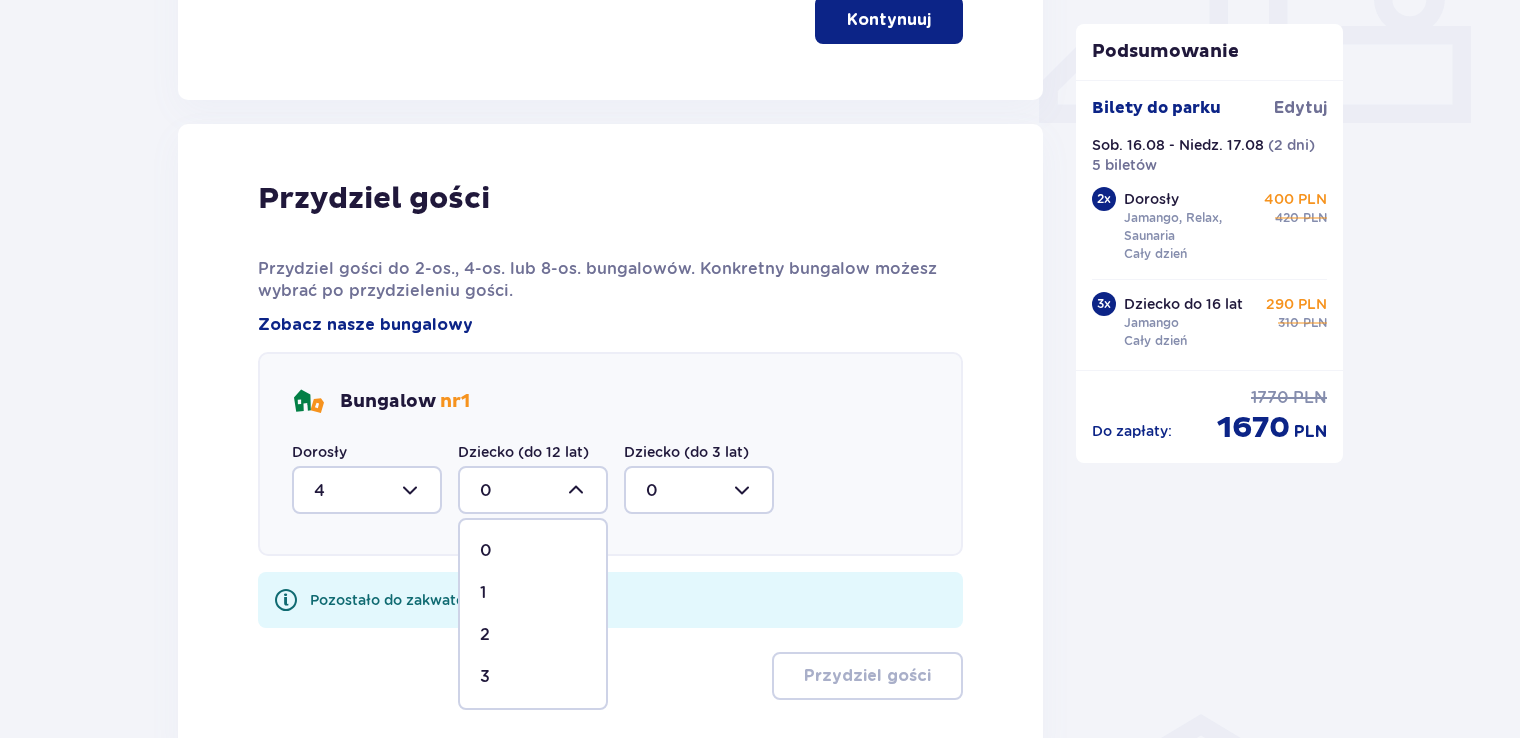 click on "3" at bounding box center (533, 677) 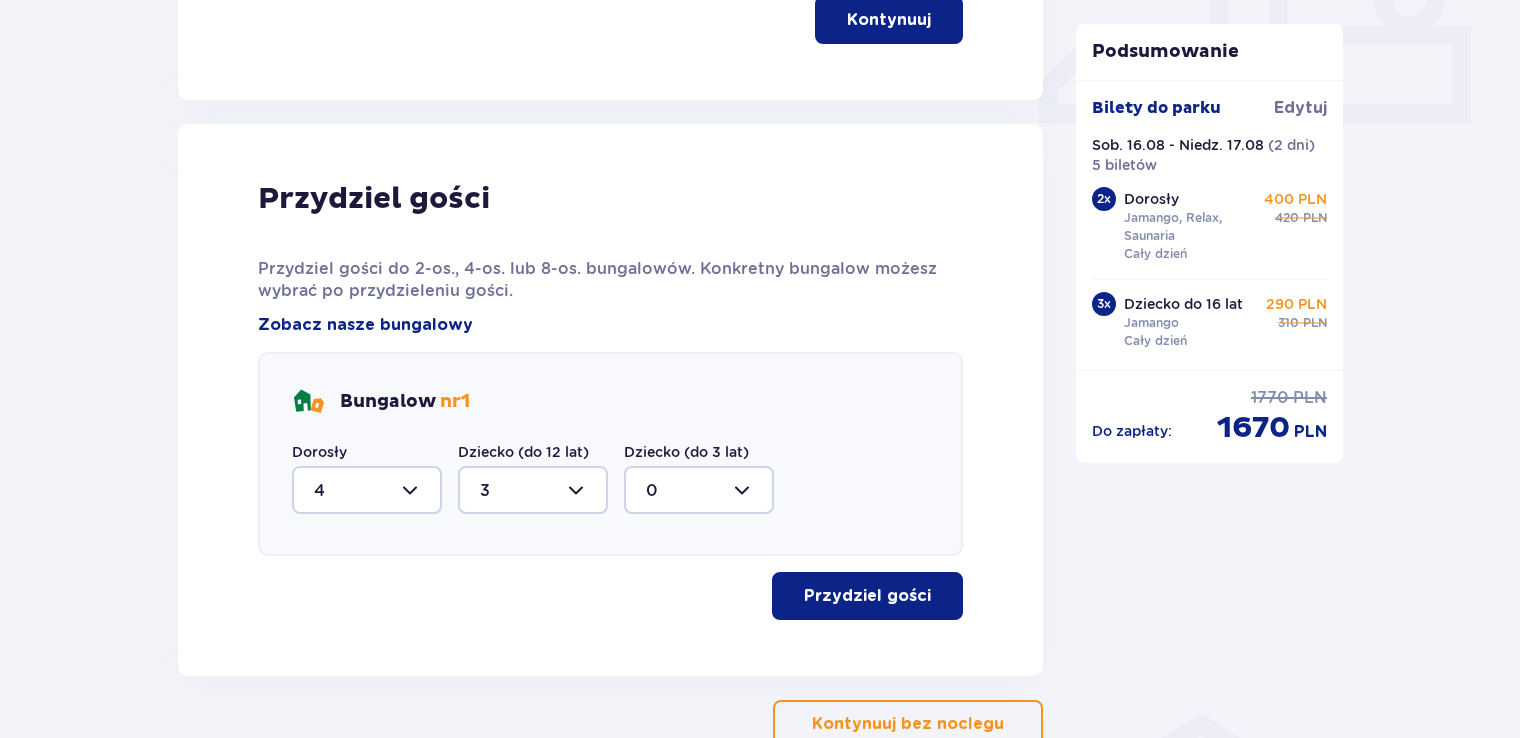 click on "Przydziel gości" at bounding box center [867, 596] 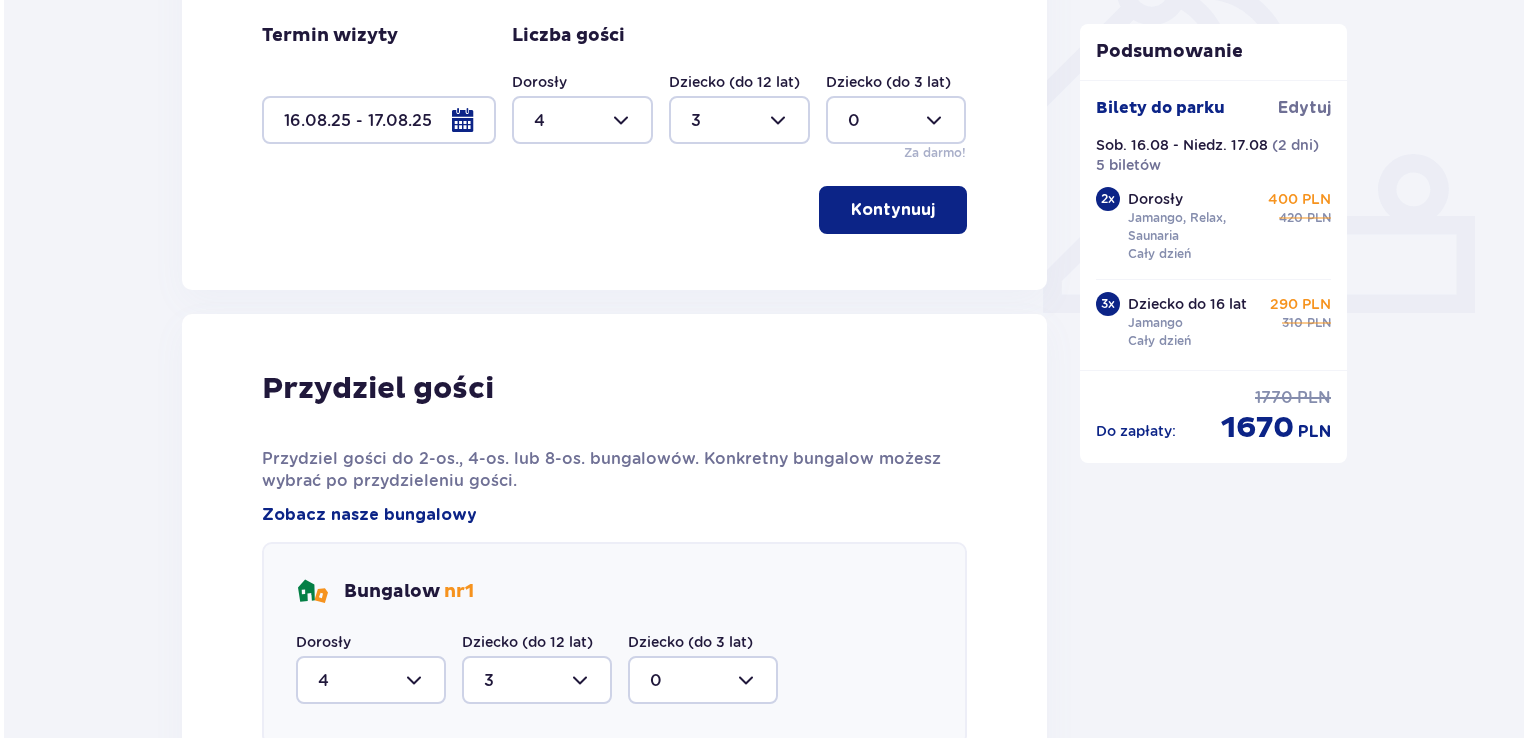 scroll, scrollTop: 562, scrollLeft: 0, axis: vertical 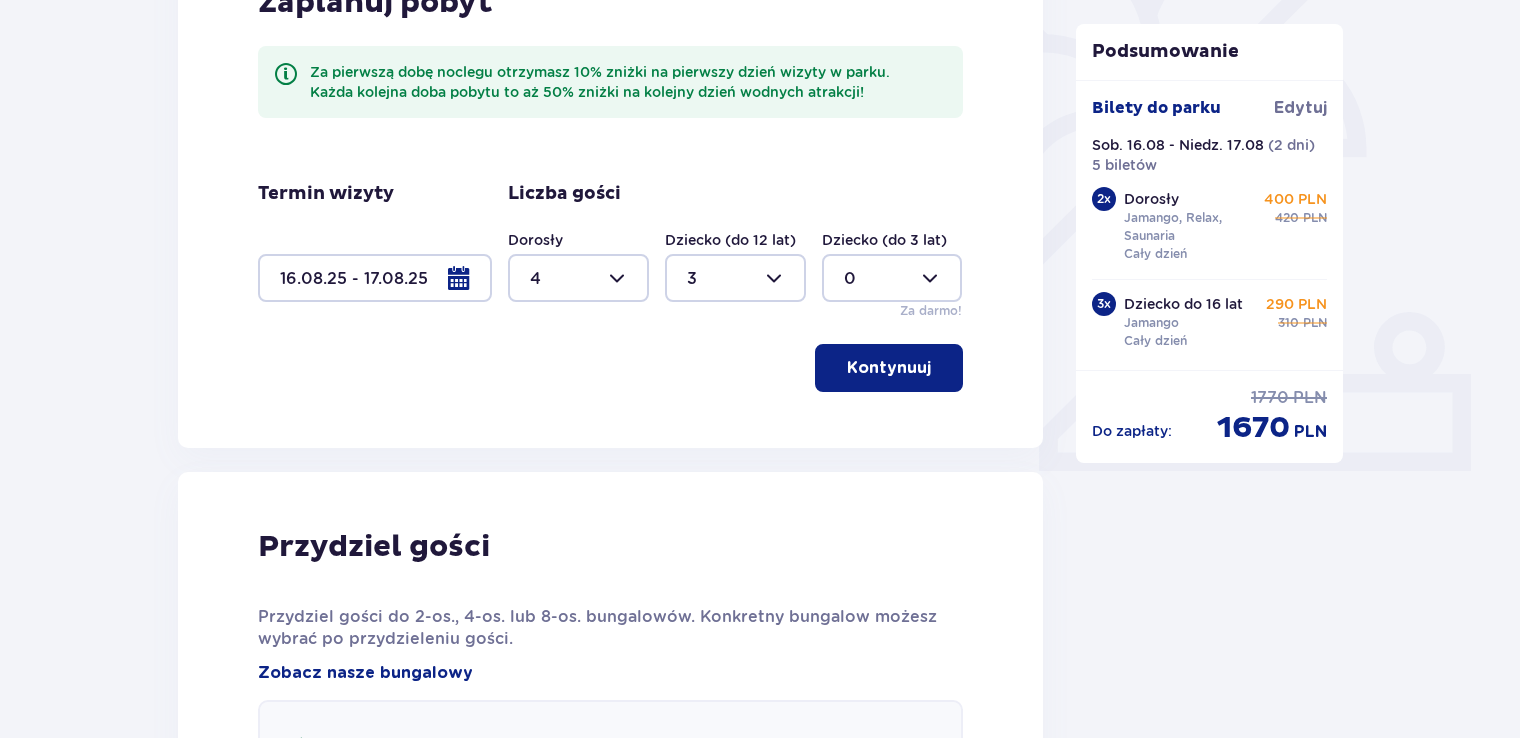 click at bounding box center [375, 278] 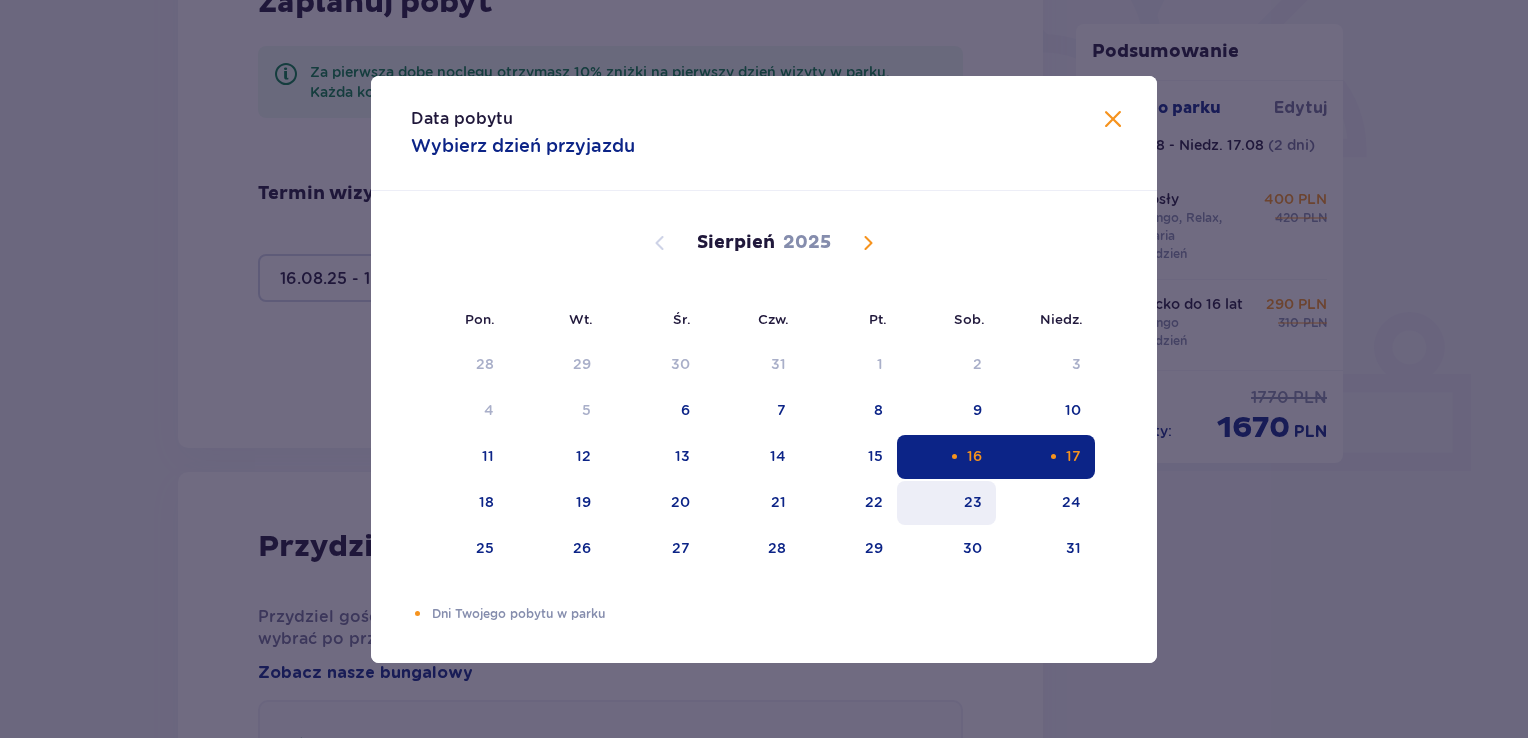 click on "23" at bounding box center (973, 502) 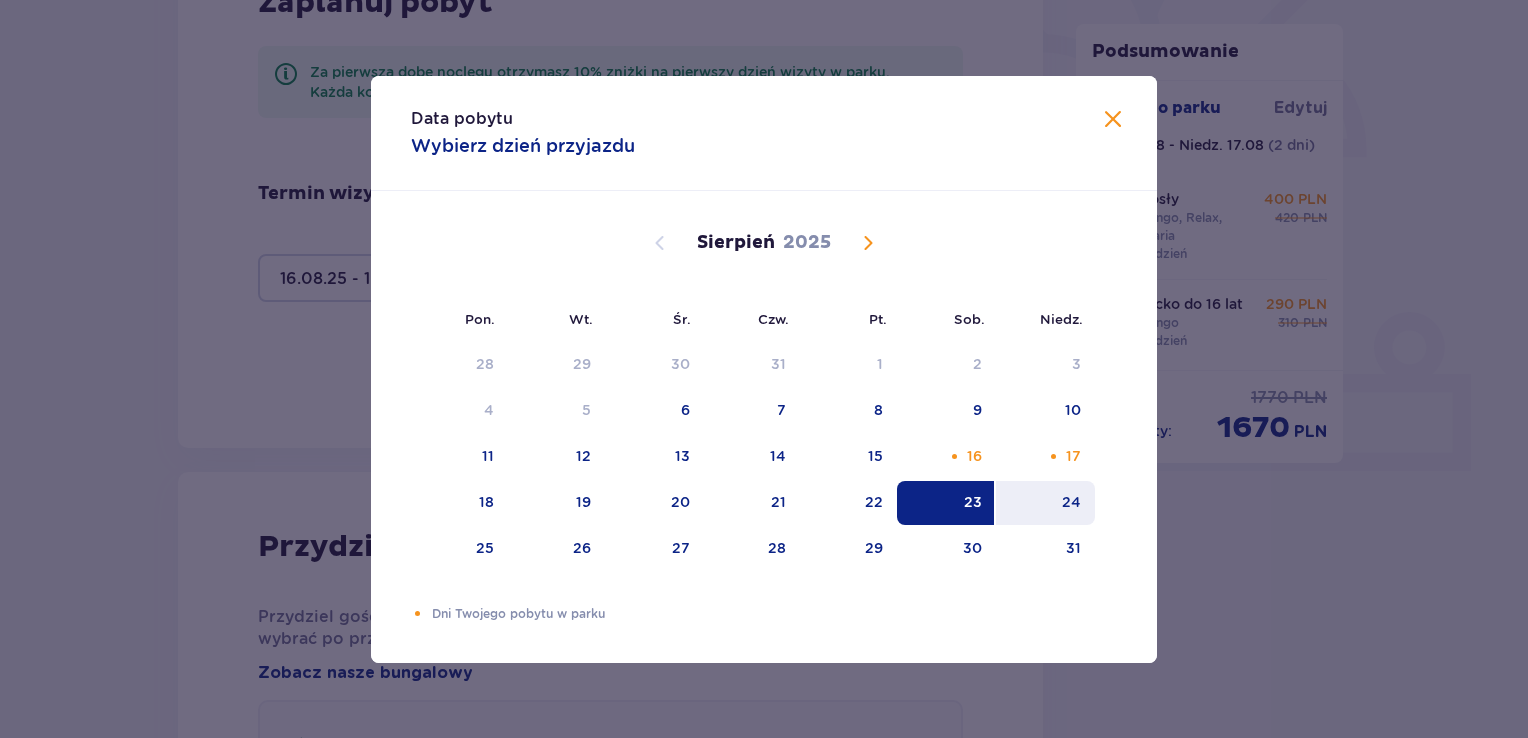 click on "24" at bounding box center [1045, 503] 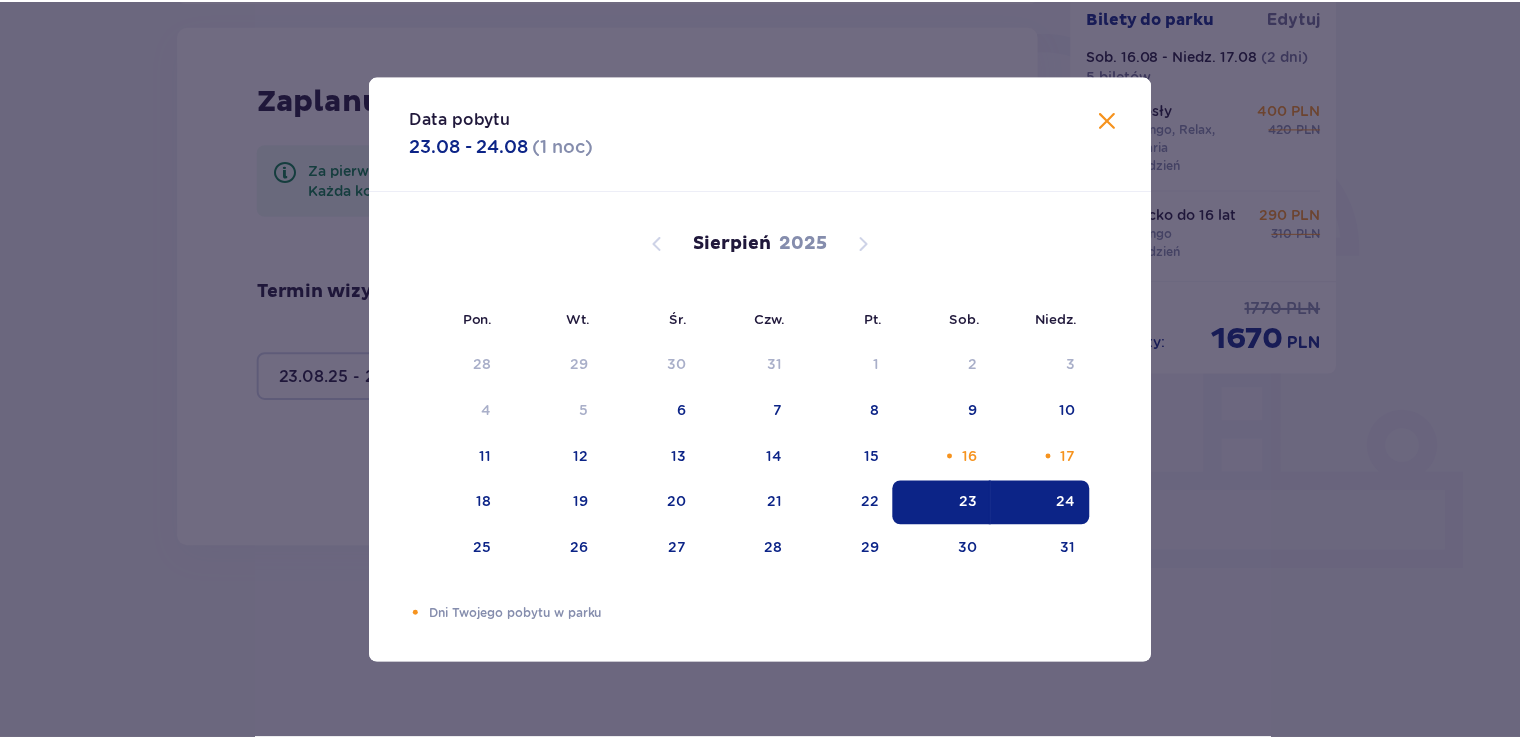 scroll, scrollTop: 464, scrollLeft: 0, axis: vertical 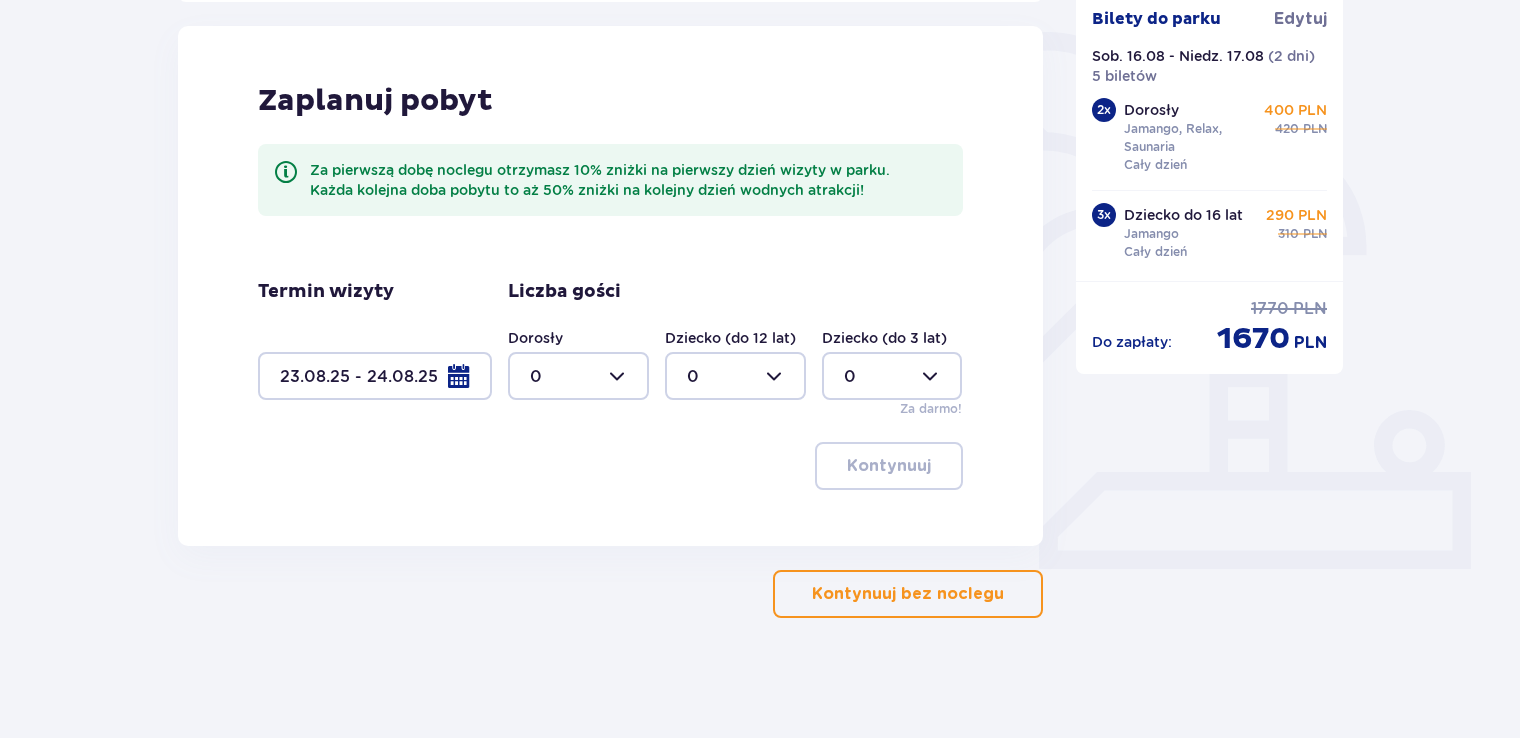 click at bounding box center [578, 376] 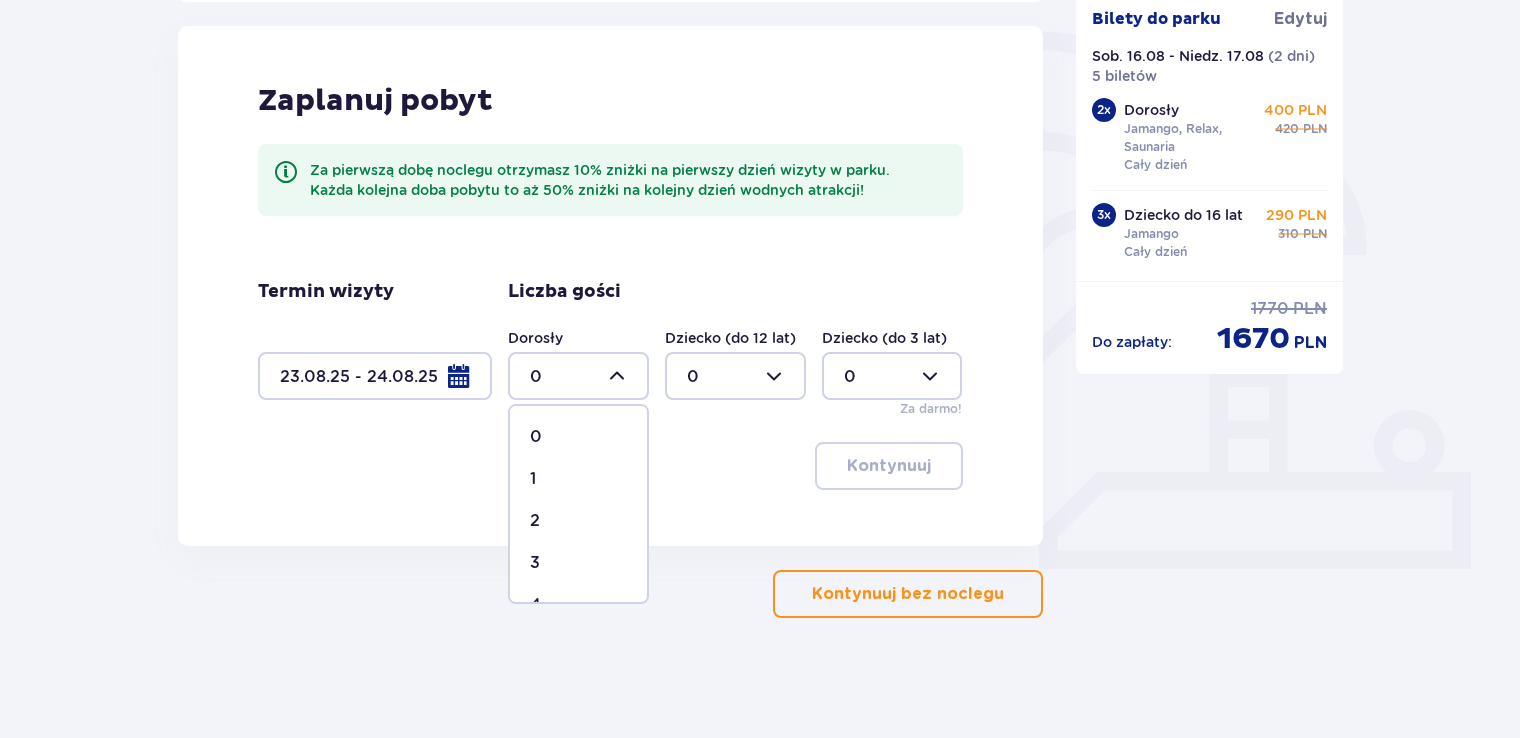 click on "3" at bounding box center [578, 563] 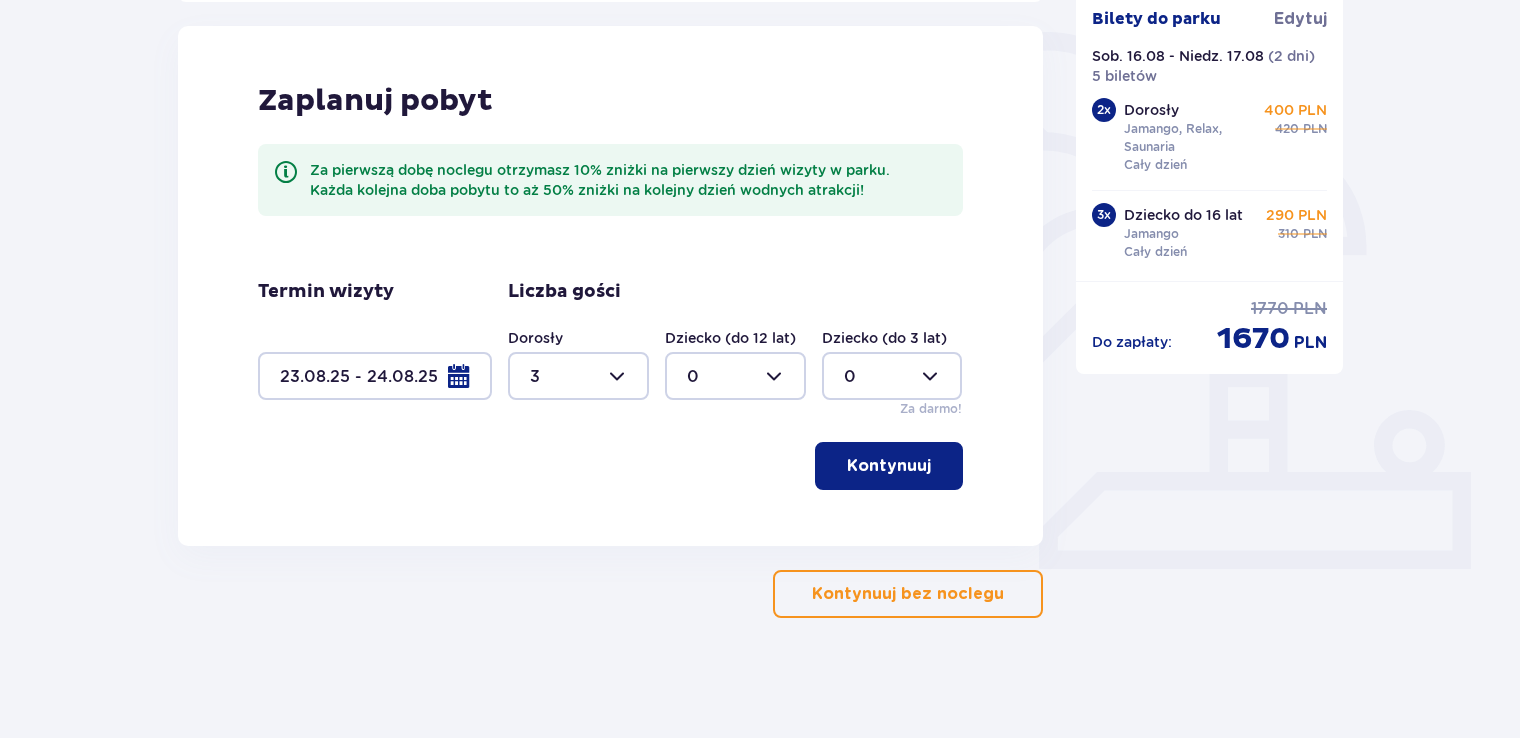 click at bounding box center (735, 376) 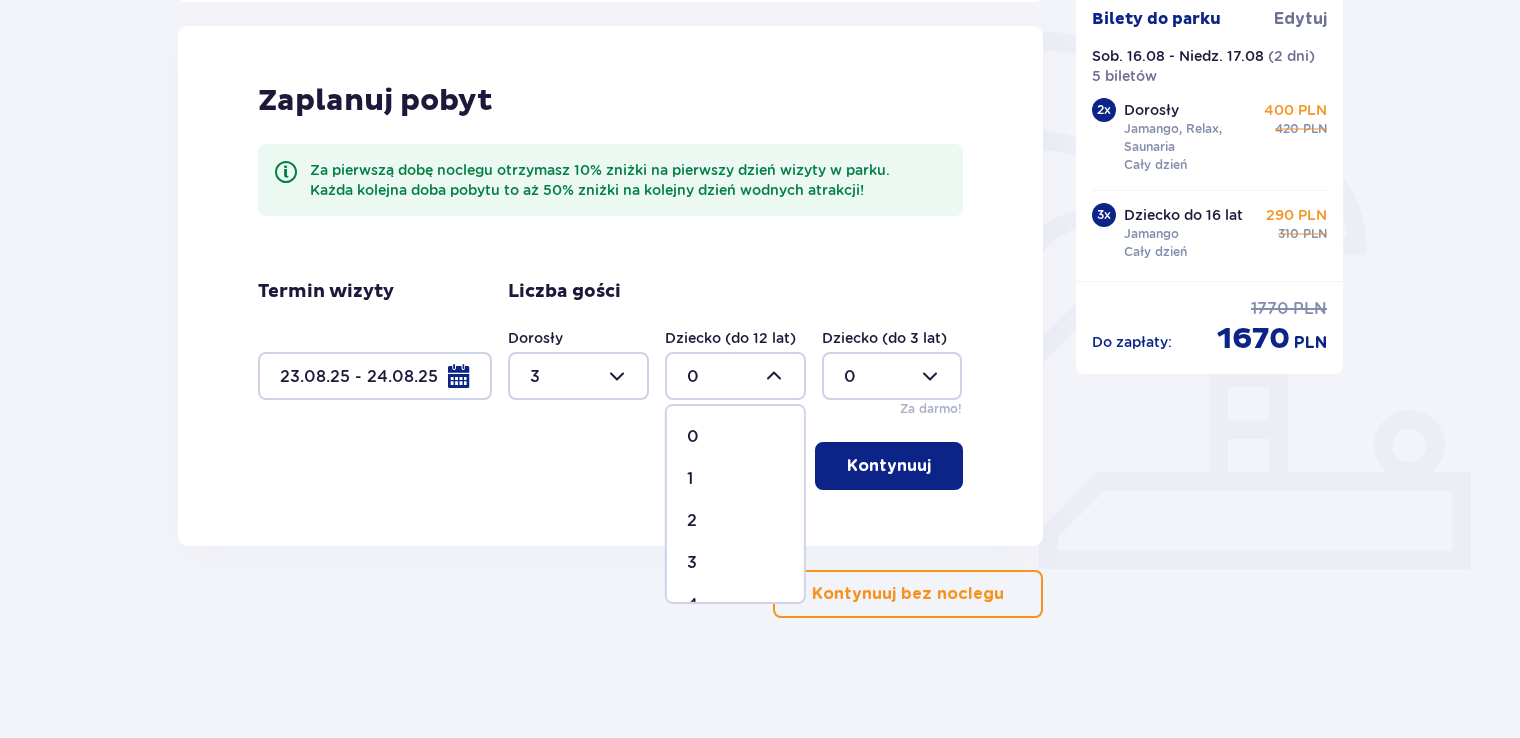 click on "3" at bounding box center [735, 563] 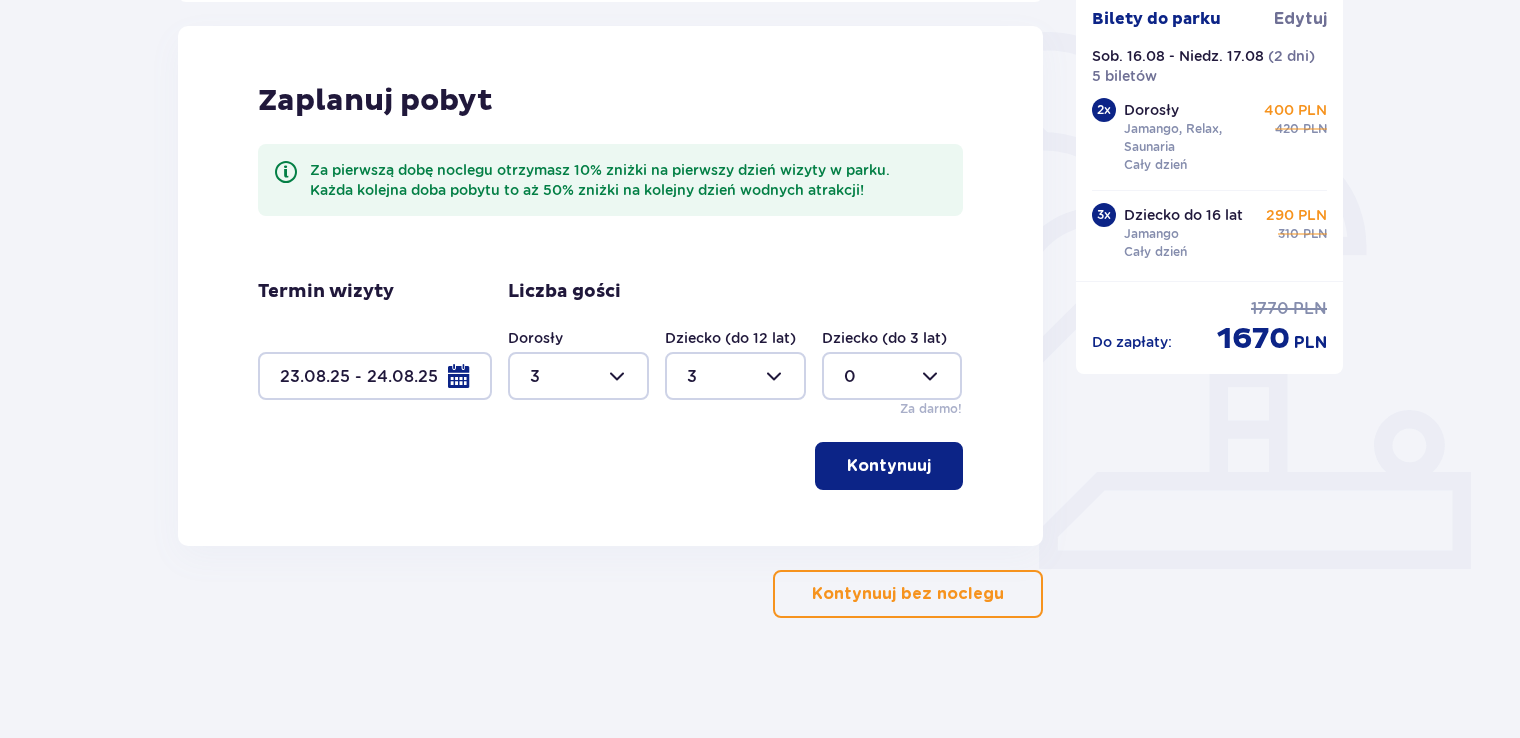 click at bounding box center [892, 376] 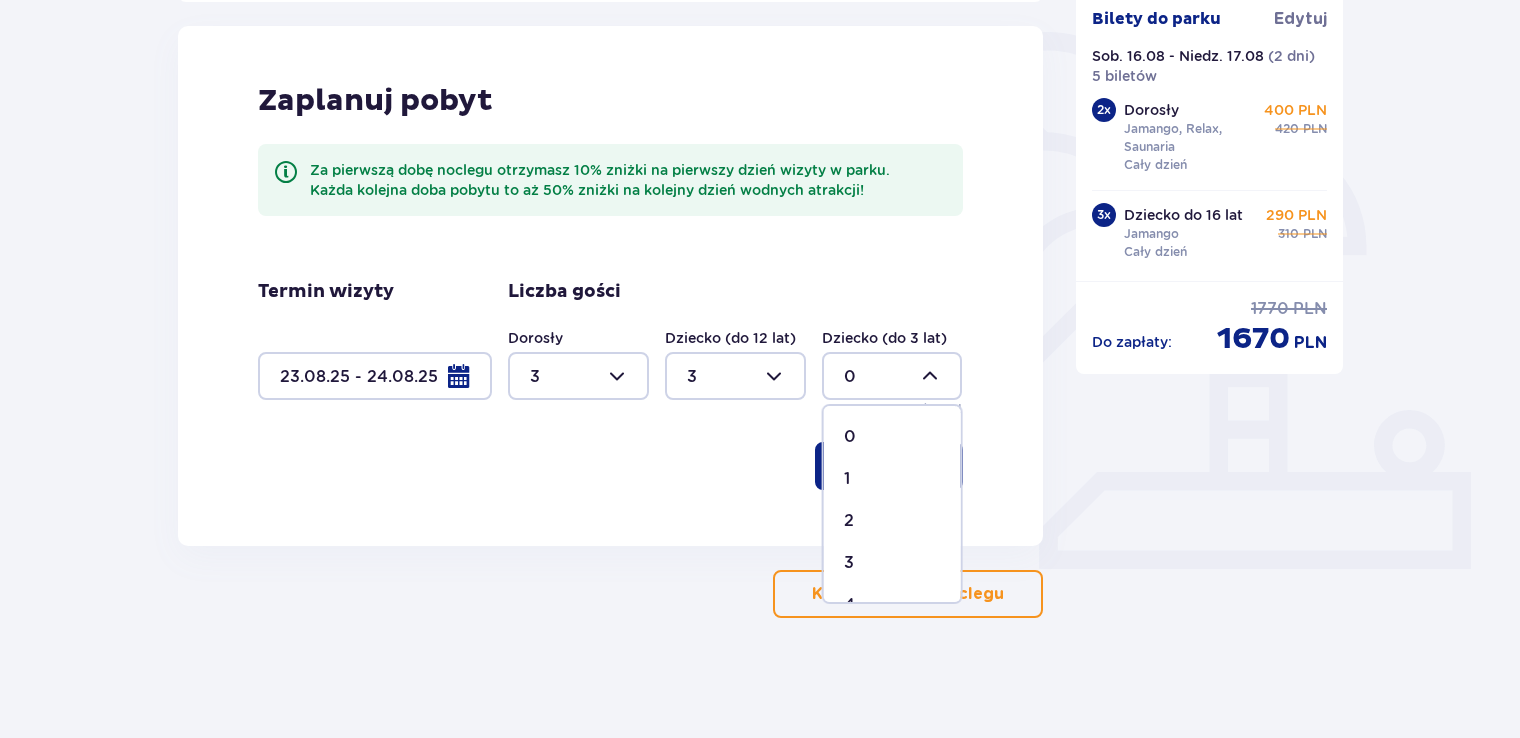 click on "2" at bounding box center [892, 521] 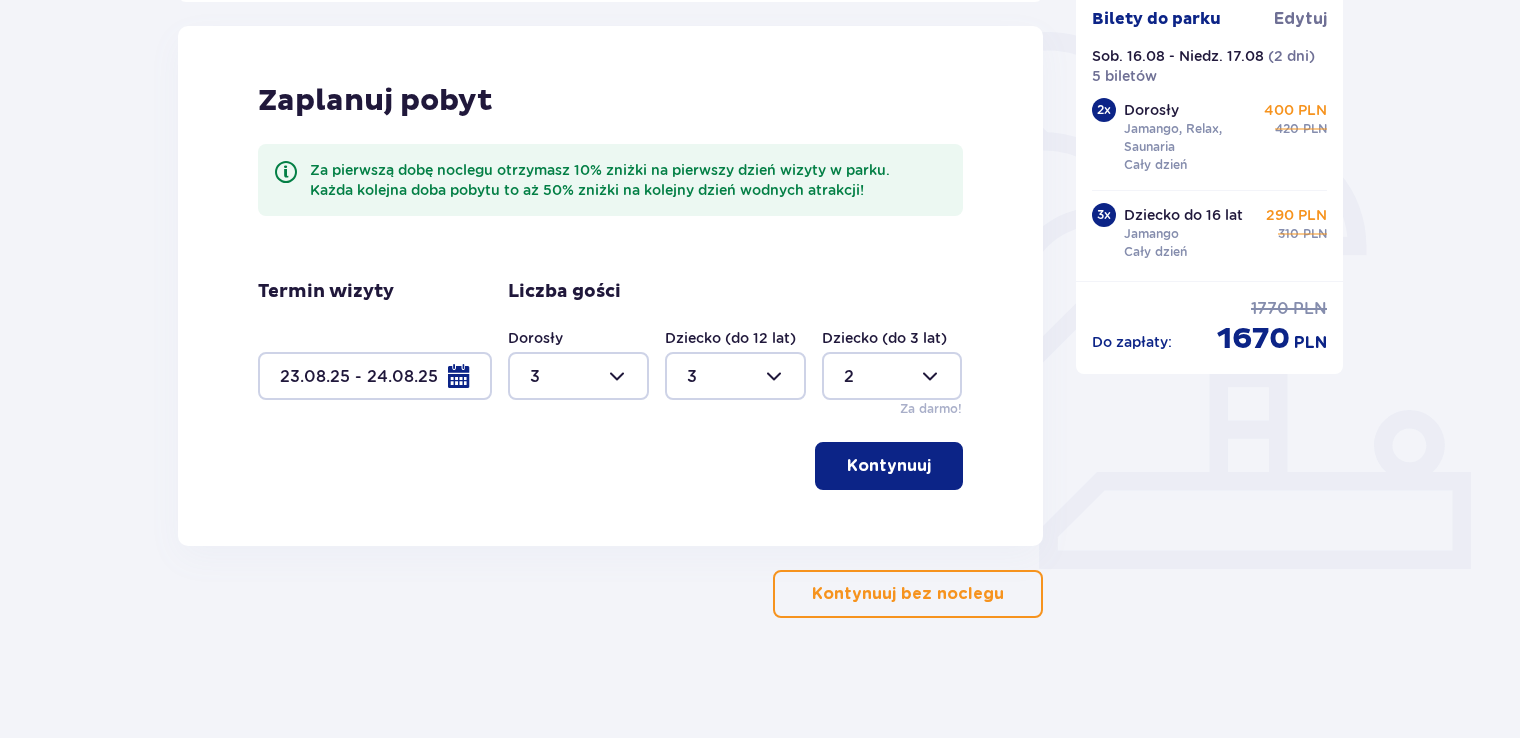 click on "Kontynuuj" at bounding box center (889, 466) 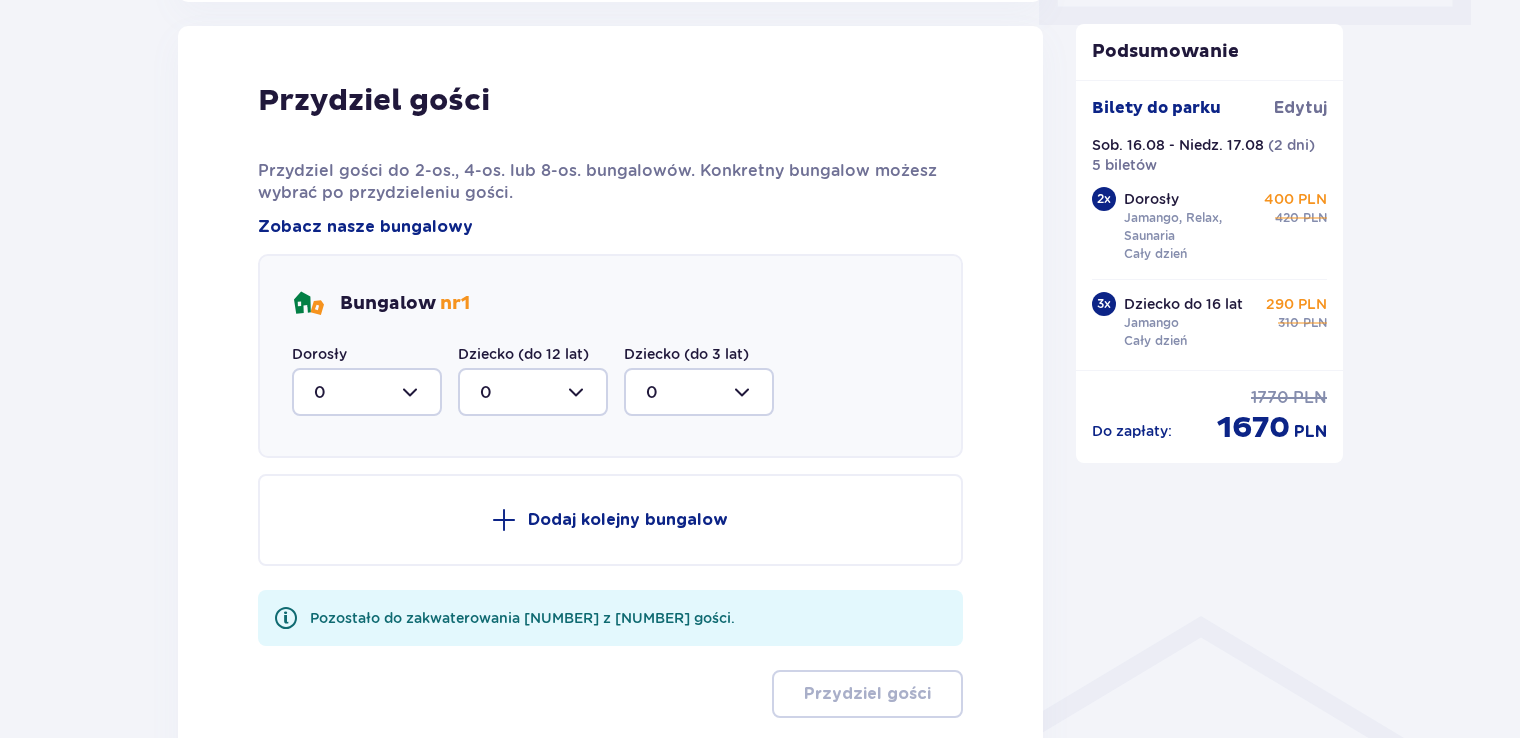 scroll, scrollTop: 1010, scrollLeft: 0, axis: vertical 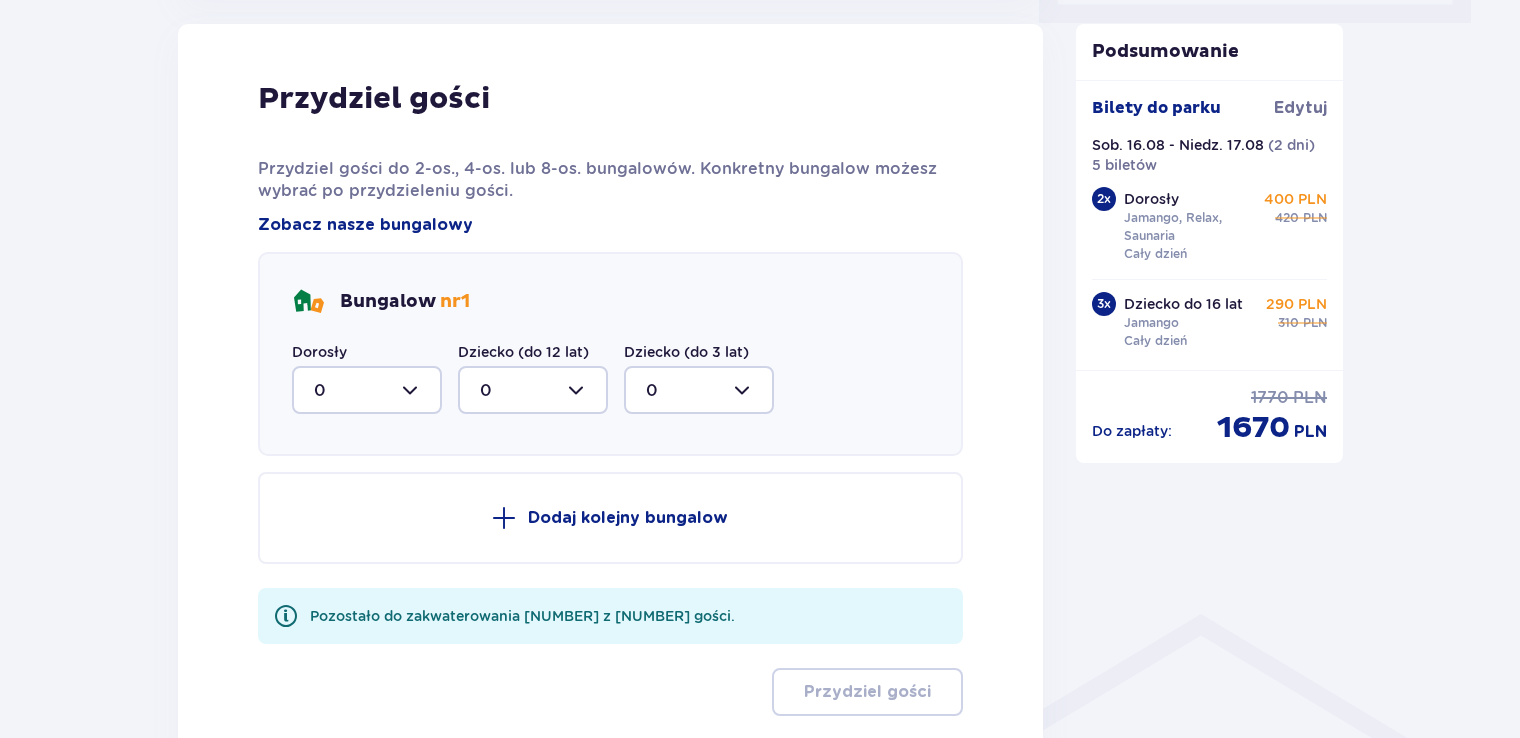 click at bounding box center [367, 390] 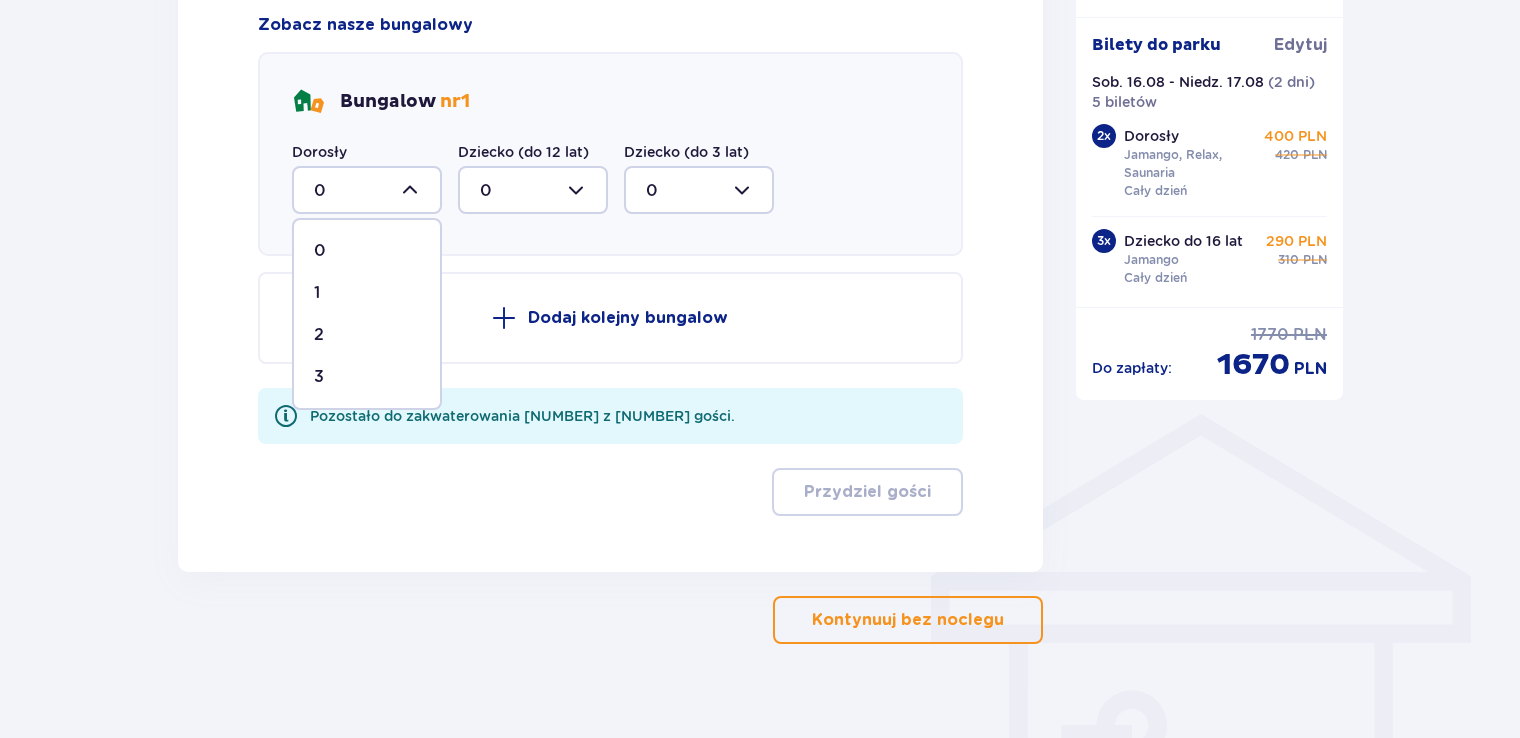 click on "3" at bounding box center [367, 377] 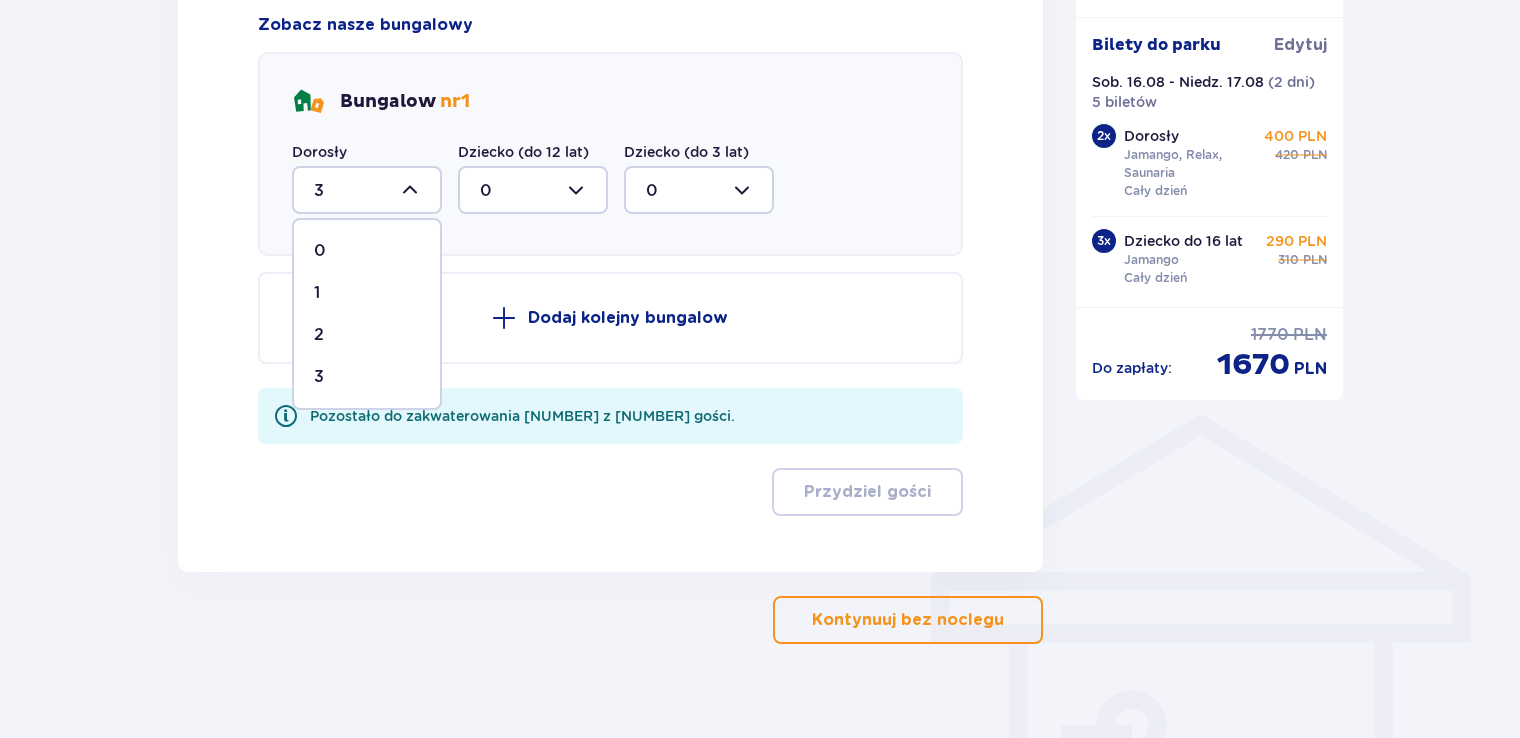 scroll, scrollTop: 1119, scrollLeft: 0, axis: vertical 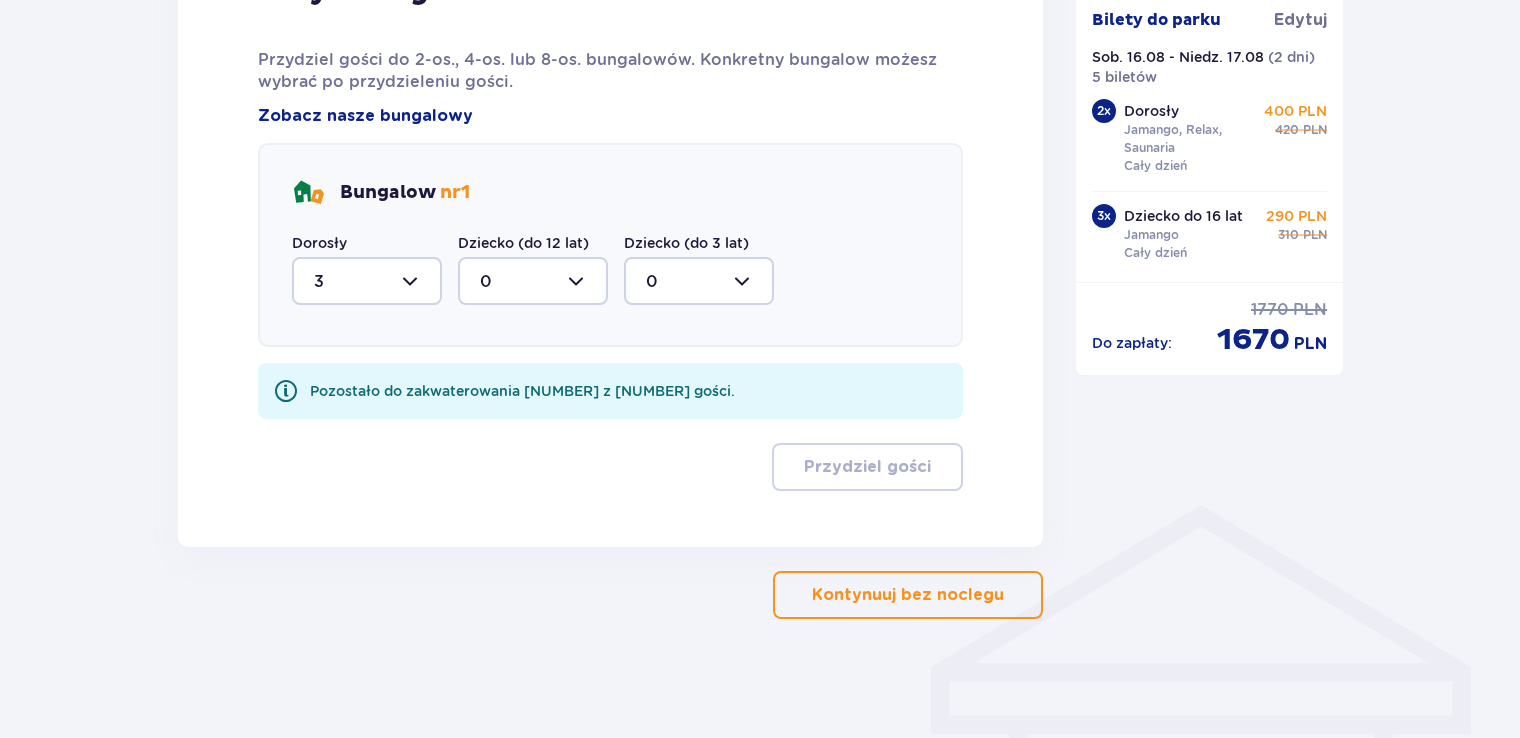 click at bounding box center [533, 281] 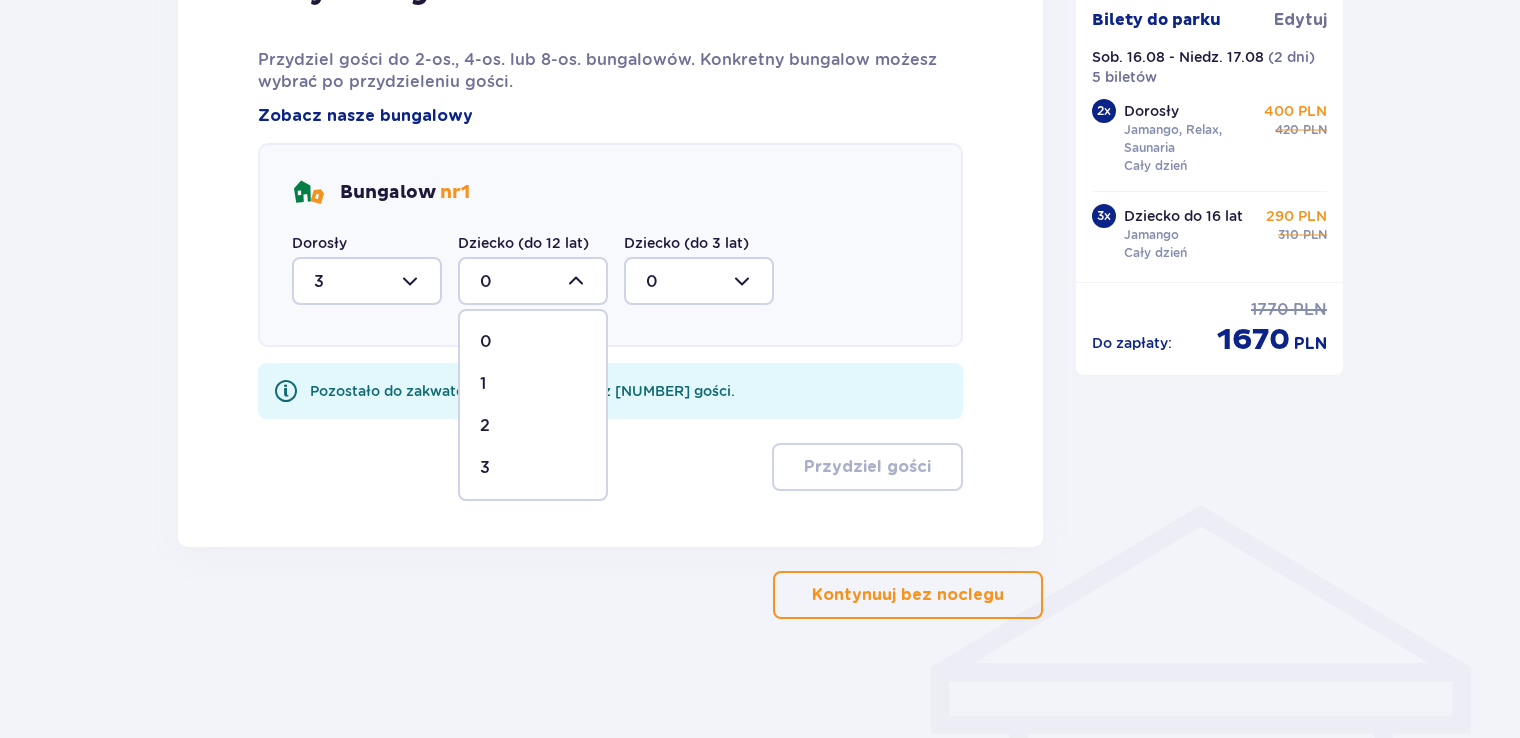 click on "3" at bounding box center (533, 468) 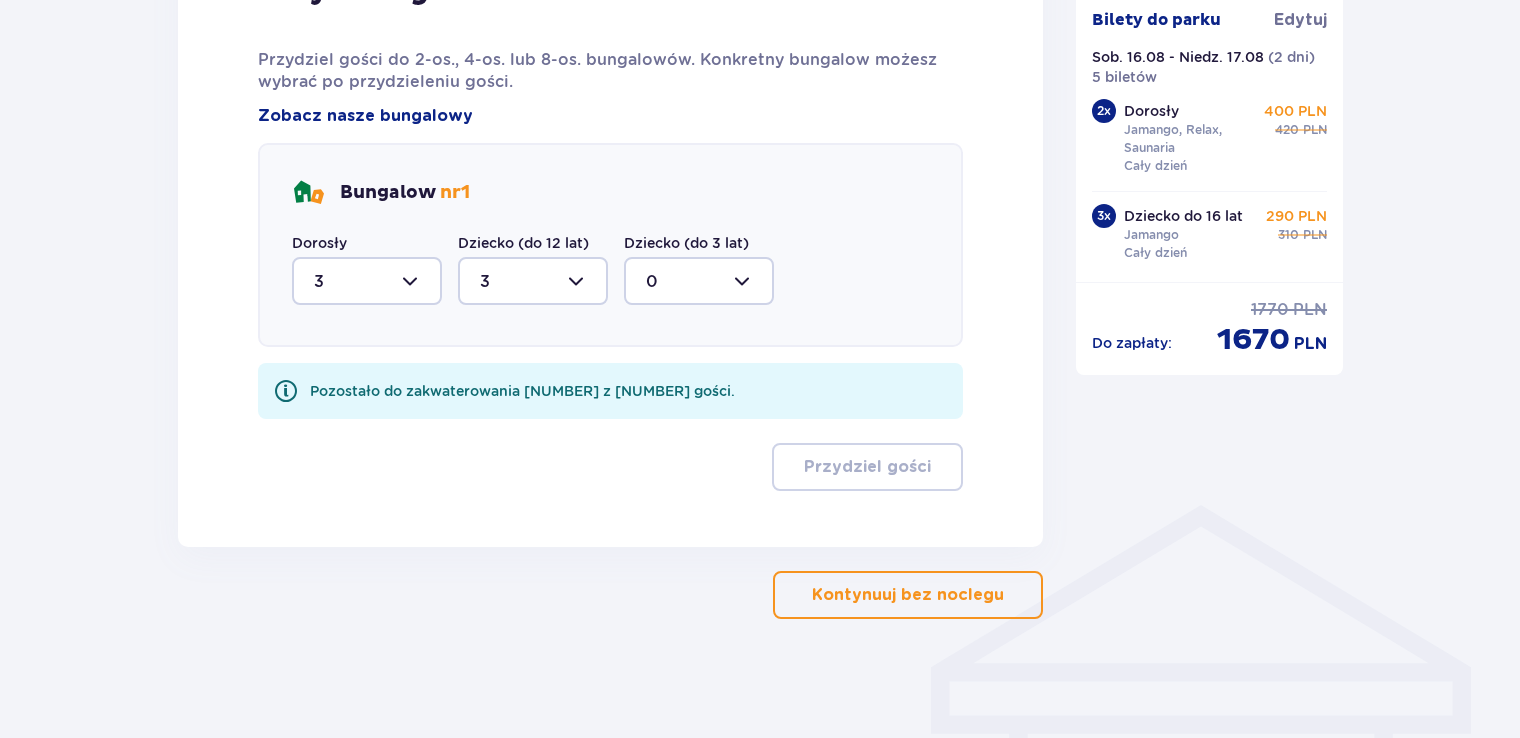 click at bounding box center (699, 281) 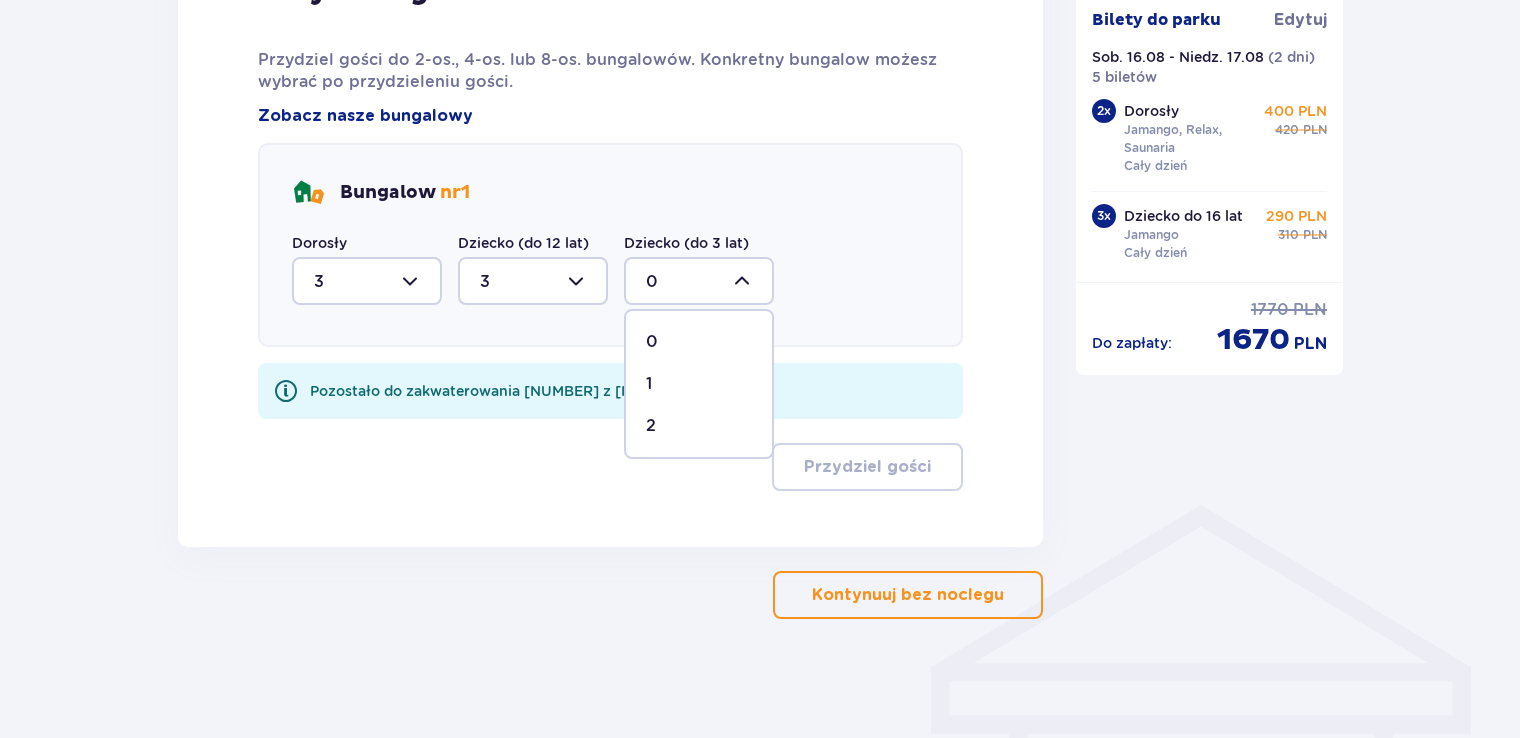 click at bounding box center (699, 281) 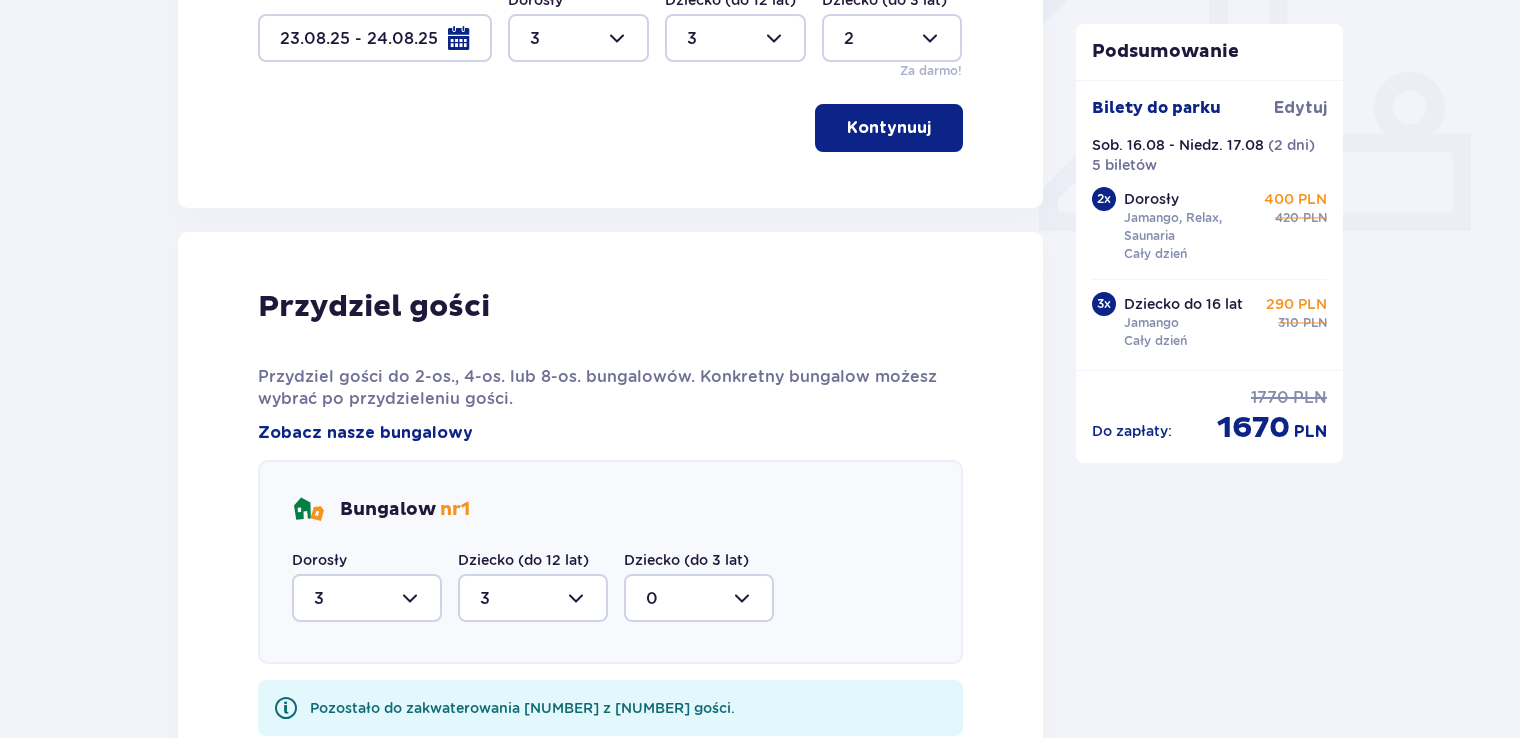 scroll, scrollTop: 619, scrollLeft: 0, axis: vertical 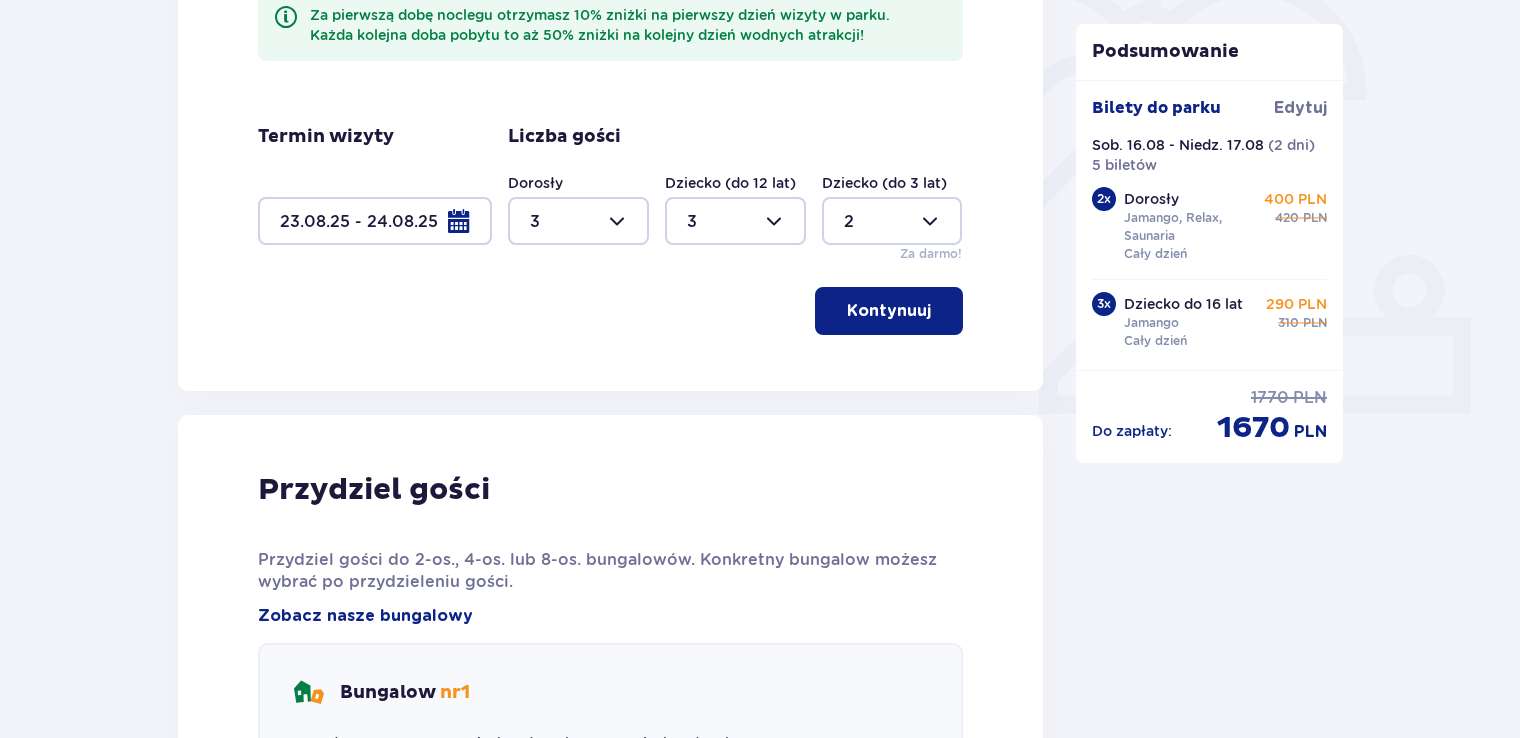 click at bounding box center (892, 221) 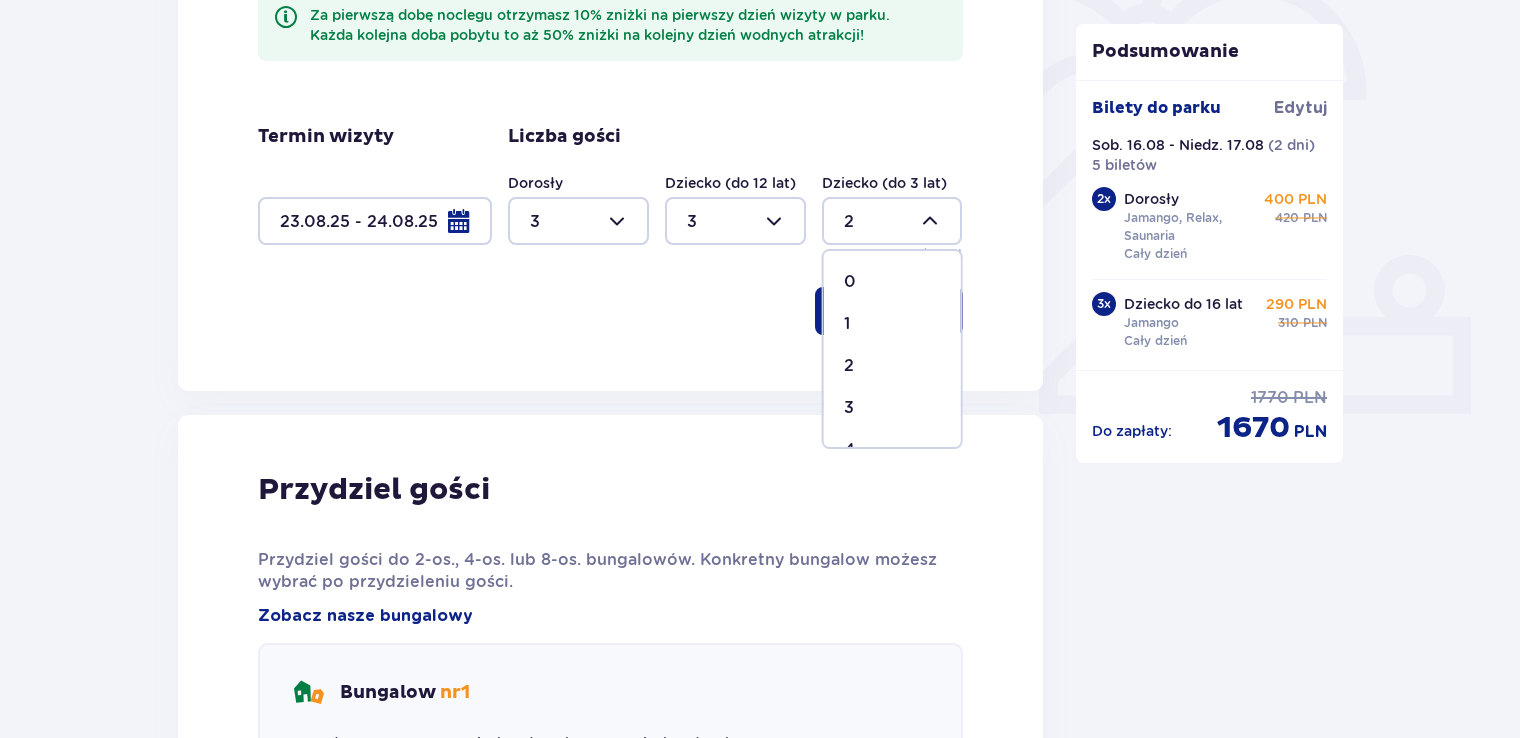 click on "0" at bounding box center (892, 282) 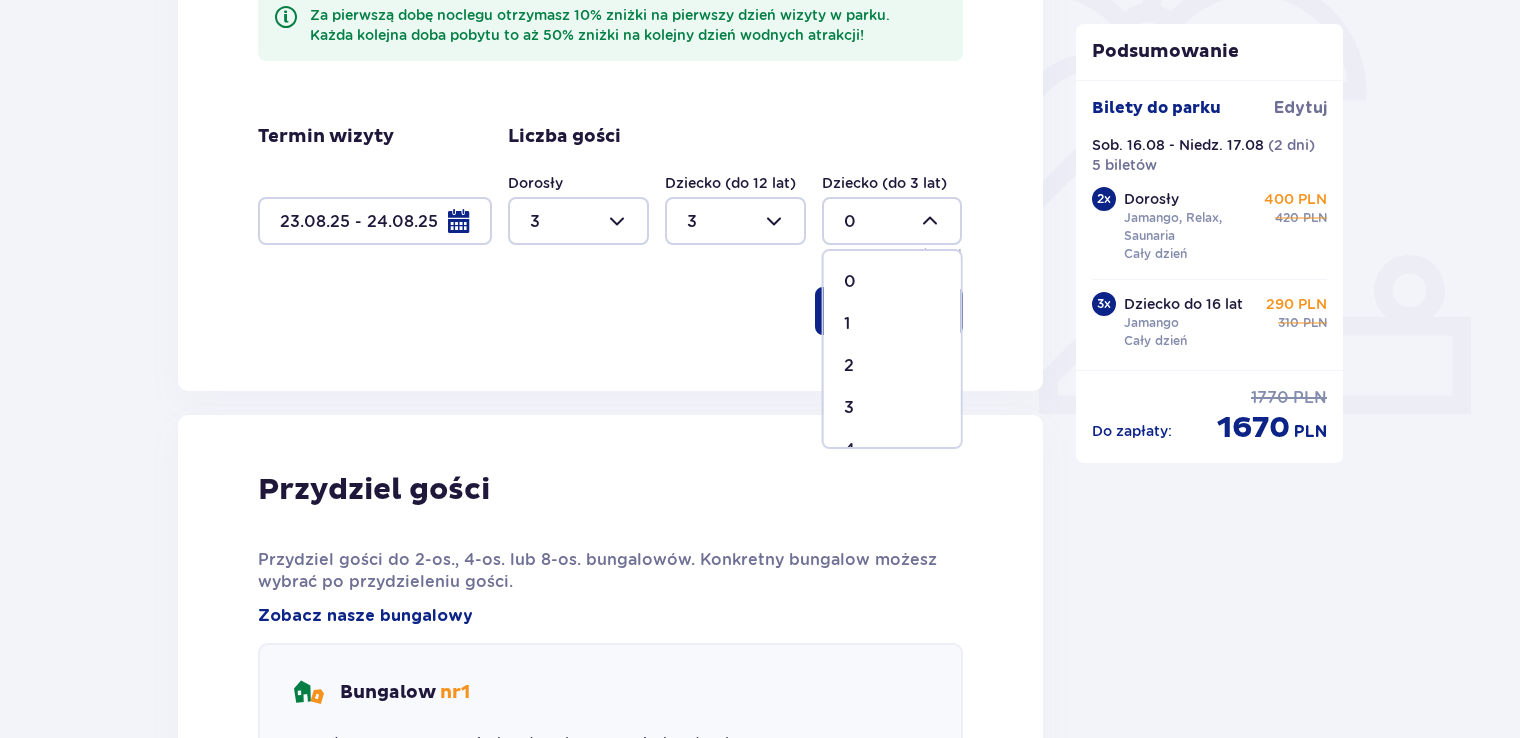 scroll, scrollTop: 464, scrollLeft: 0, axis: vertical 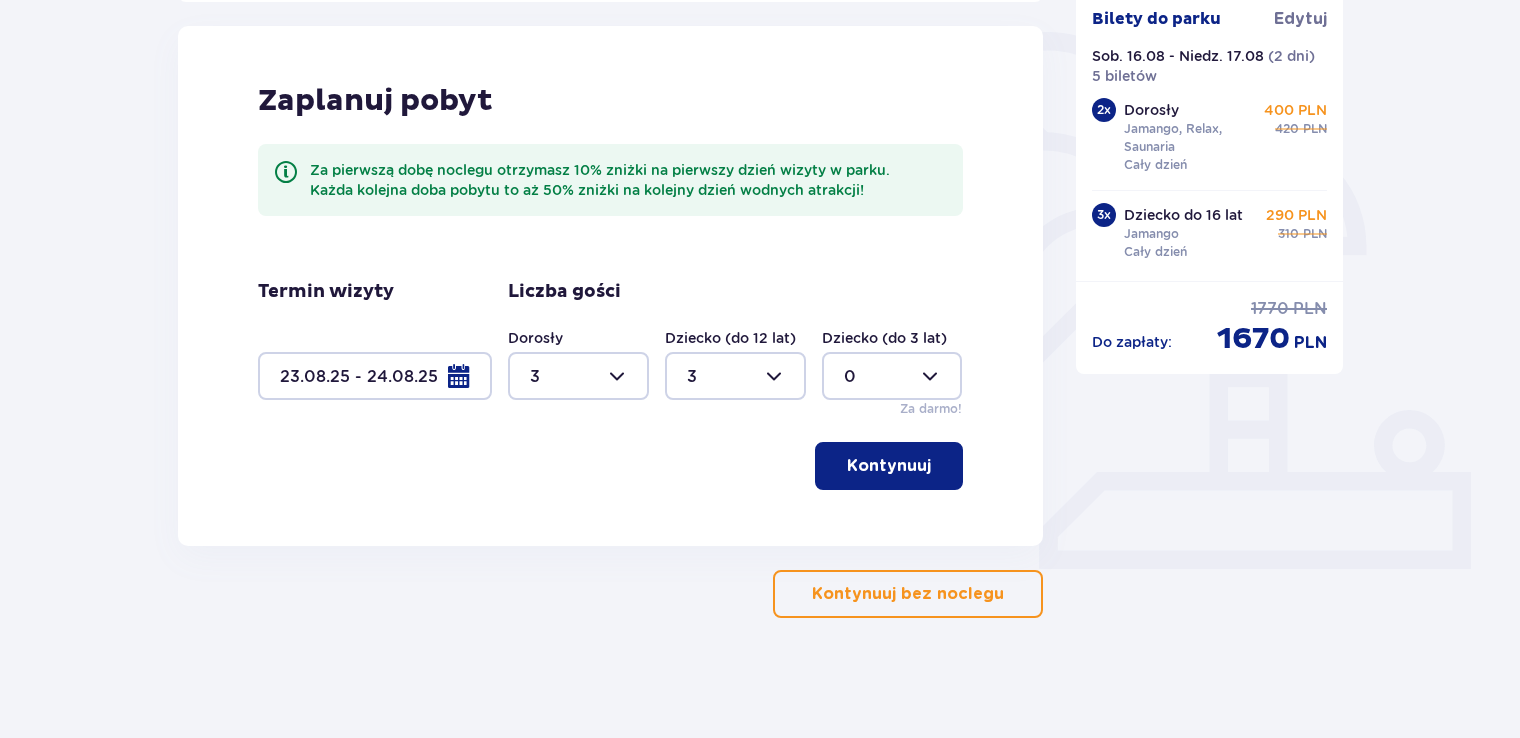 click at bounding box center [578, 376] 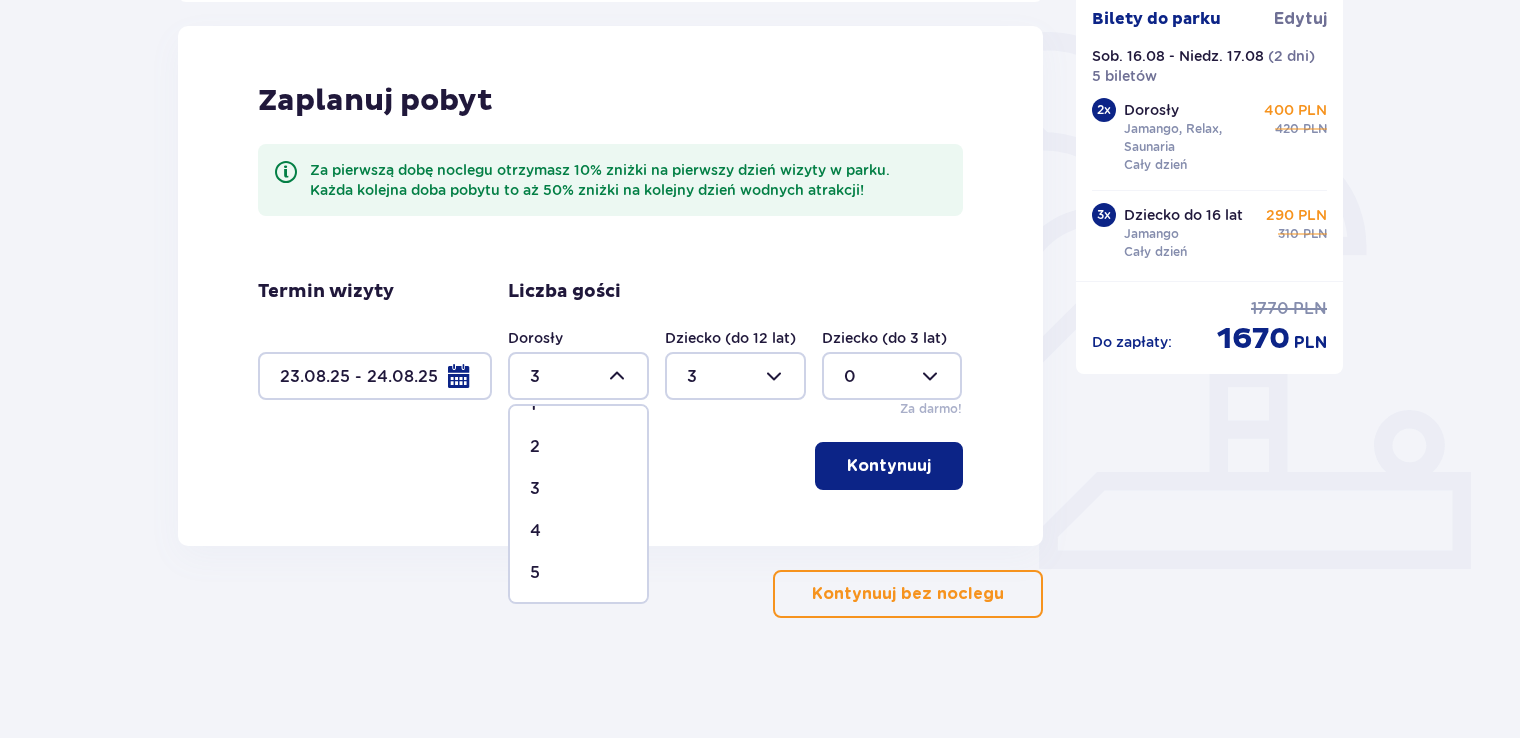 scroll, scrollTop: 100, scrollLeft: 0, axis: vertical 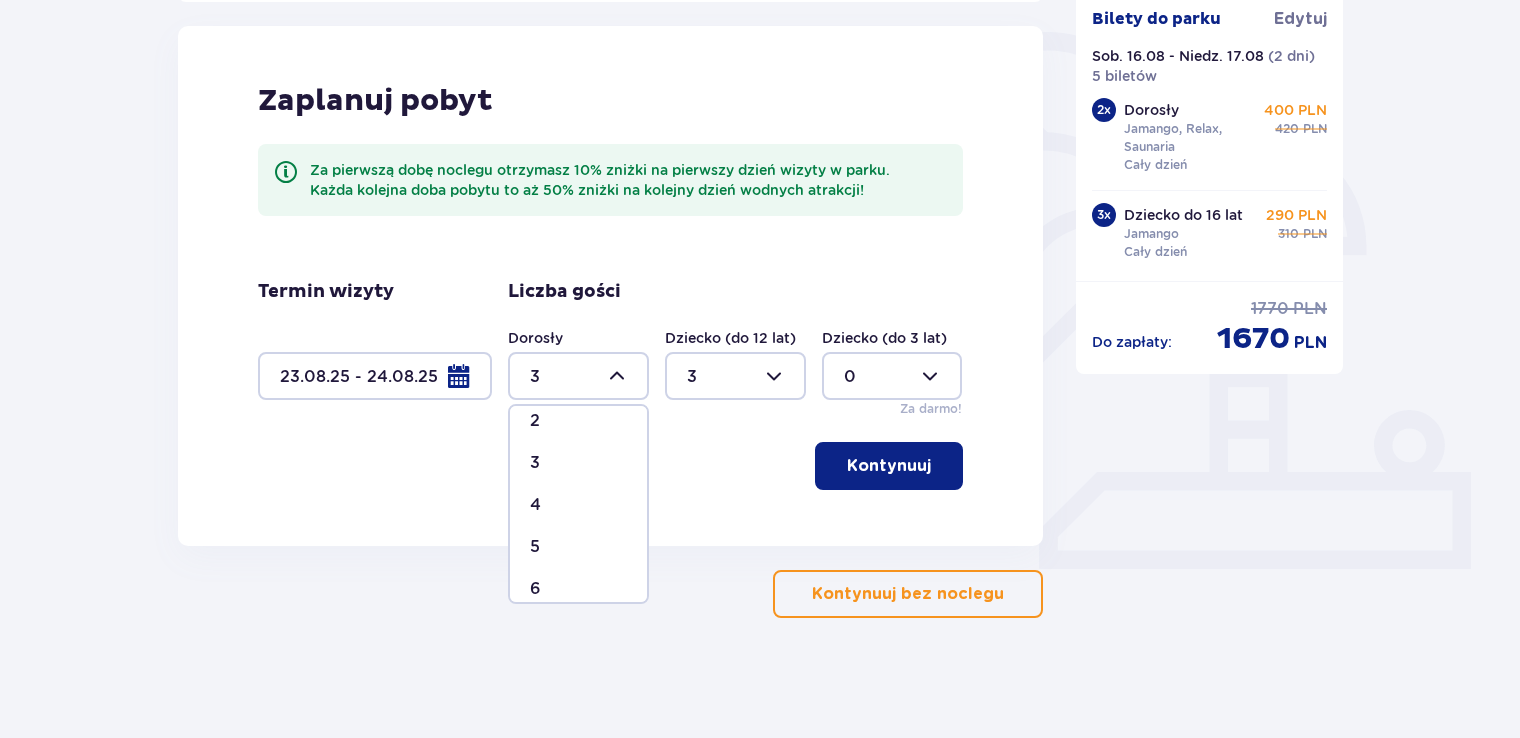 click on "4" at bounding box center [578, 505] 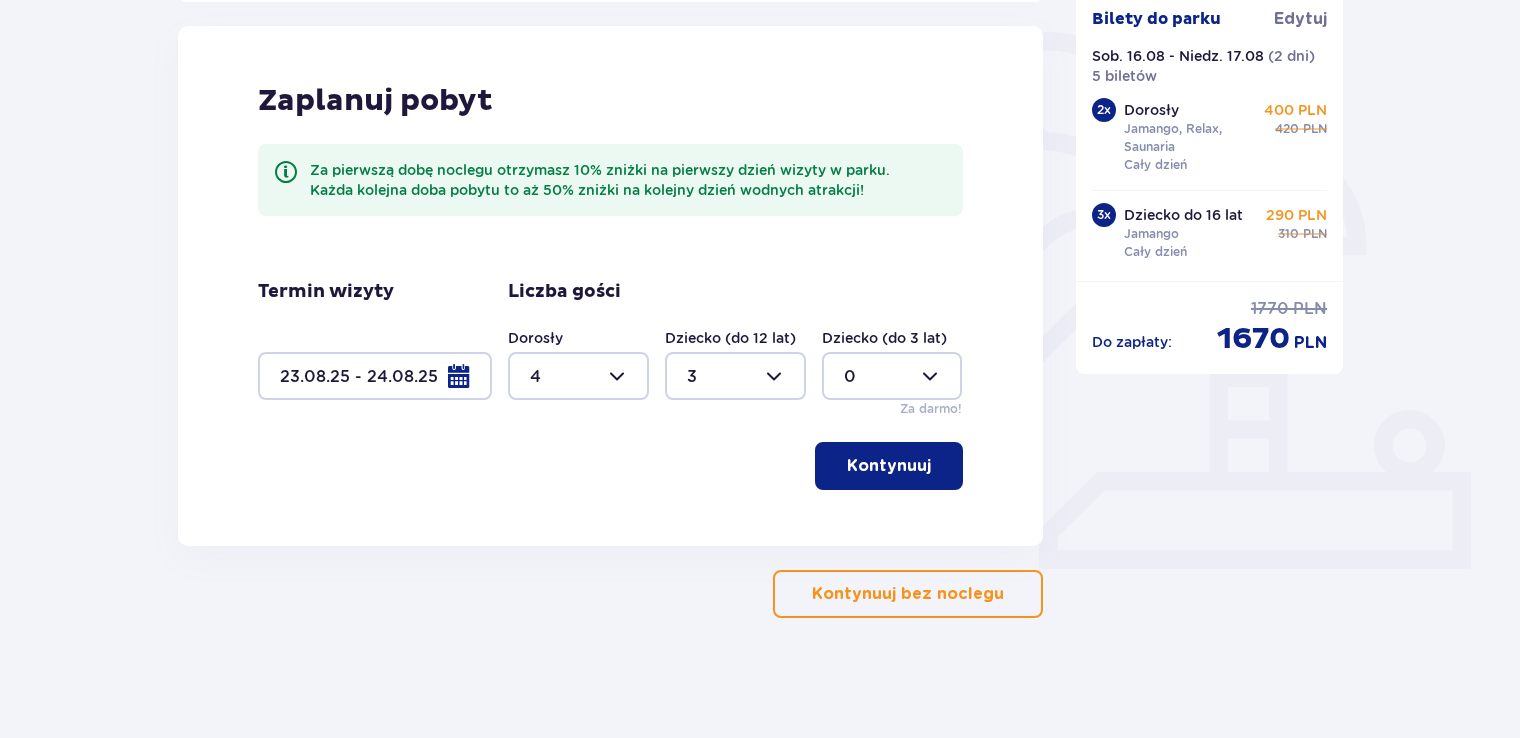 click on "Kontynuuj" at bounding box center (889, 466) 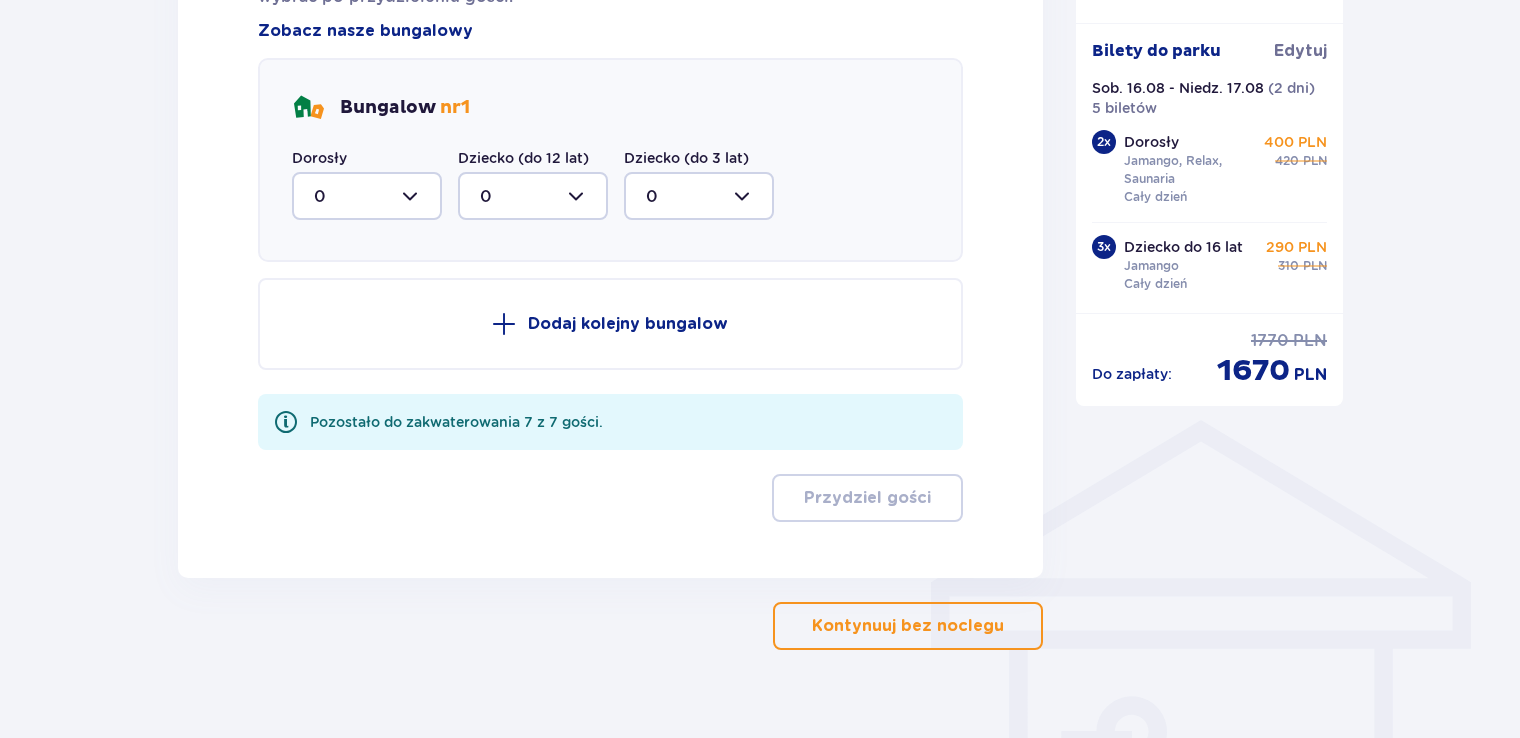 scroll, scrollTop: 1234, scrollLeft: 0, axis: vertical 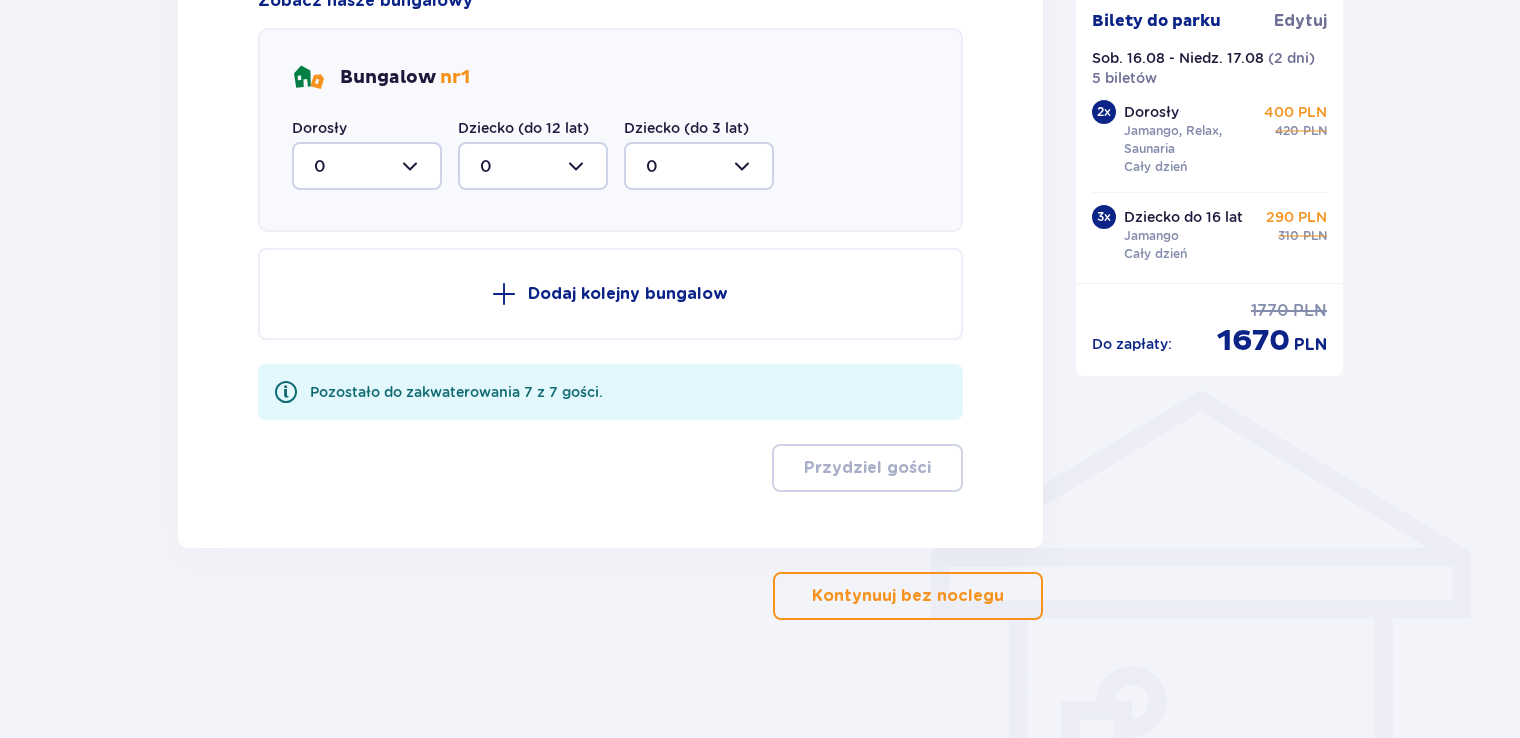click at bounding box center [367, 166] 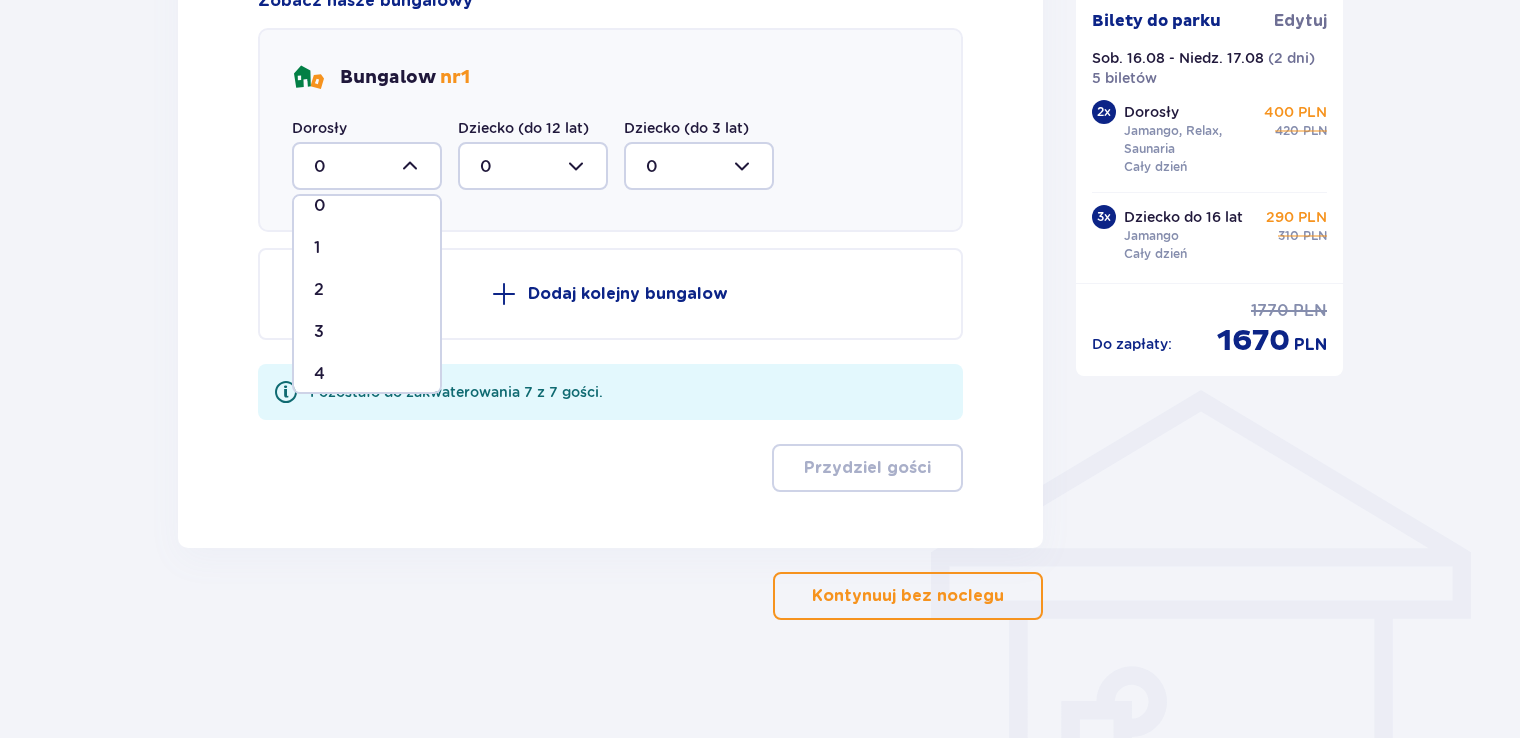 scroll, scrollTop: 32, scrollLeft: 0, axis: vertical 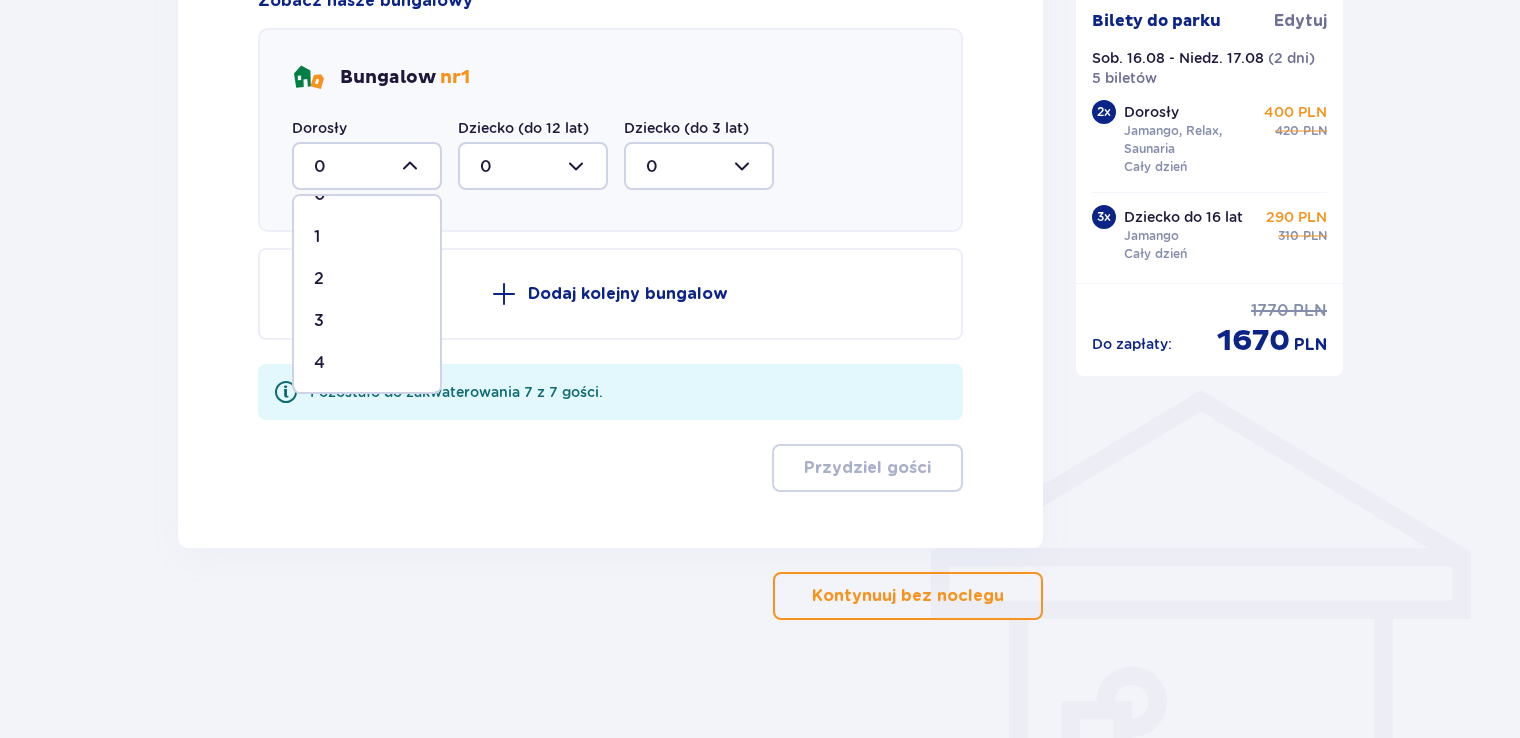 click on "4" at bounding box center [367, 363] 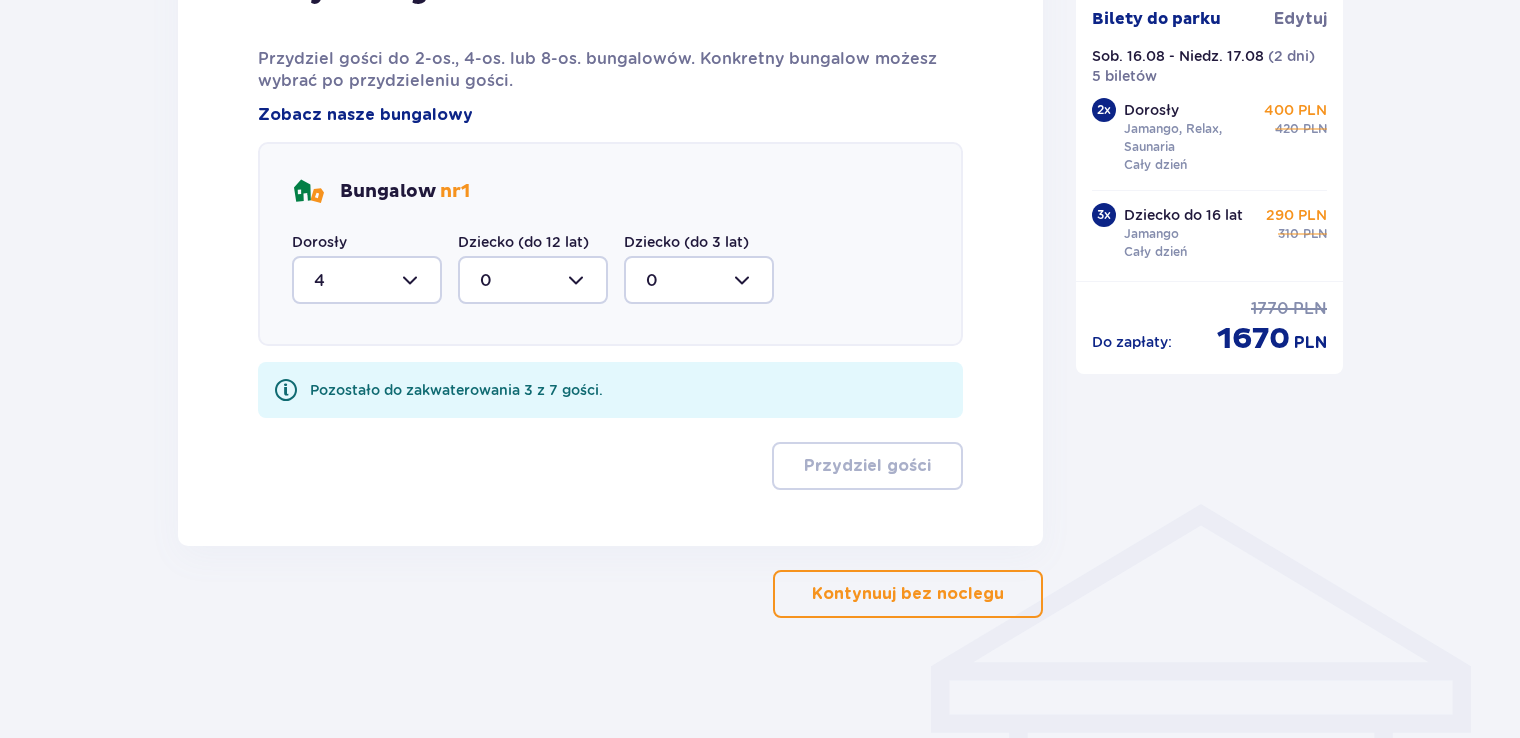 scroll, scrollTop: 1119, scrollLeft: 0, axis: vertical 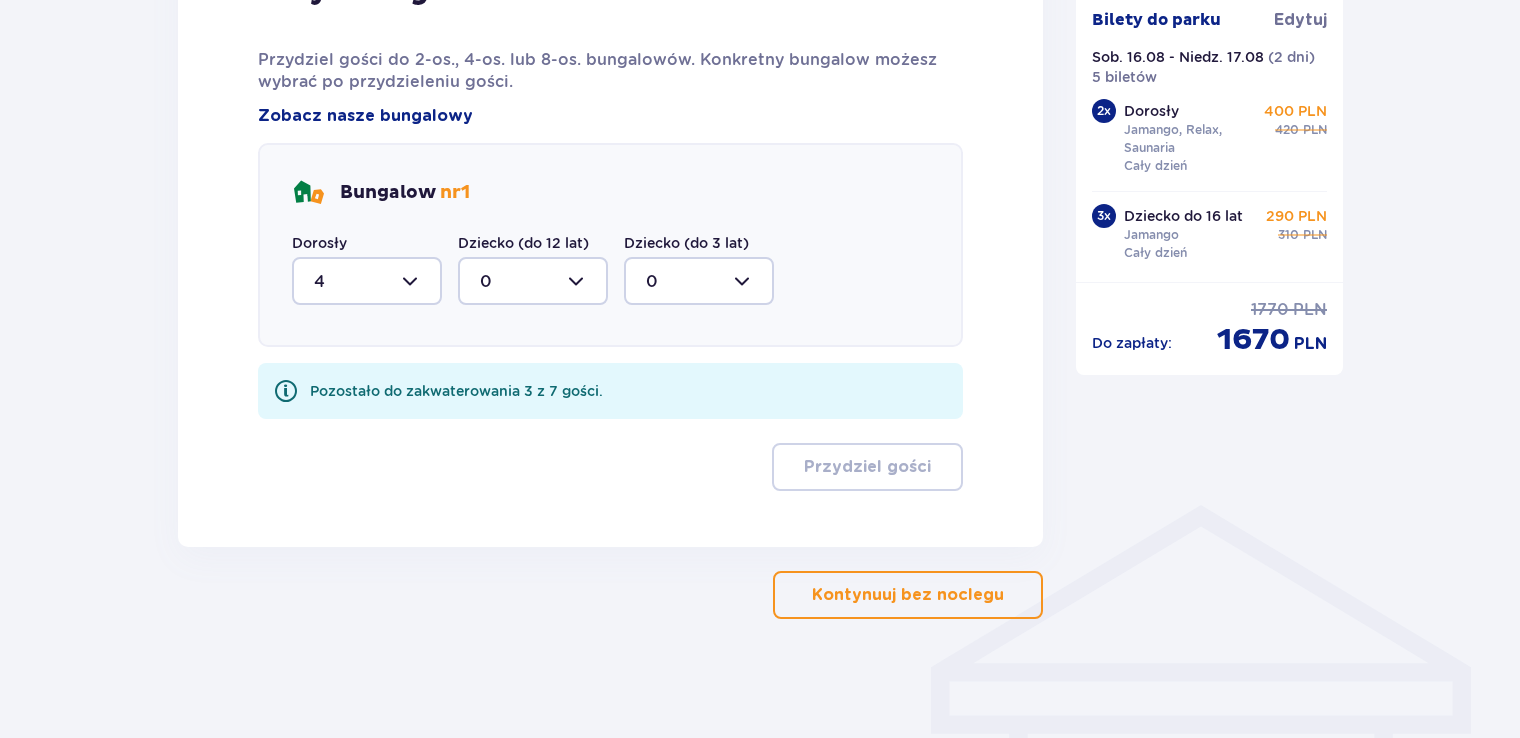 drag, startPoint x: 551, startPoint y: 284, endPoint x: 540, endPoint y: 283, distance: 11.045361 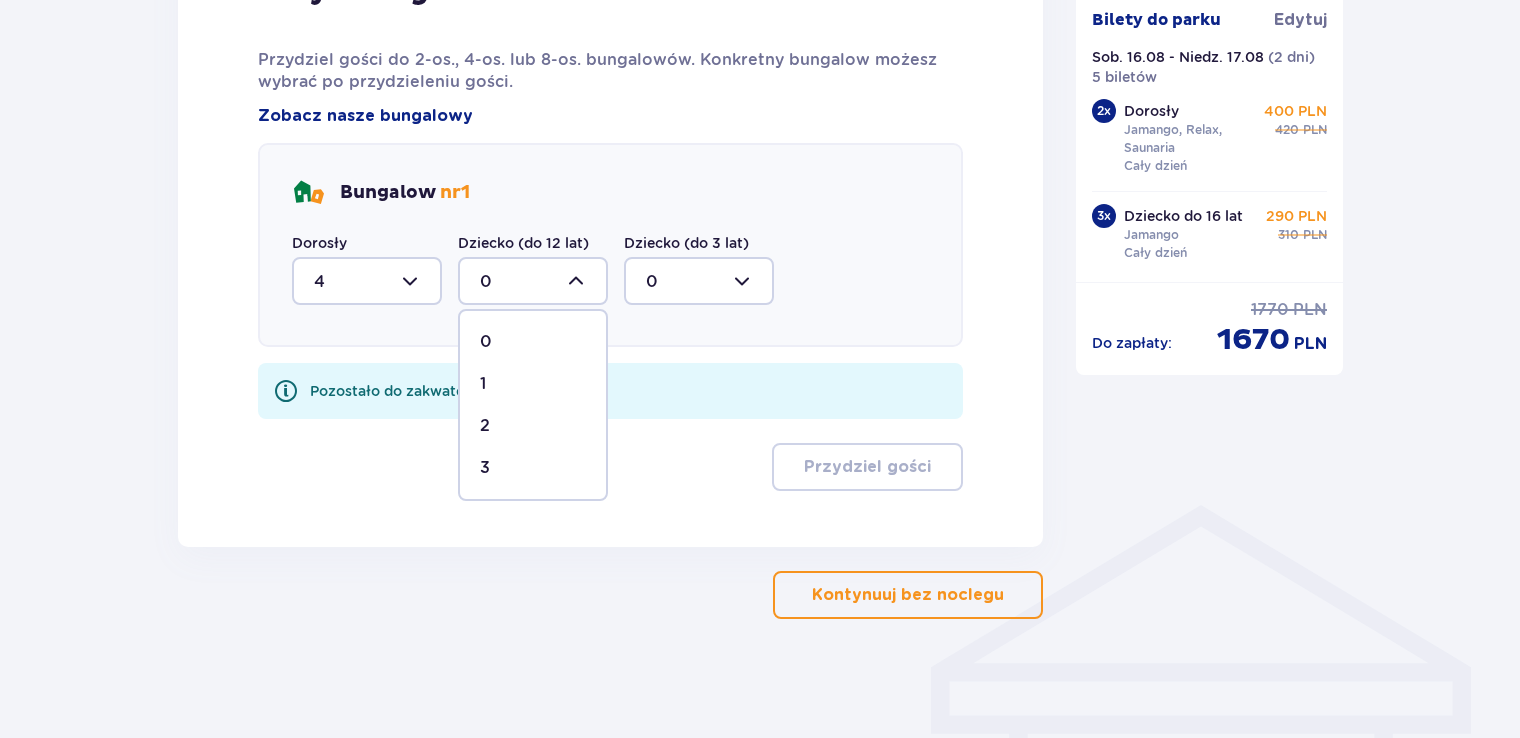 click on "3" at bounding box center [533, 468] 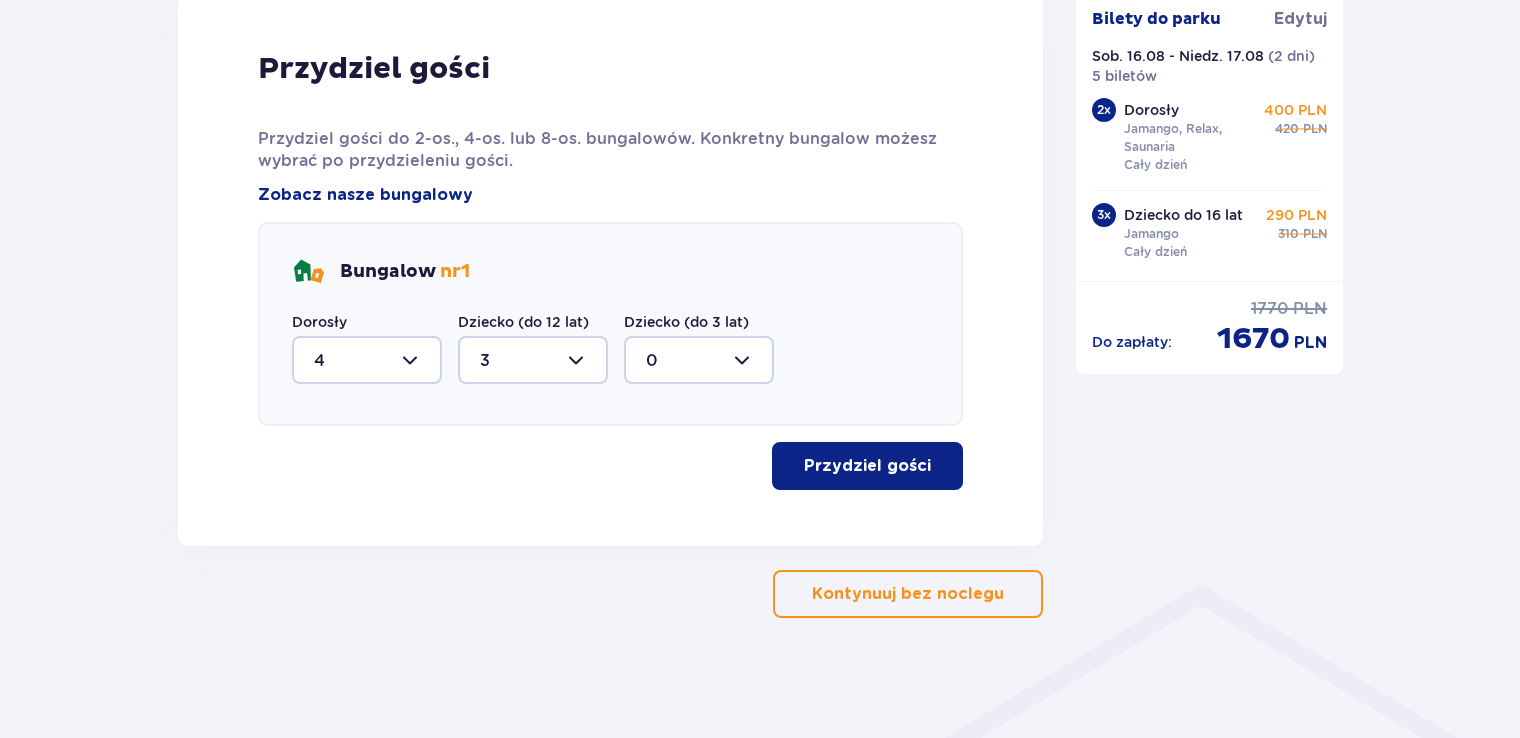 scroll, scrollTop: 1039, scrollLeft: 0, axis: vertical 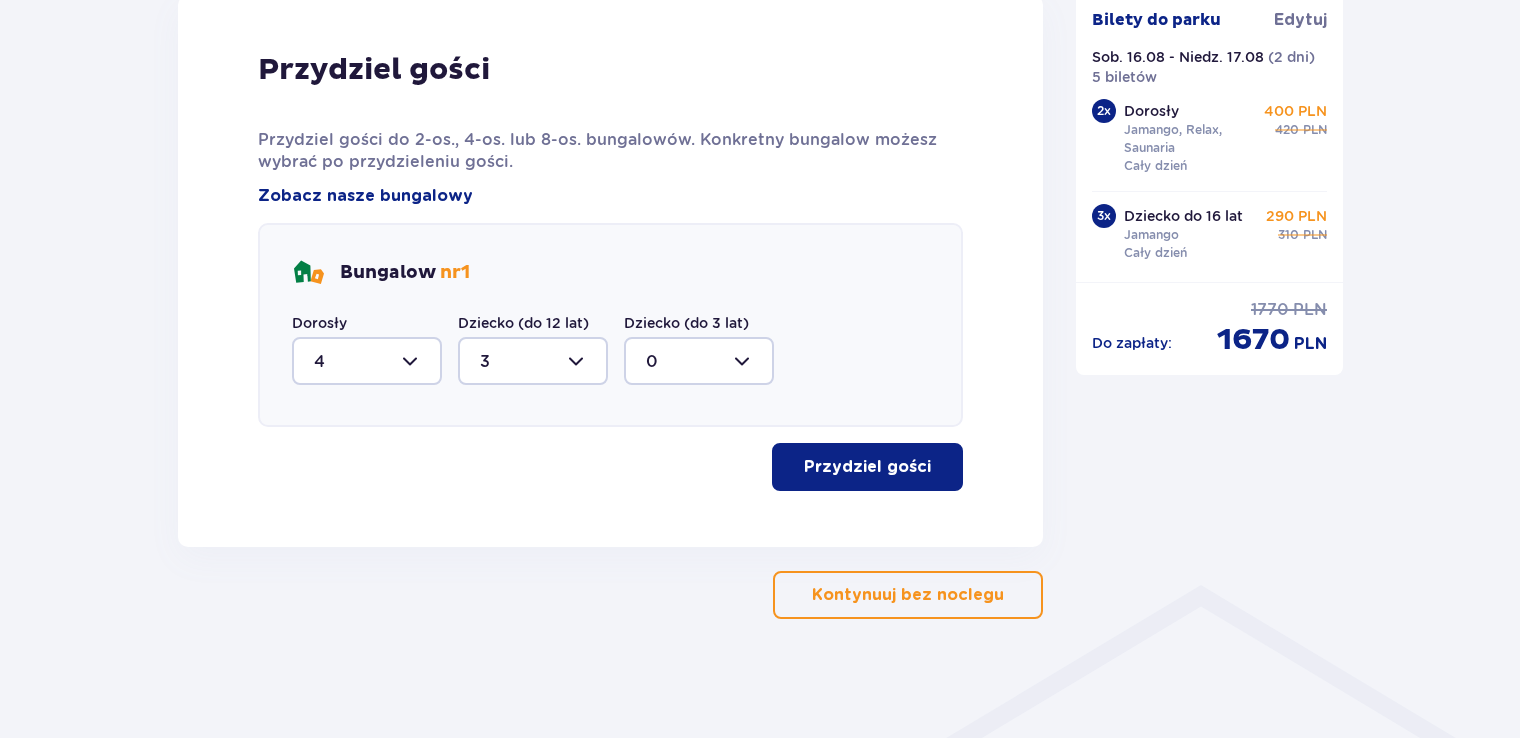 click on "Przydziel gości" at bounding box center (867, 467) 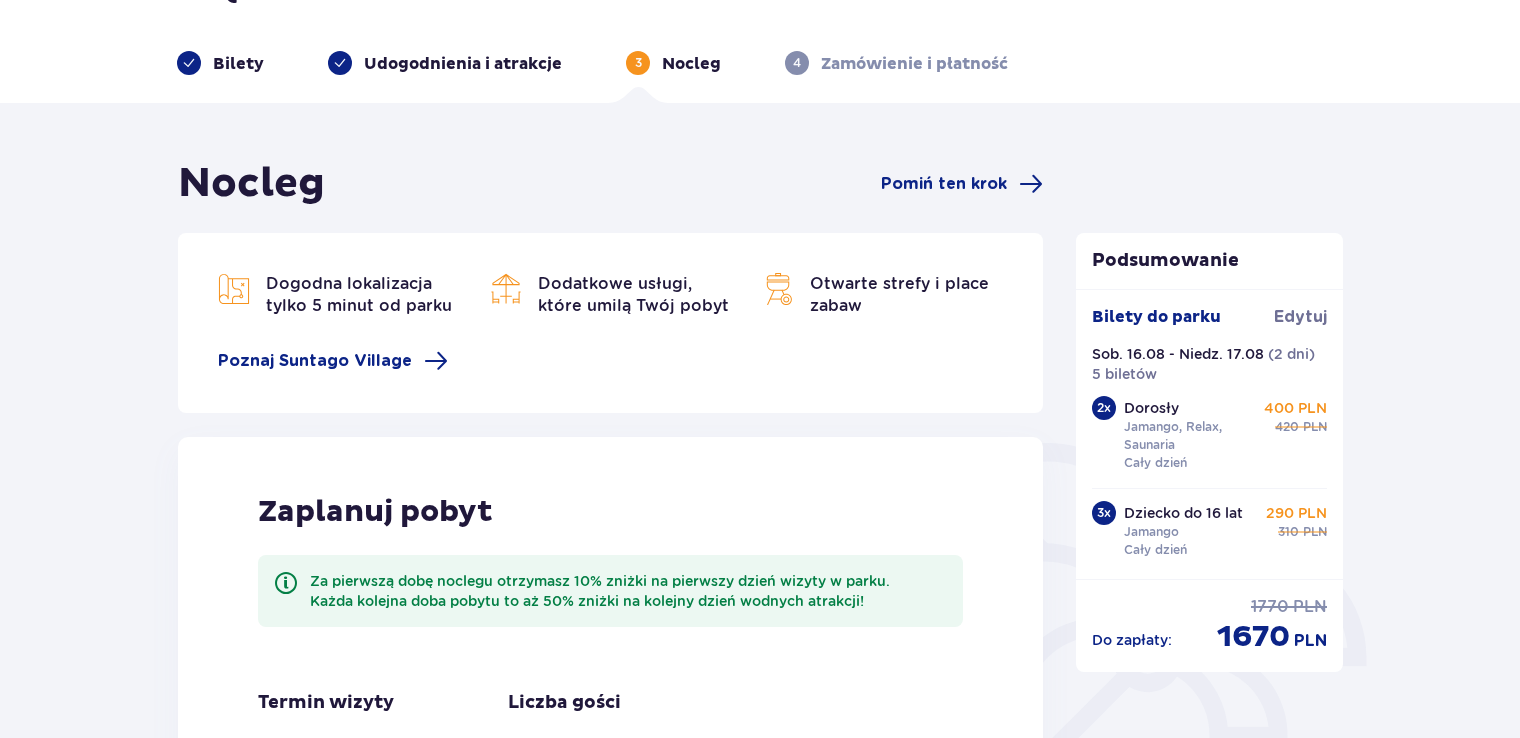 scroll, scrollTop: 0, scrollLeft: 0, axis: both 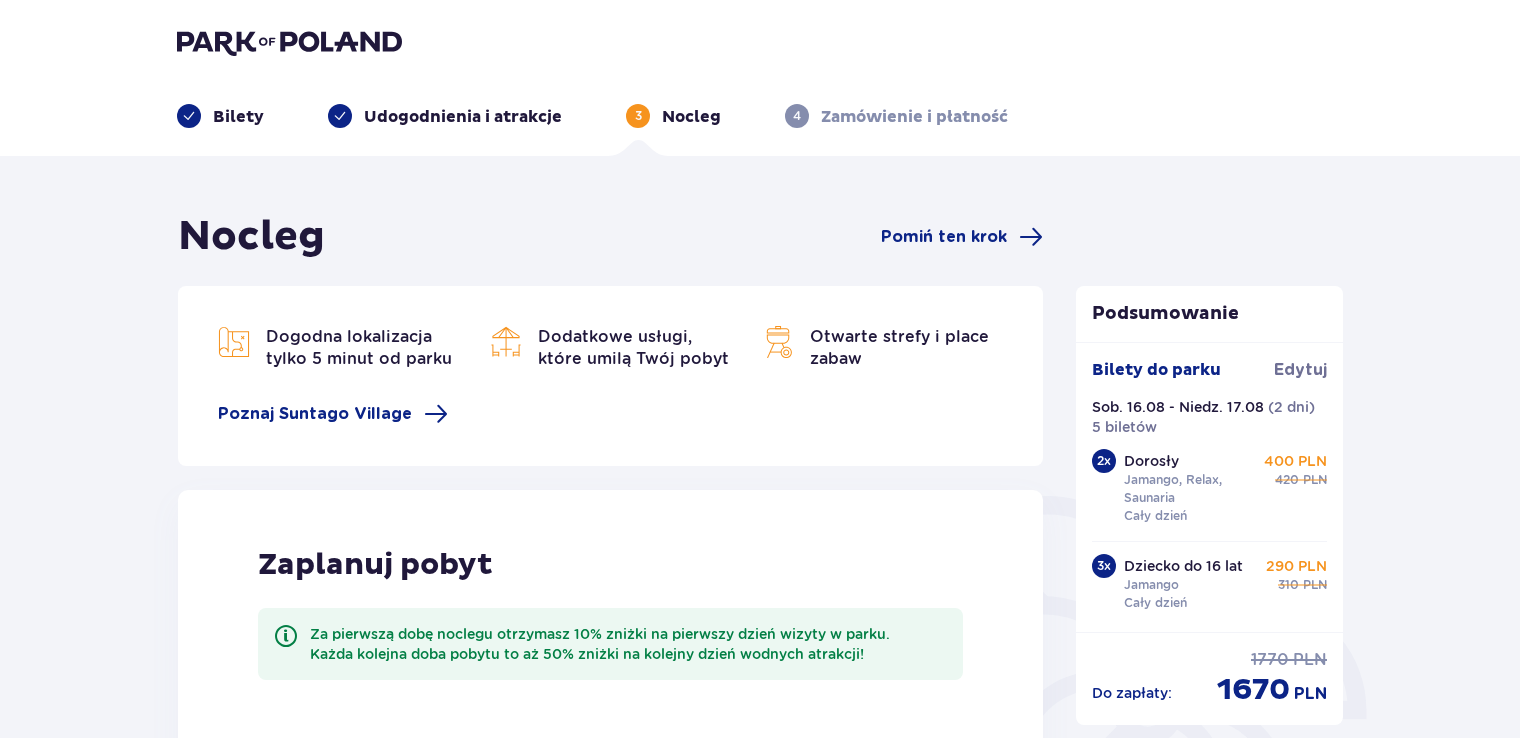 click on "Bilety Udogodnienia i atrakcje 3 Nocleg 4 Zamówienie i płatność" at bounding box center (760, 78) 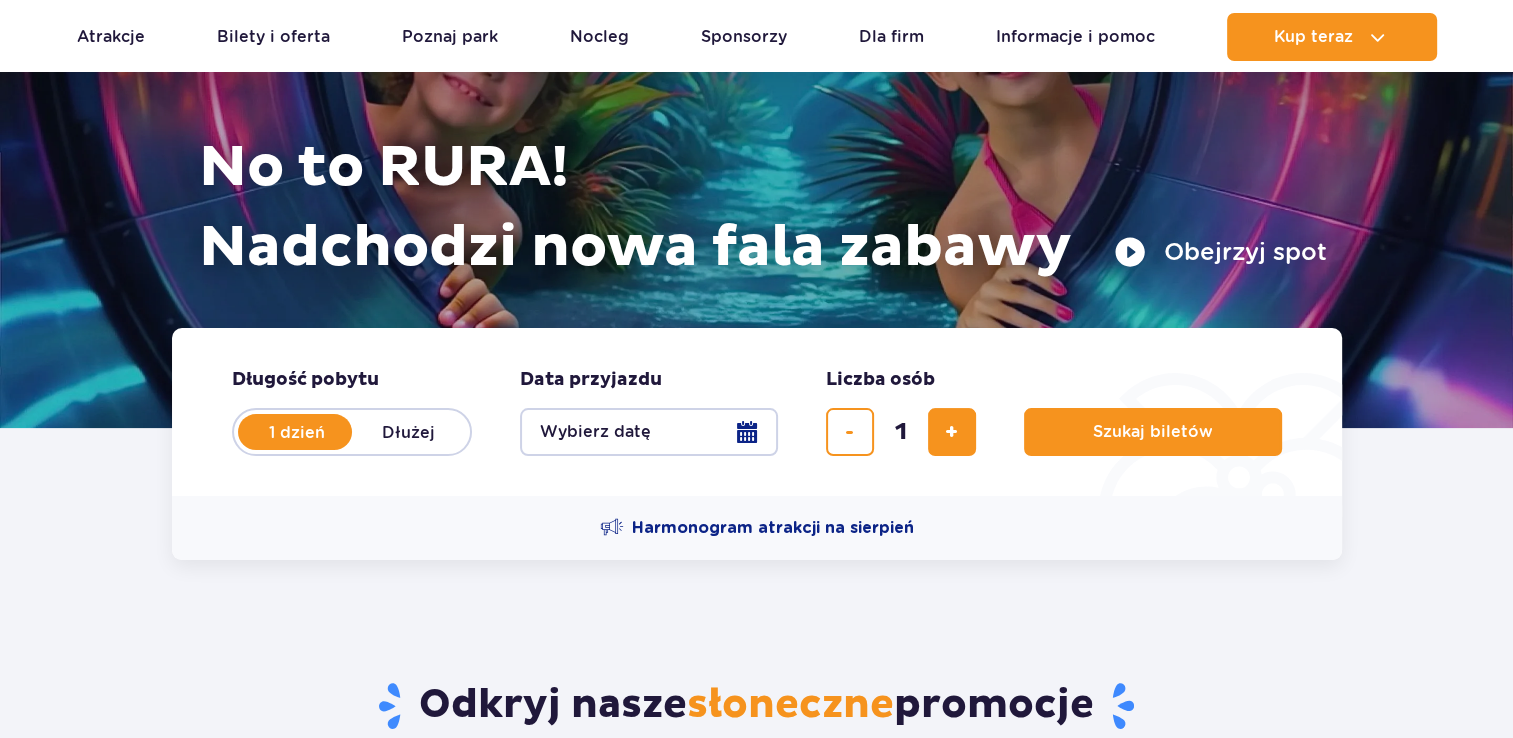 scroll, scrollTop: 200, scrollLeft: 0, axis: vertical 